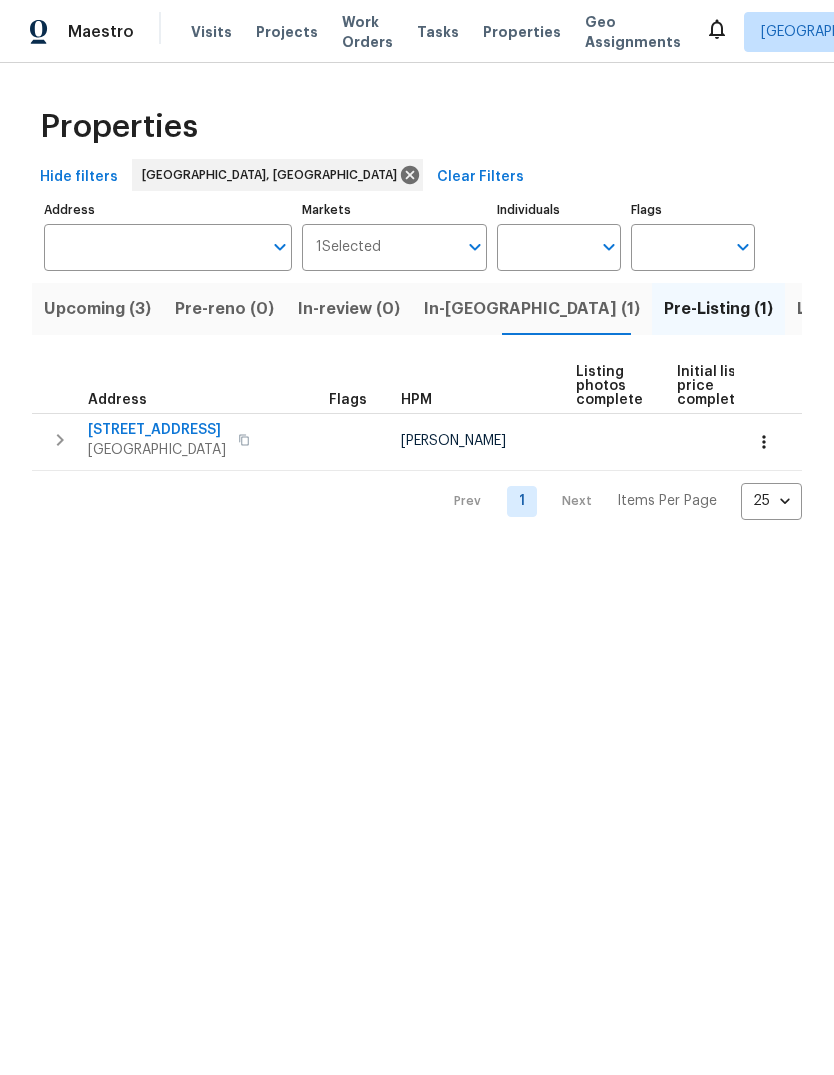scroll, scrollTop: 0, scrollLeft: 0, axis: both 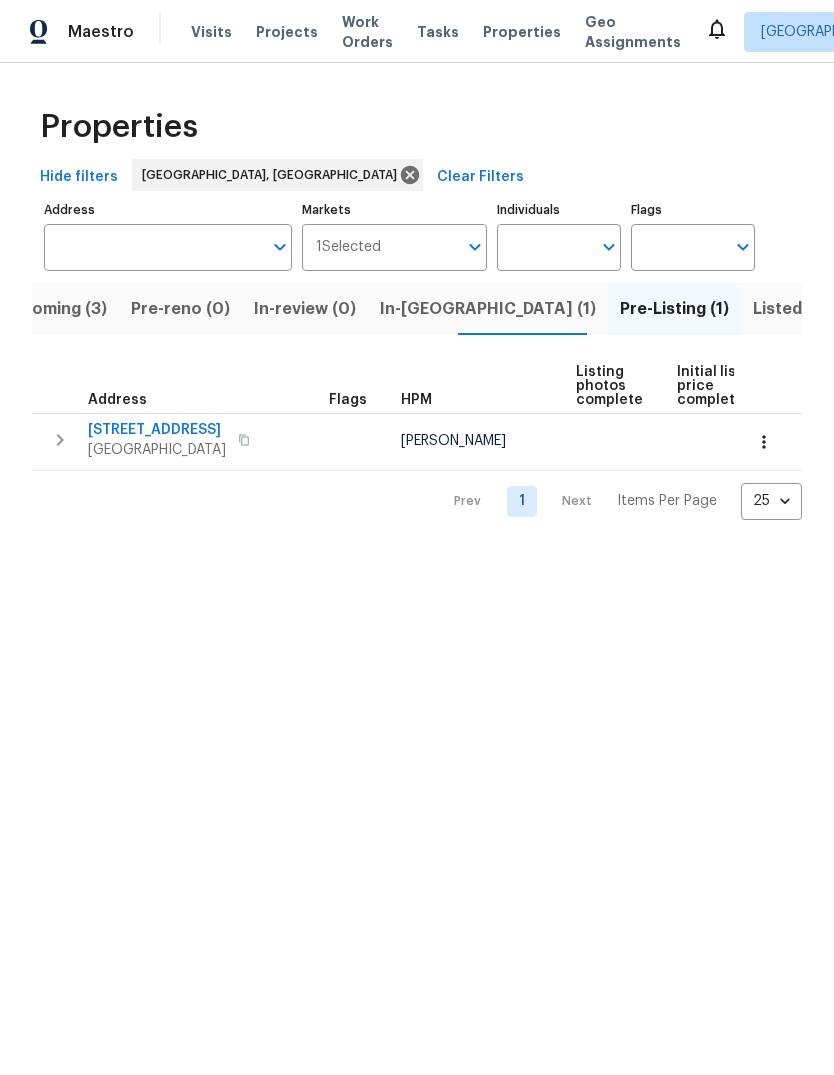 click at bounding box center [244, 440] 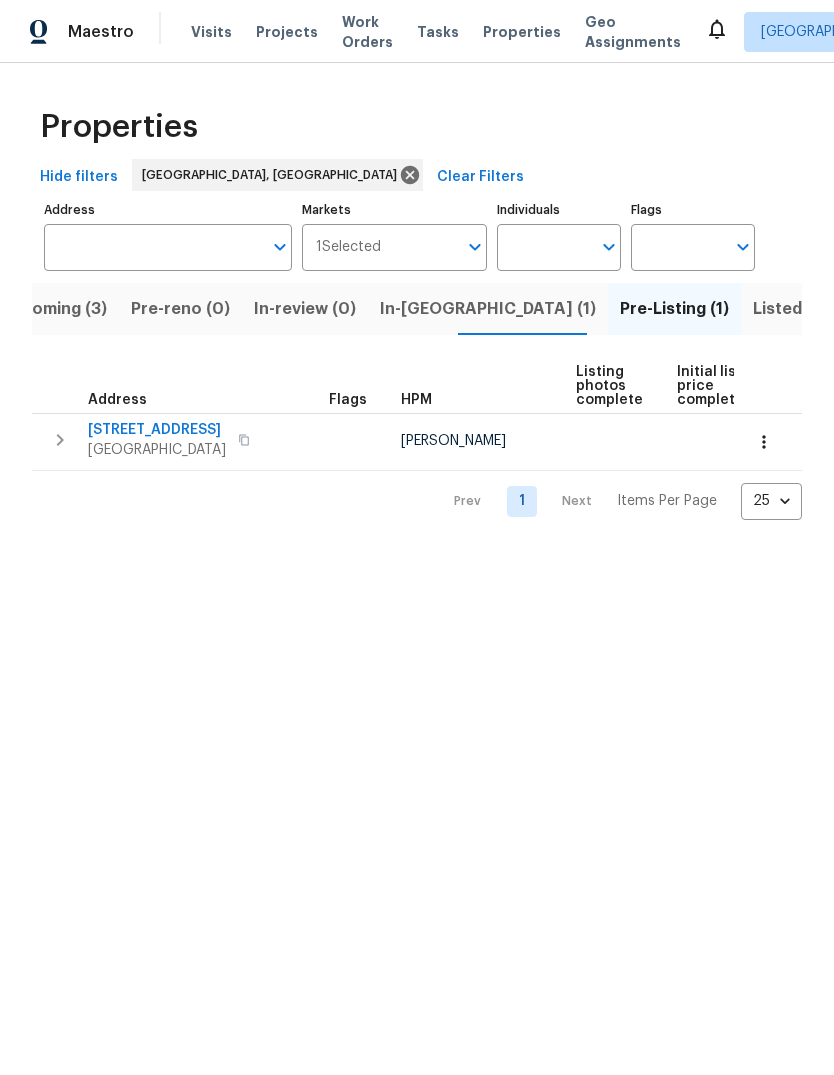 scroll, scrollTop: 0, scrollLeft: 0, axis: both 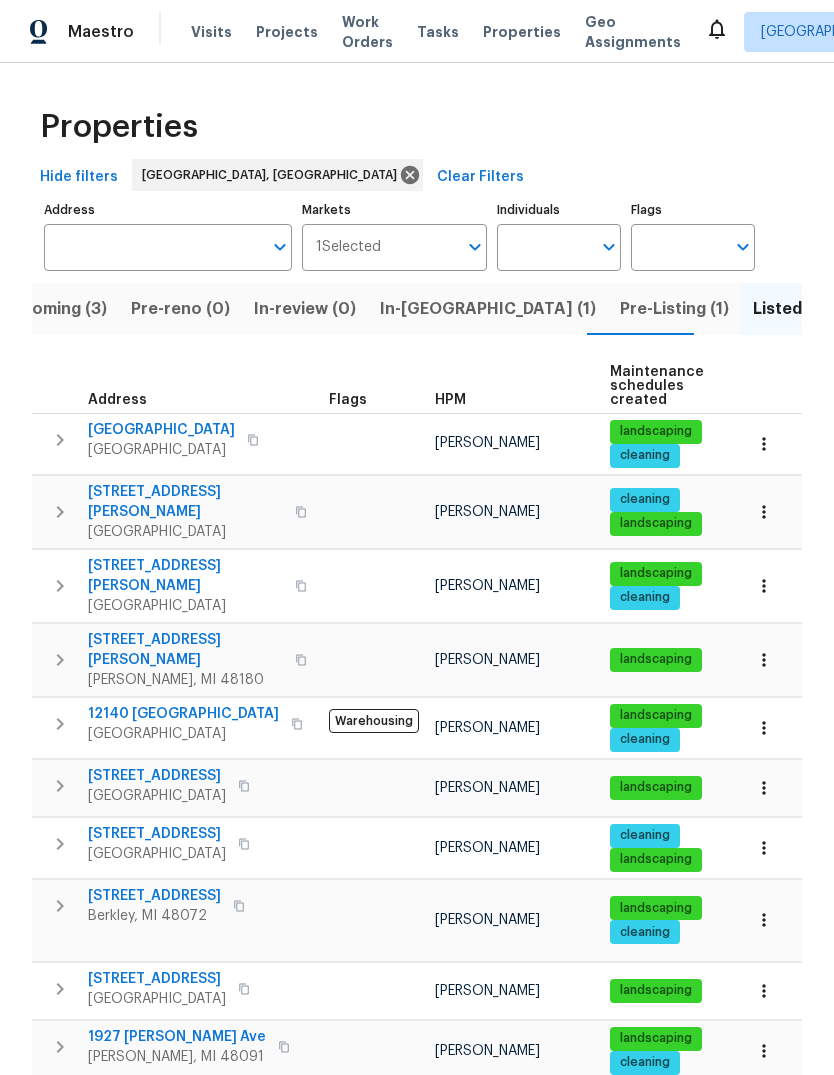 click on "Visits" at bounding box center [211, 32] 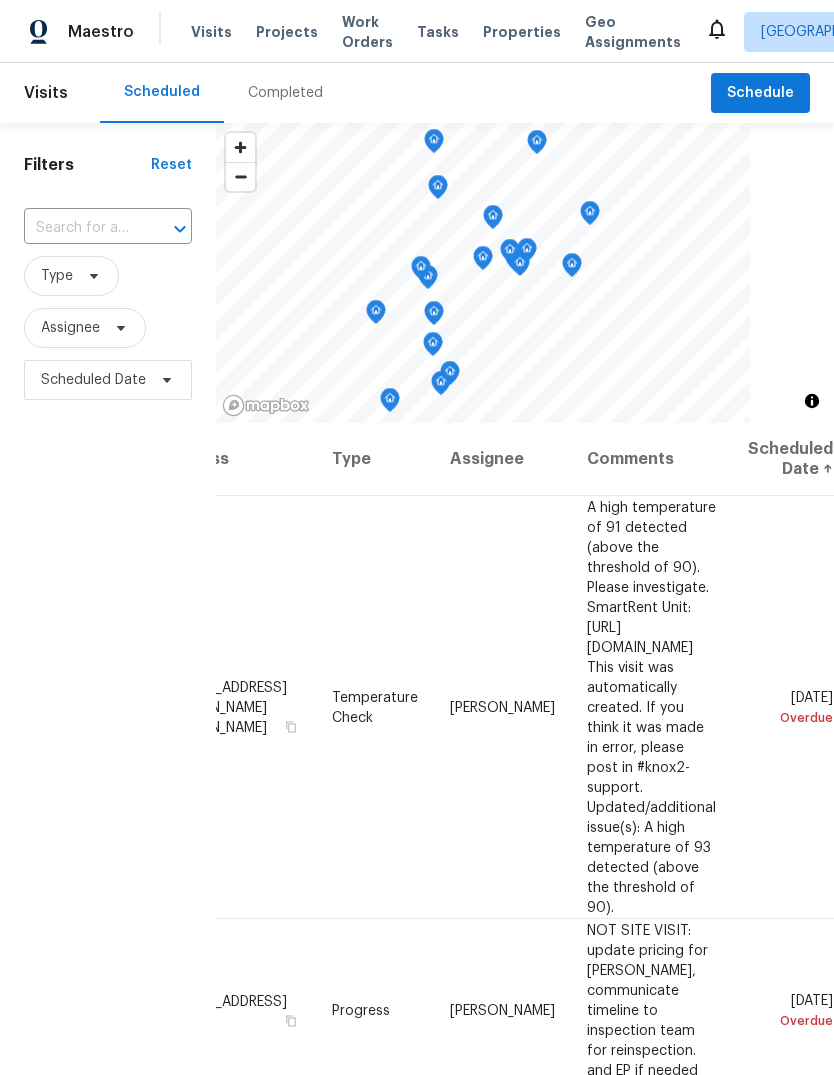 scroll, scrollTop: 0, scrollLeft: 109, axis: horizontal 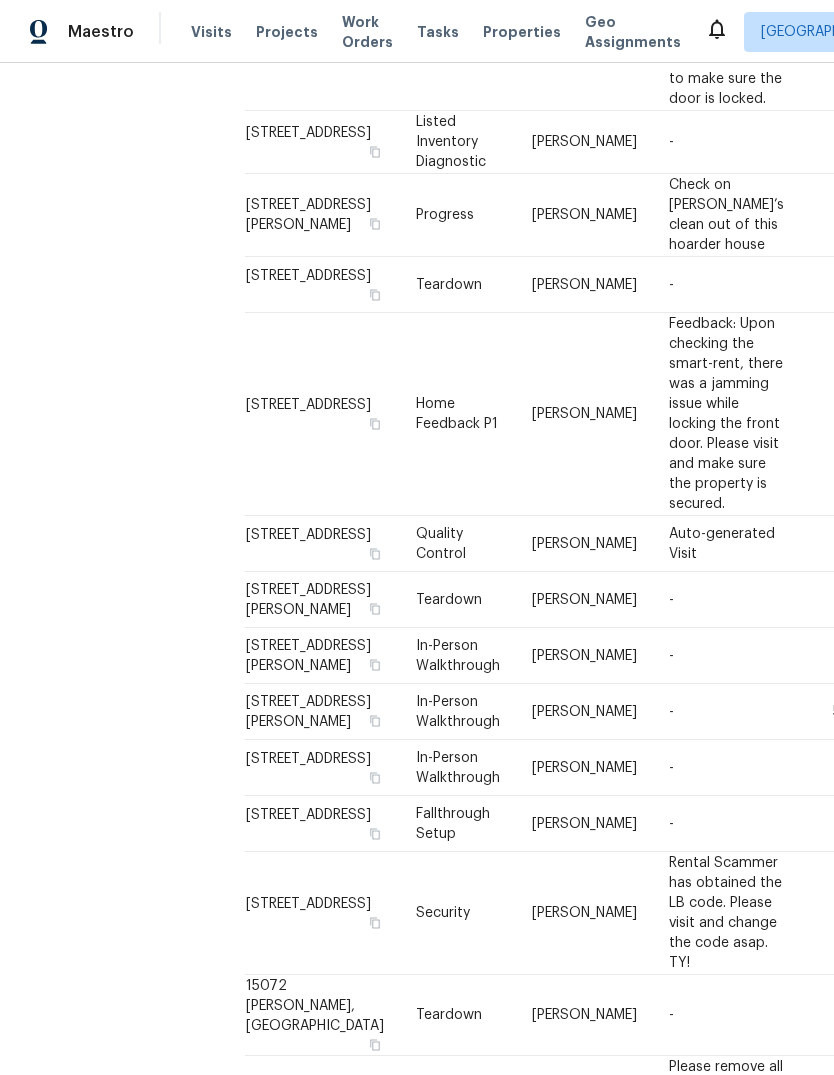 click on "Listed Inventory Diagnostic" at bounding box center [458, 142] 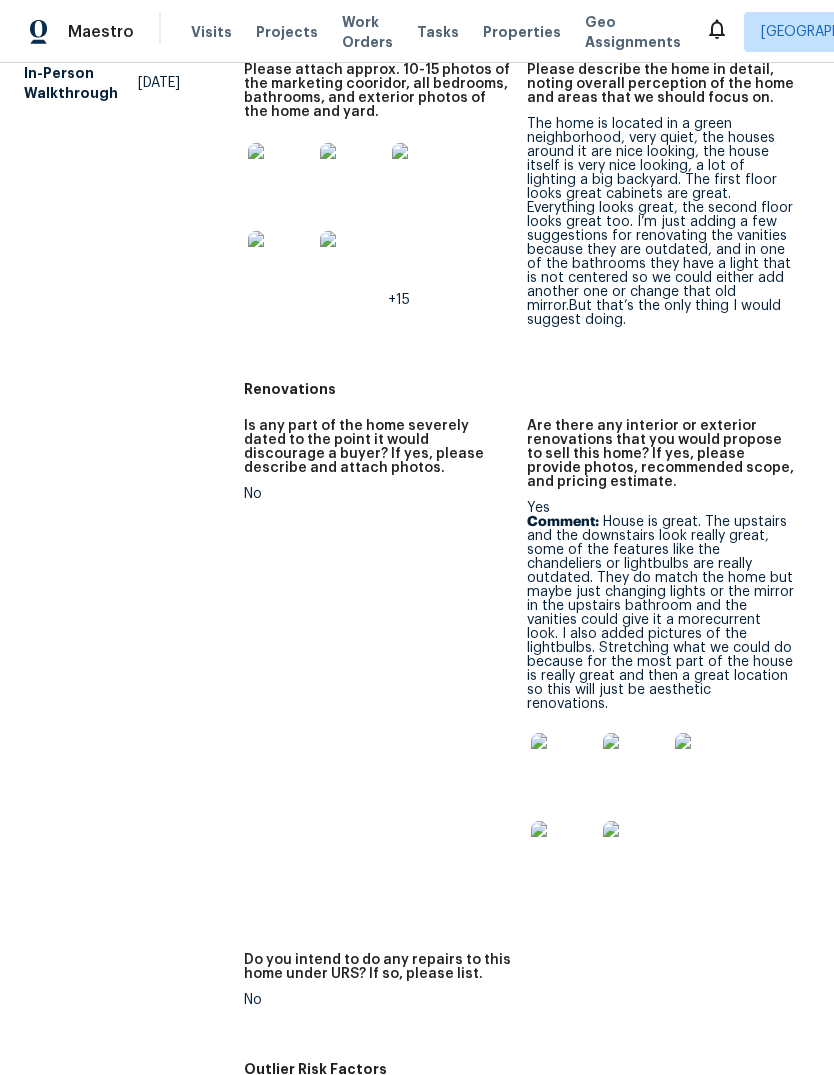 scroll, scrollTop: 577, scrollLeft: 0, axis: vertical 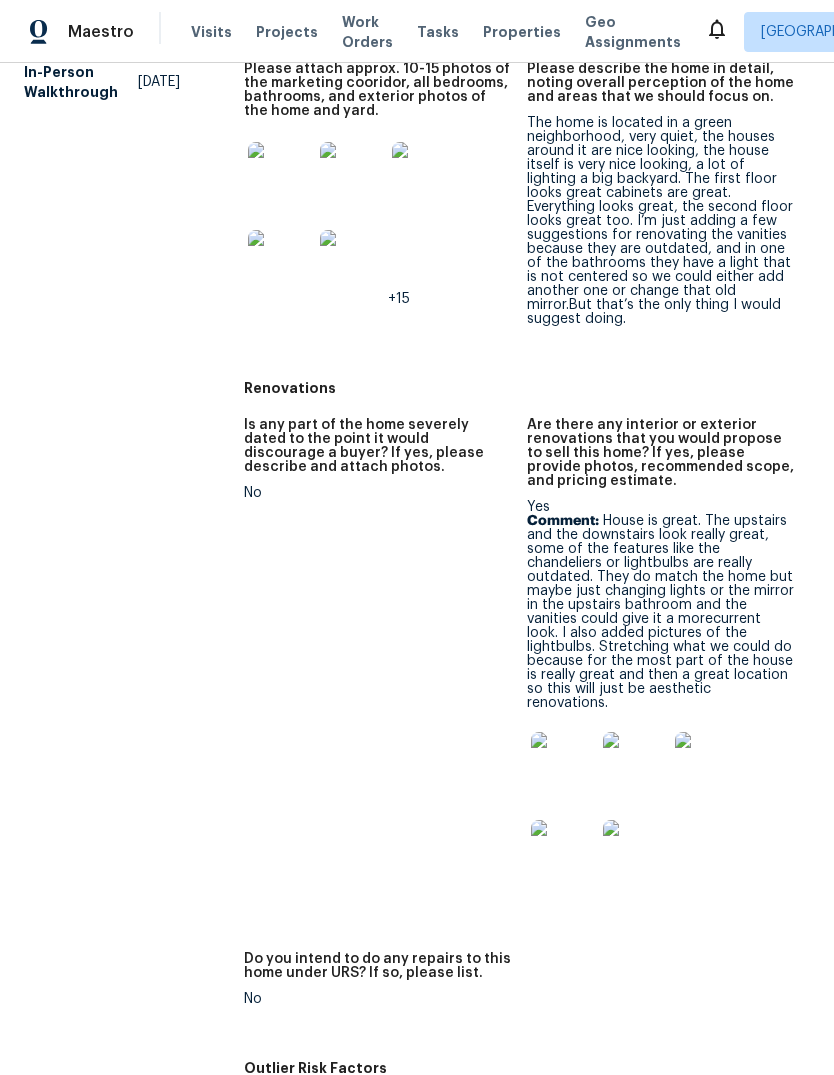 click at bounding box center (563, 764) 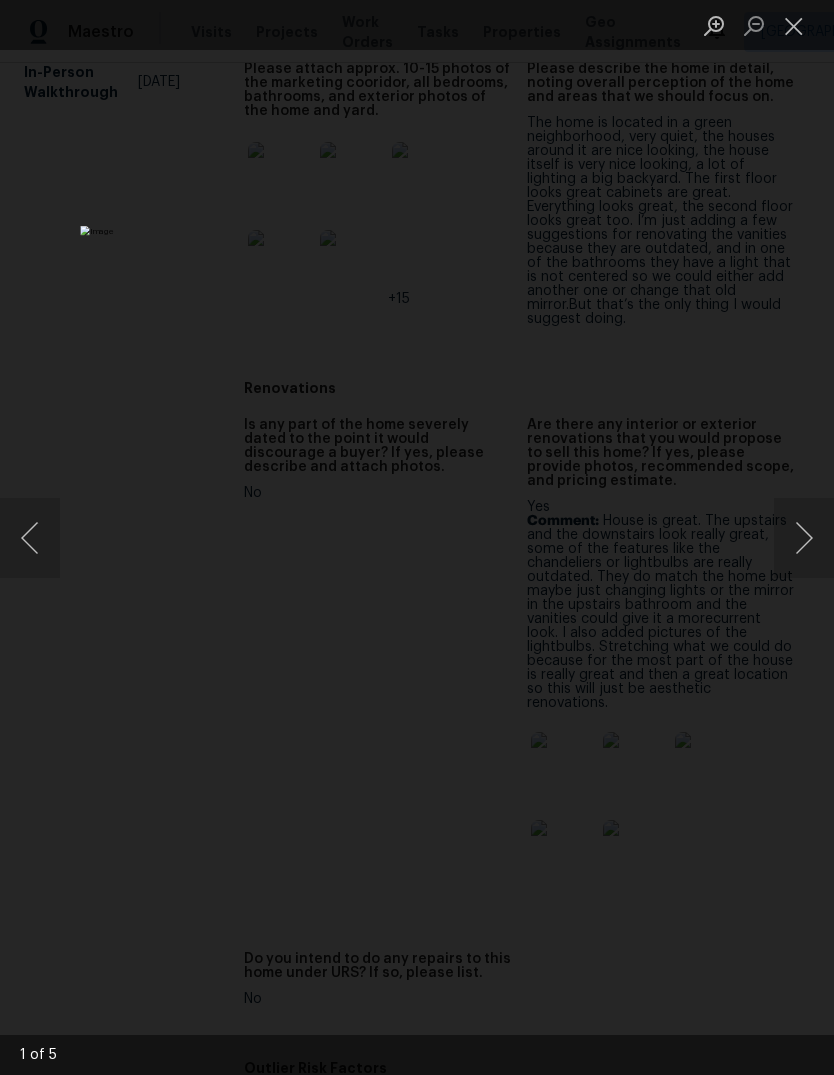 click at bounding box center [804, 538] 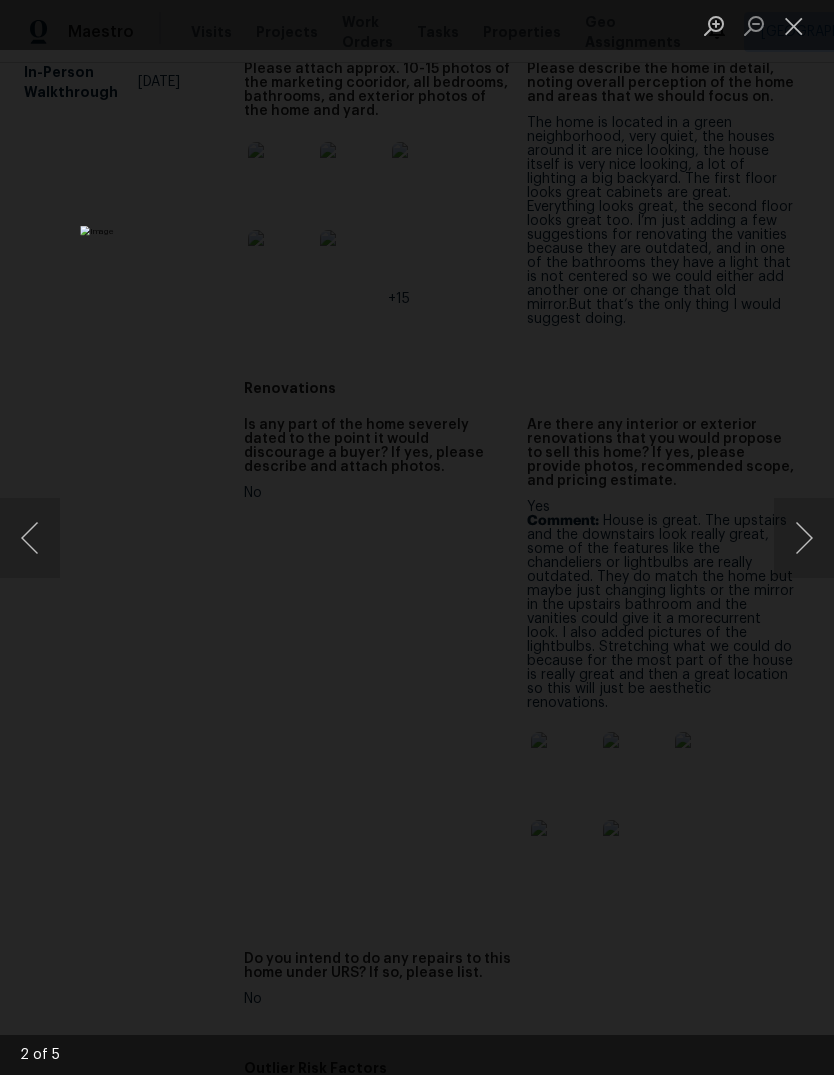 click at bounding box center (804, 538) 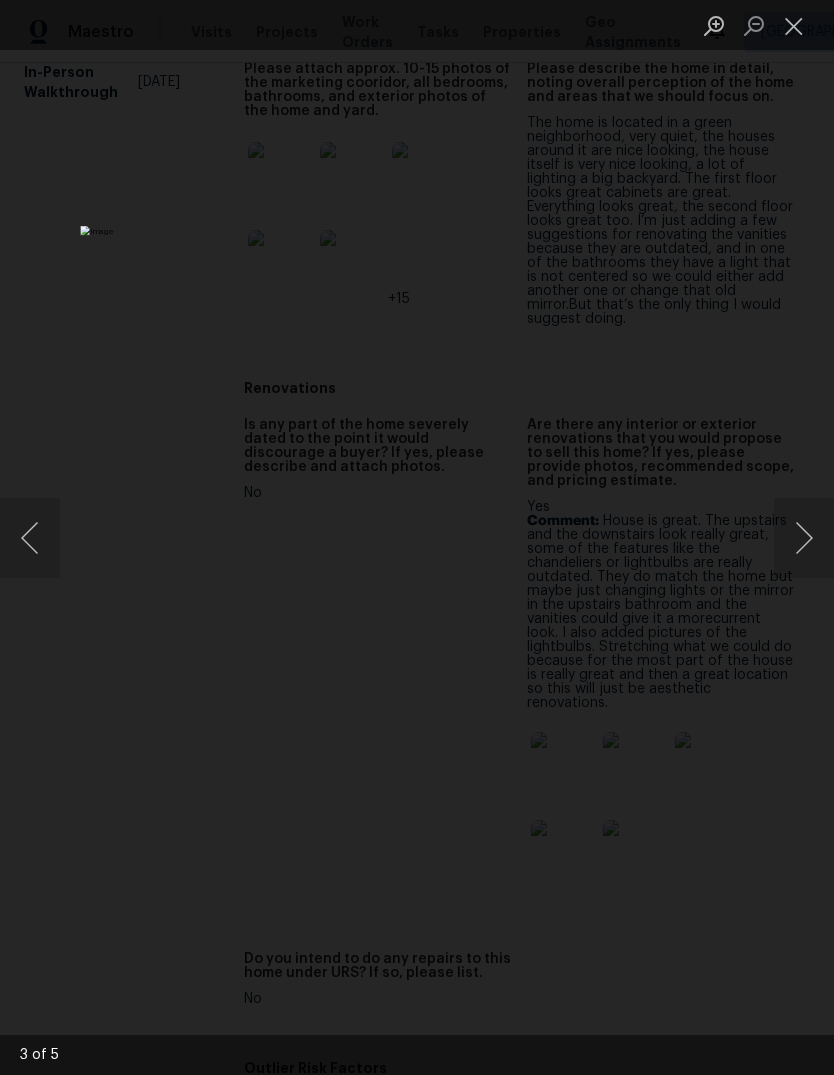 click at bounding box center [804, 538] 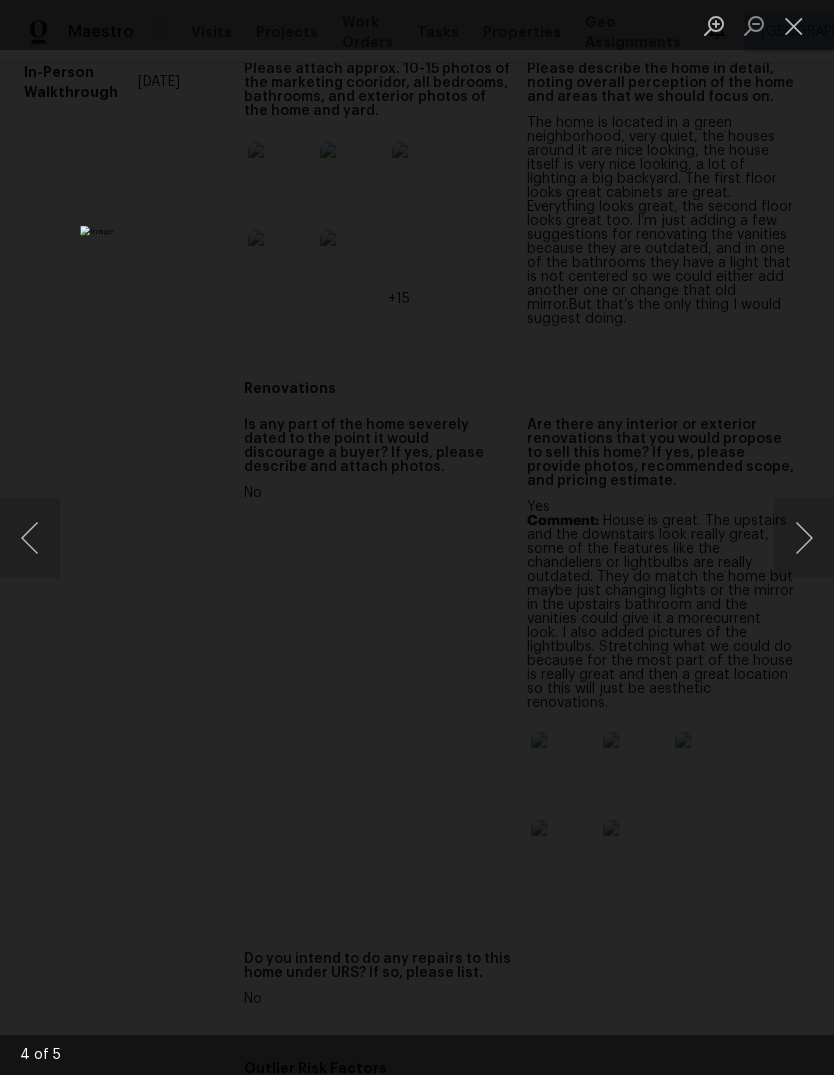 click at bounding box center (804, 538) 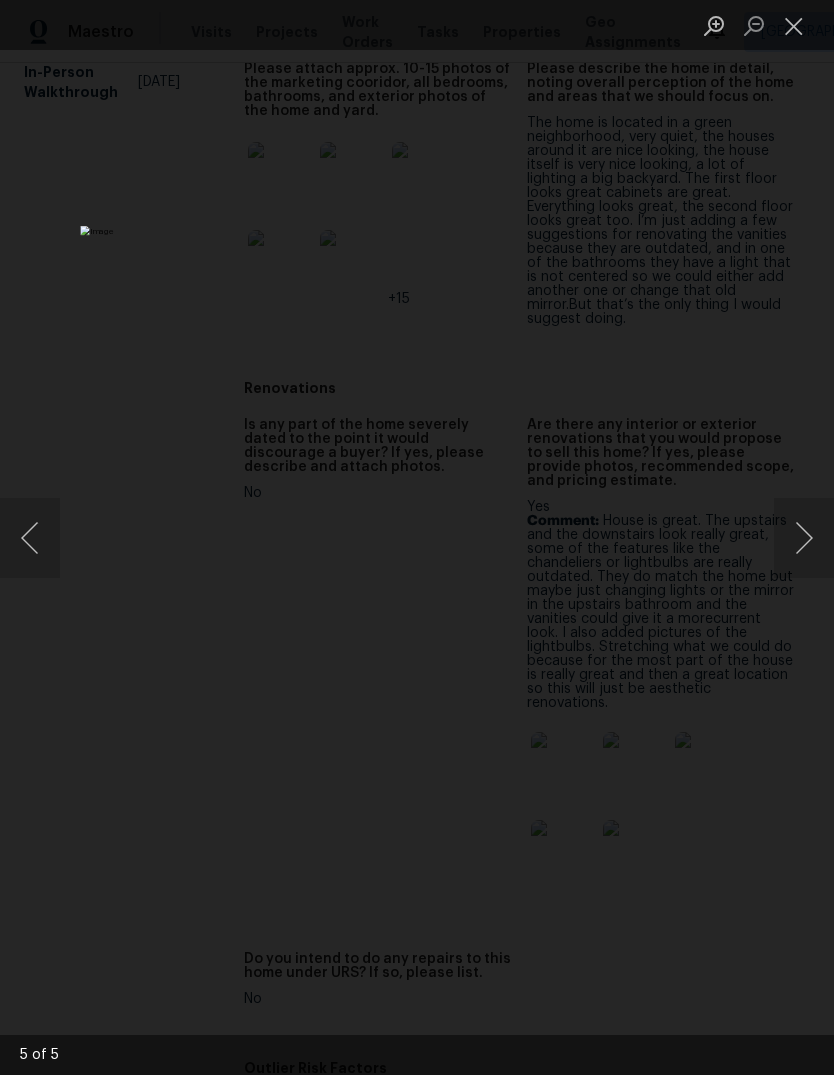 click at bounding box center (804, 538) 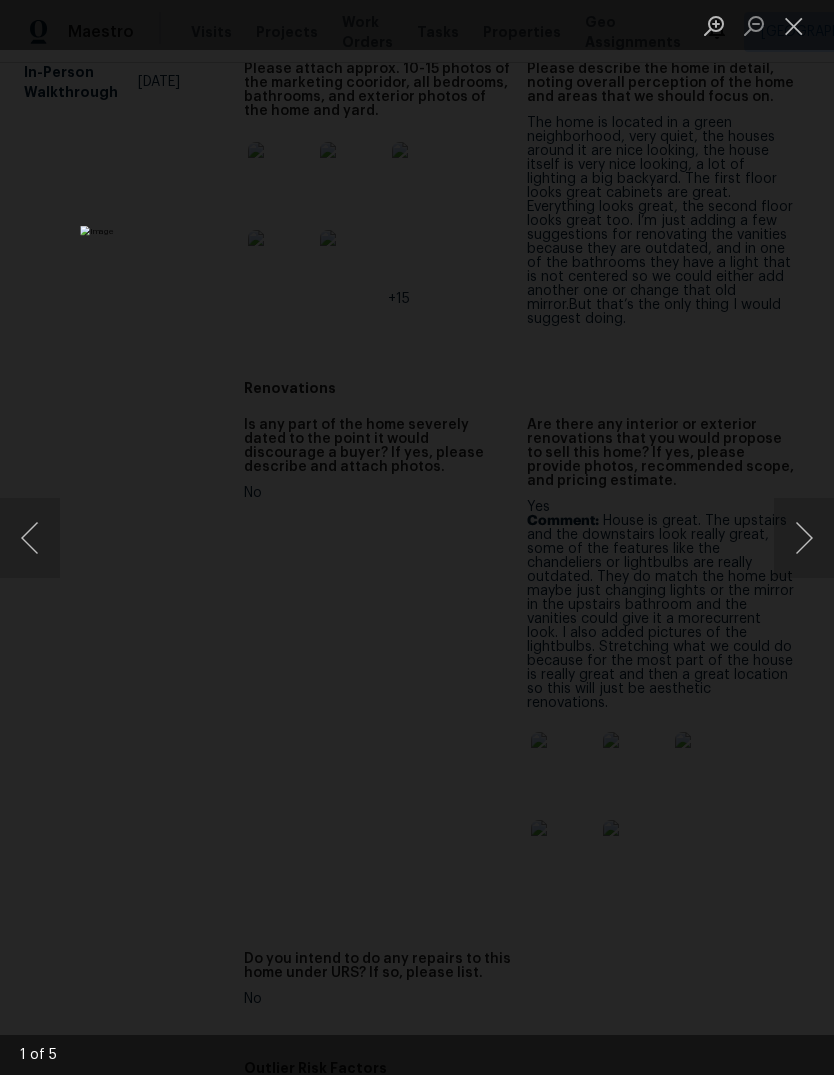 click at bounding box center (804, 538) 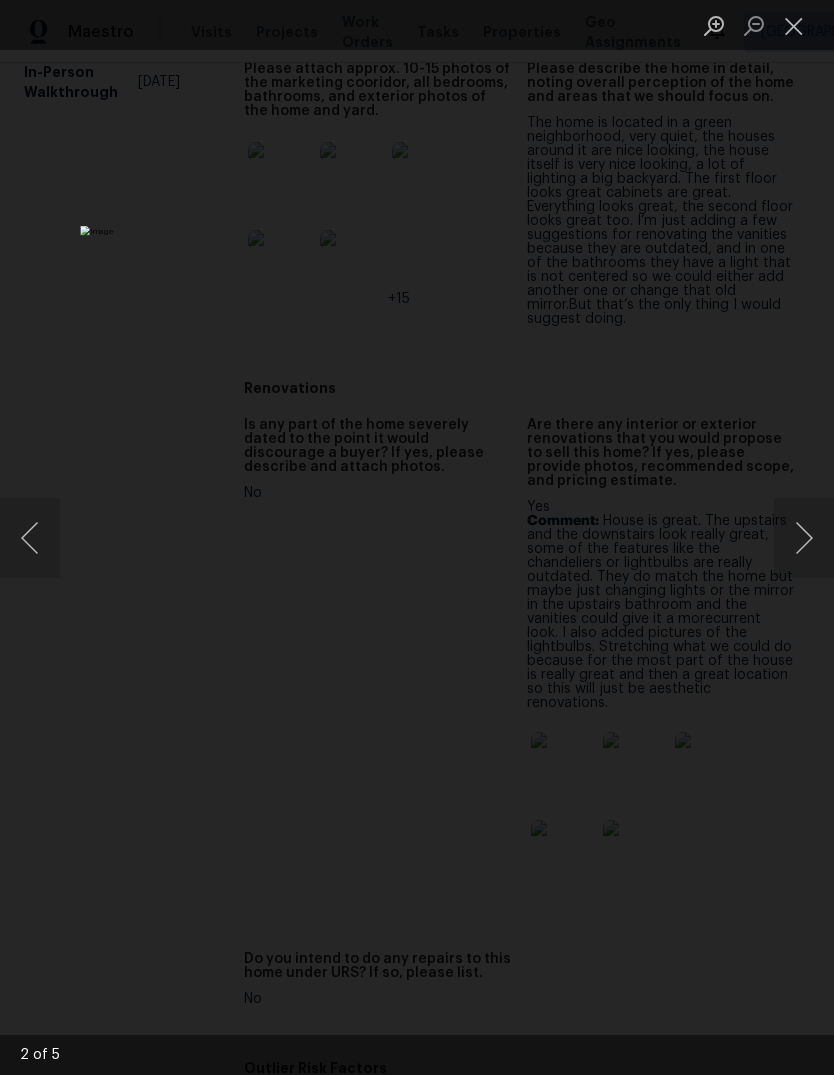 click at bounding box center [804, 538] 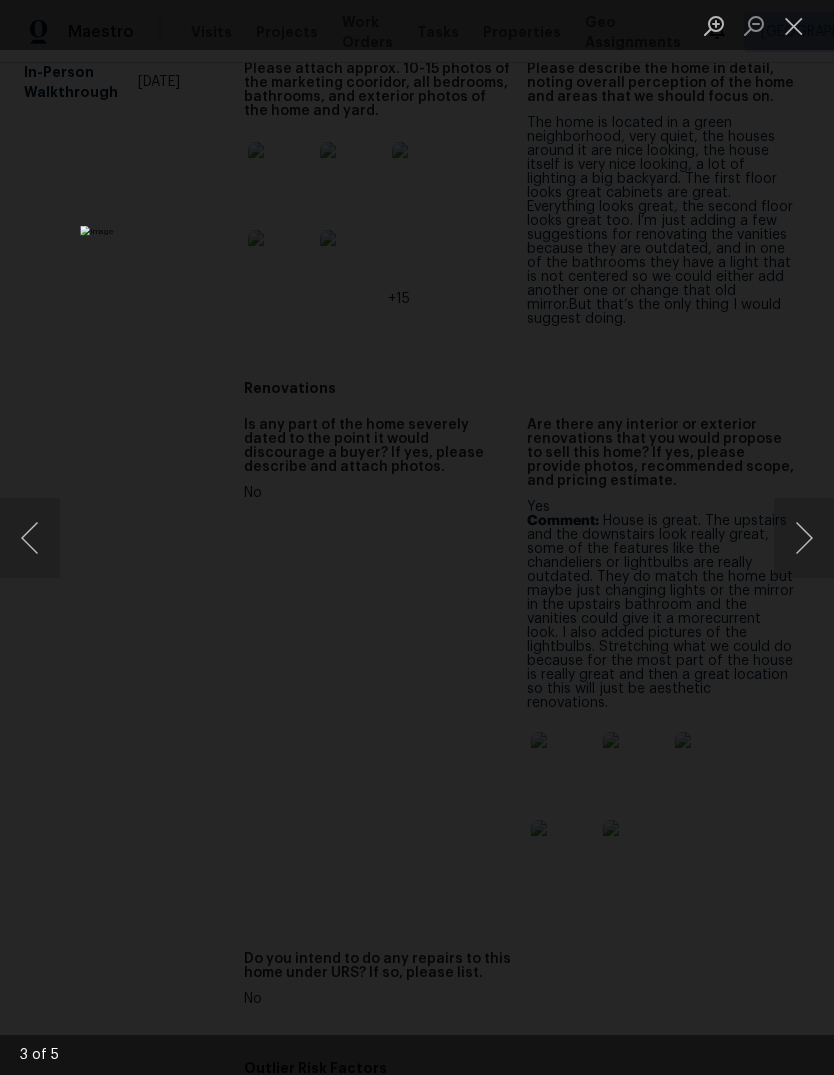 click at bounding box center [804, 538] 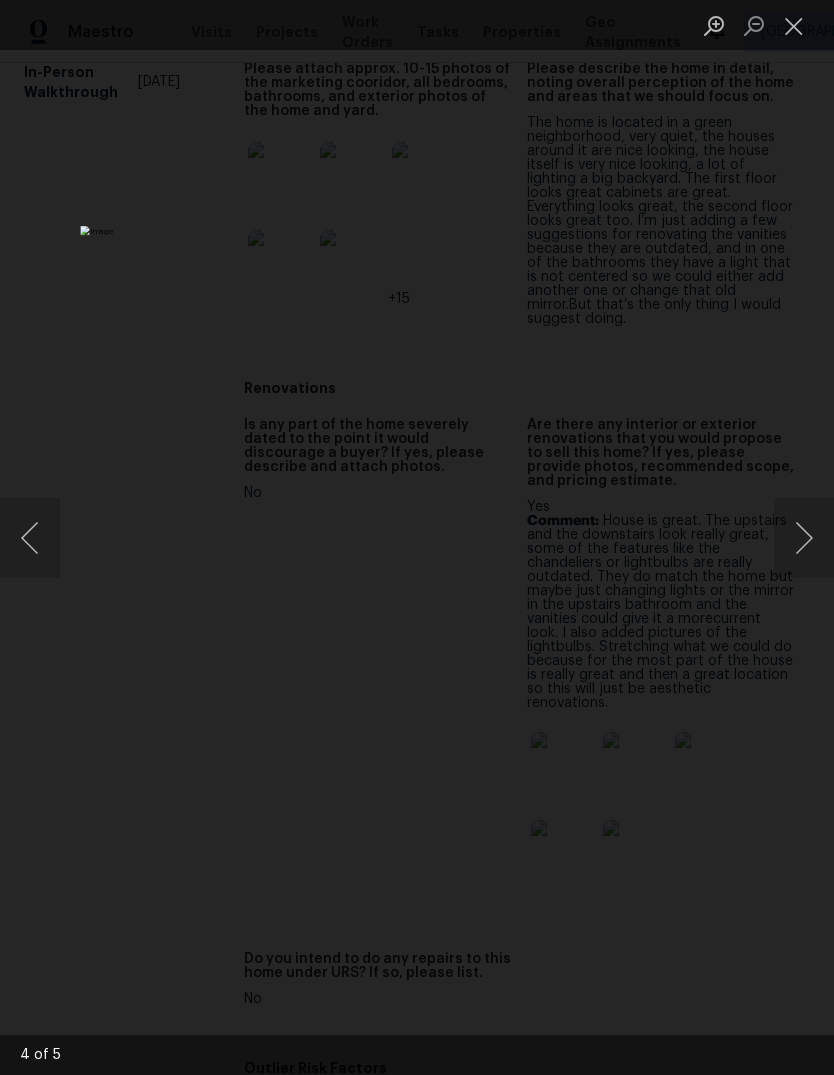 click at bounding box center [804, 538] 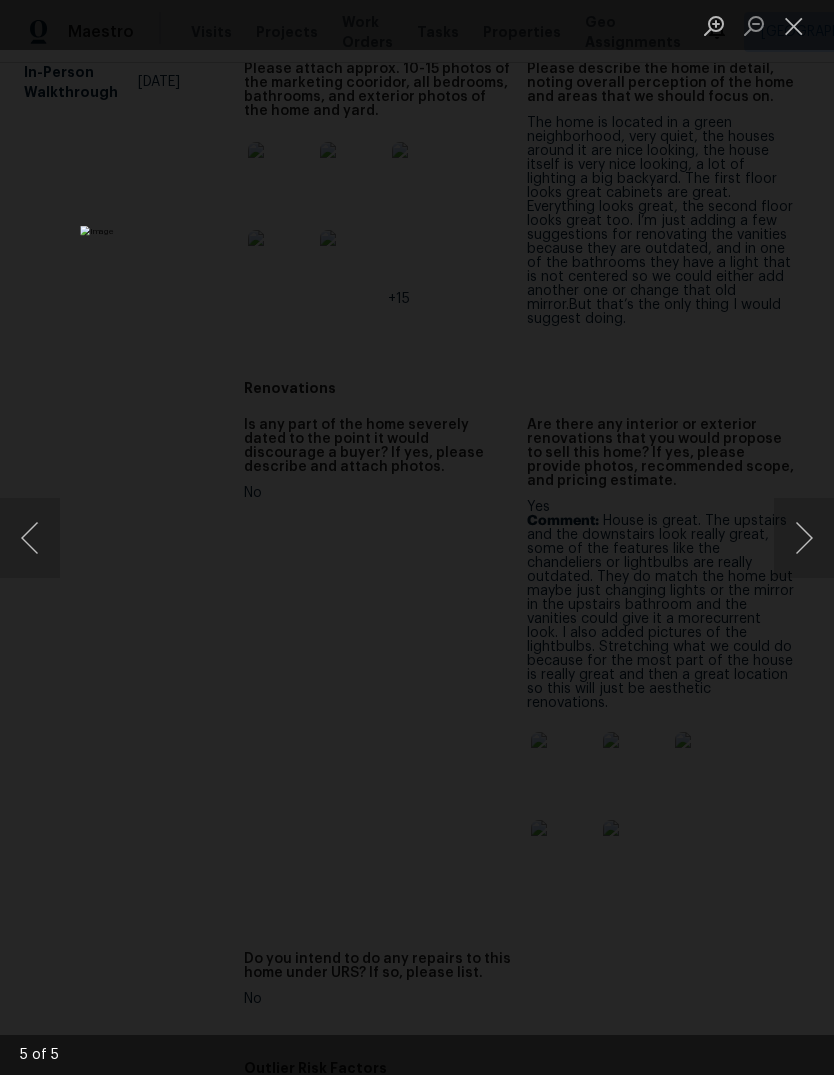 click at bounding box center (804, 538) 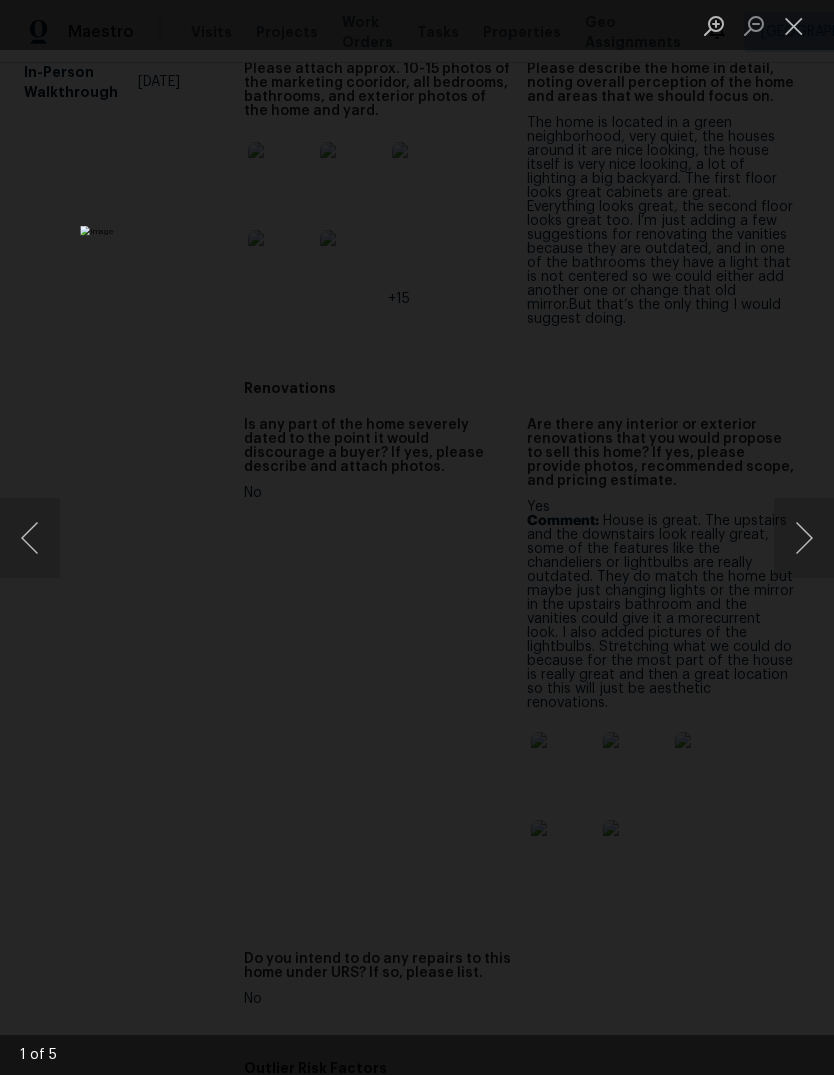 click at bounding box center [804, 538] 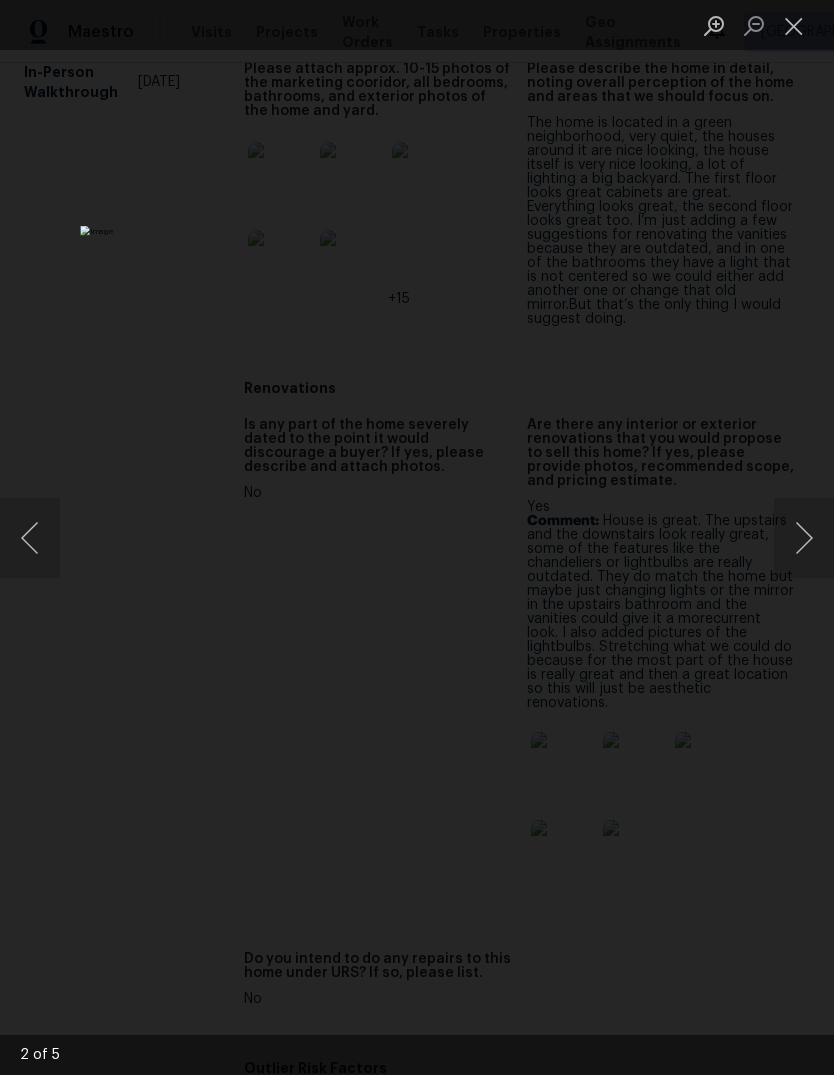 click at bounding box center (804, 538) 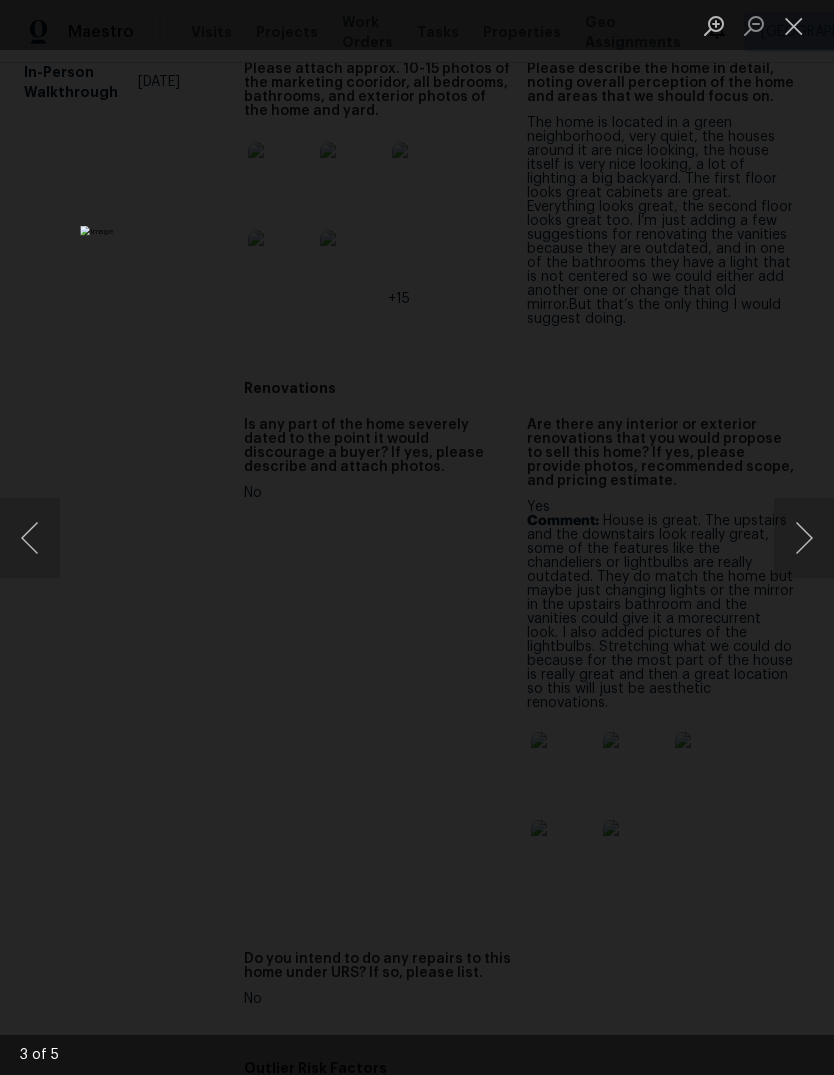 click at bounding box center (804, 538) 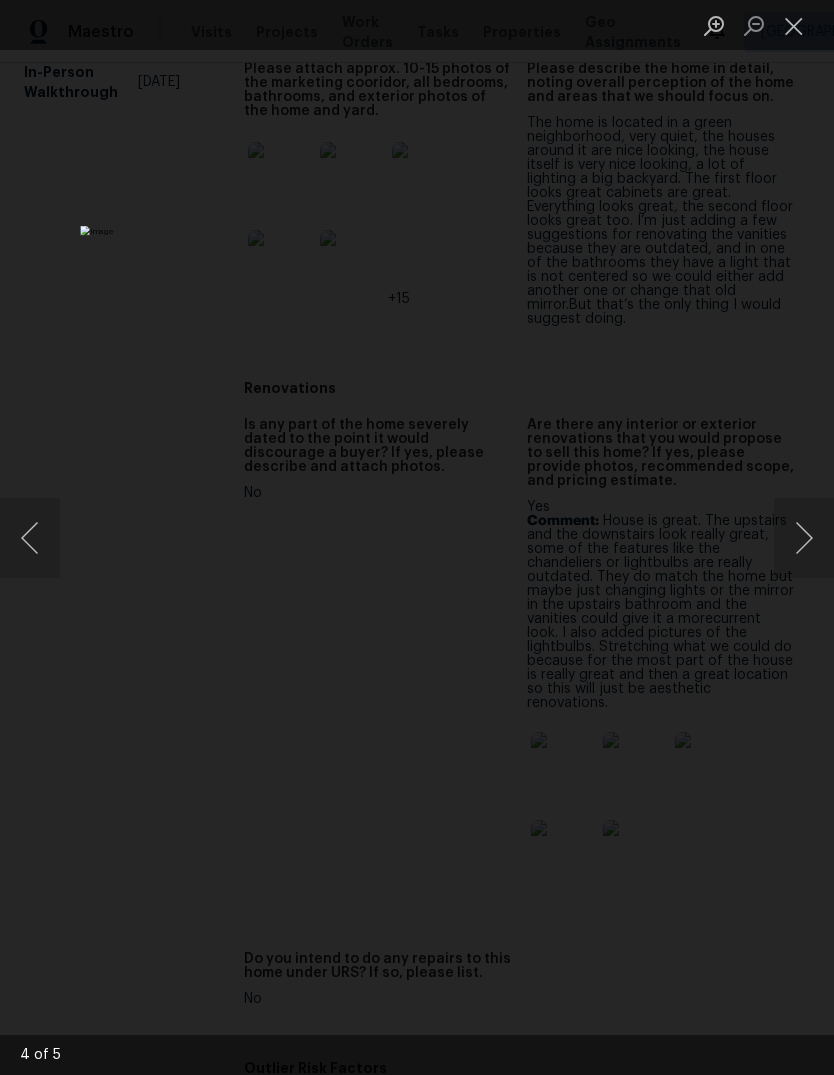 click at bounding box center [794, 25] 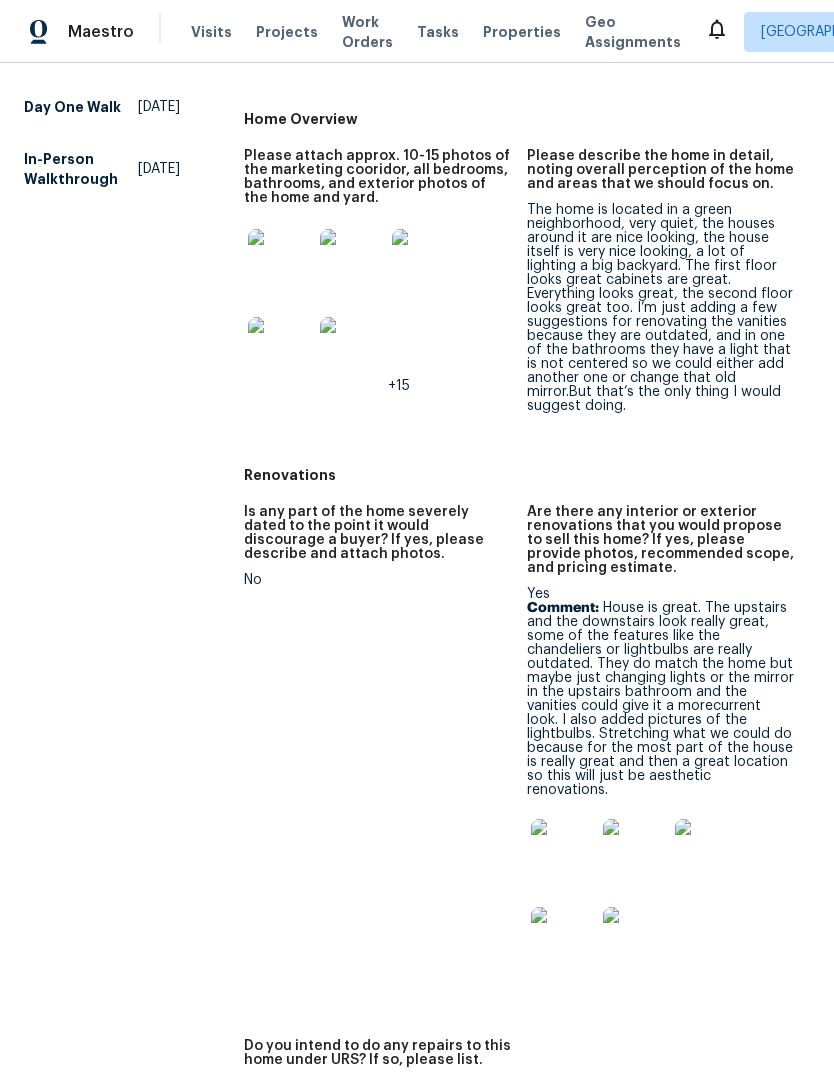 scroll, scrollTop: 185, scrollLeft: 0, axis: vertical 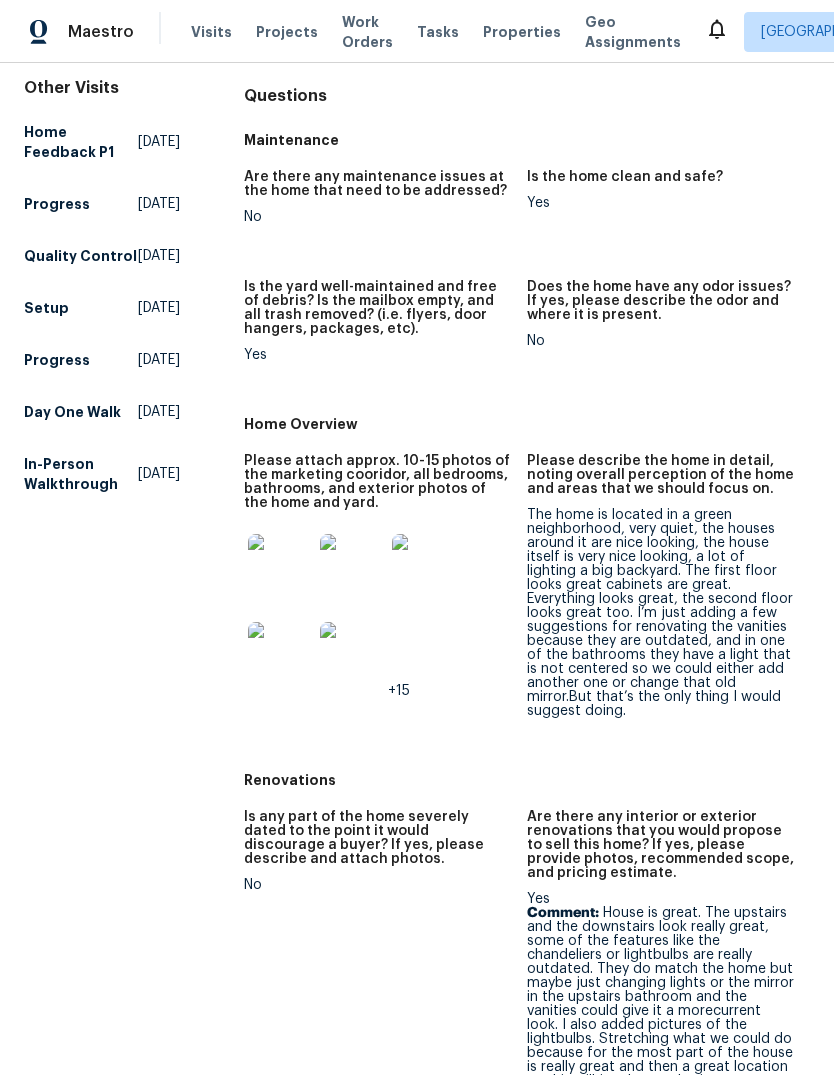 click at bounding box center [280, 566] 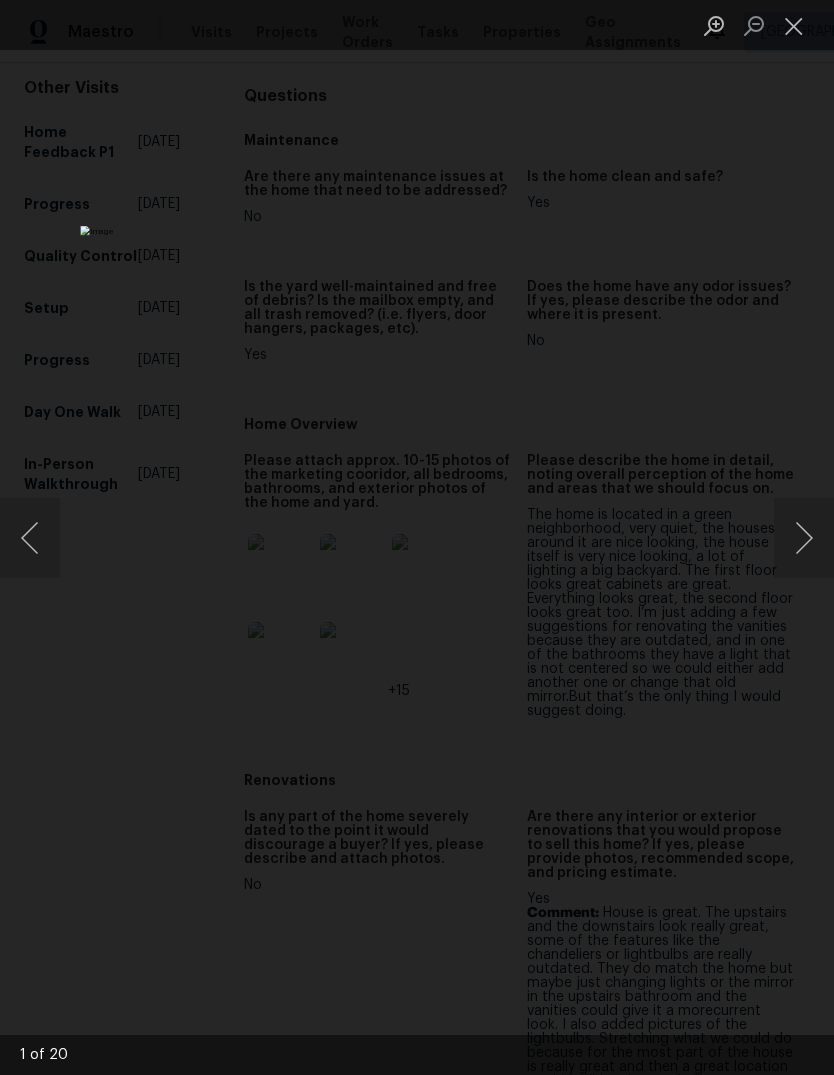 click at bounding box center [804, 538] 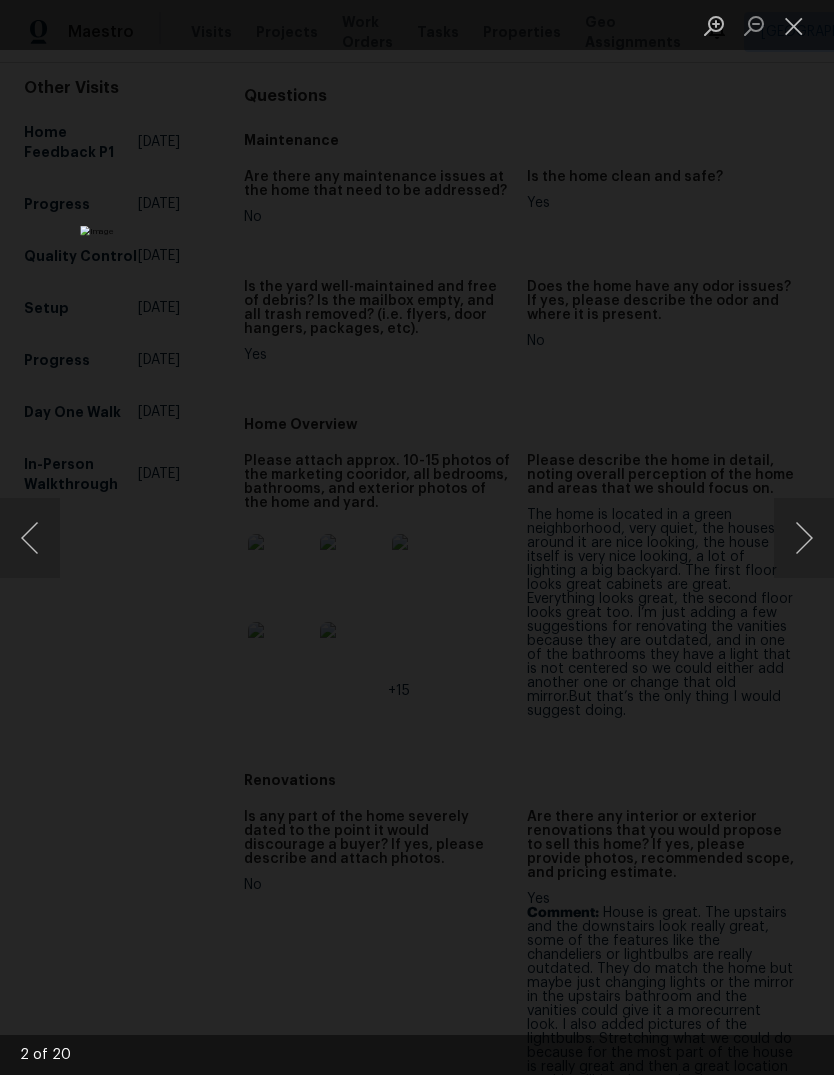 click at bounding box center (804, 538) 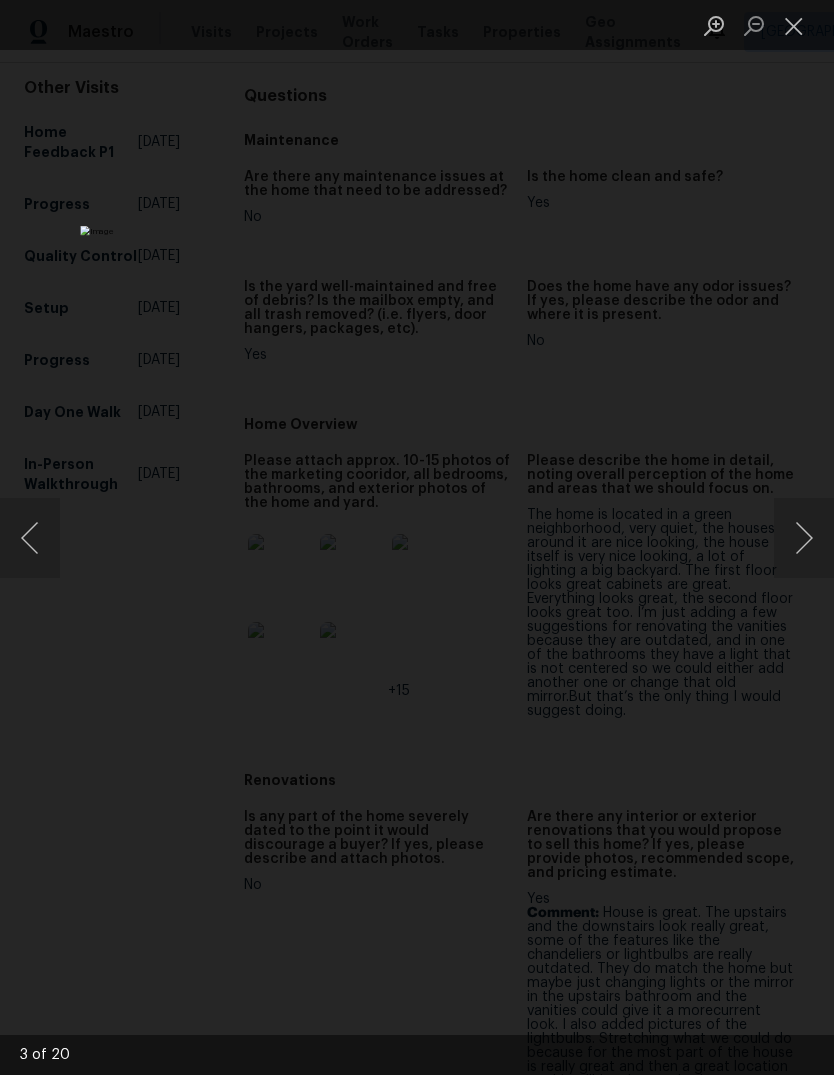 click at bounding box center (804, 538) 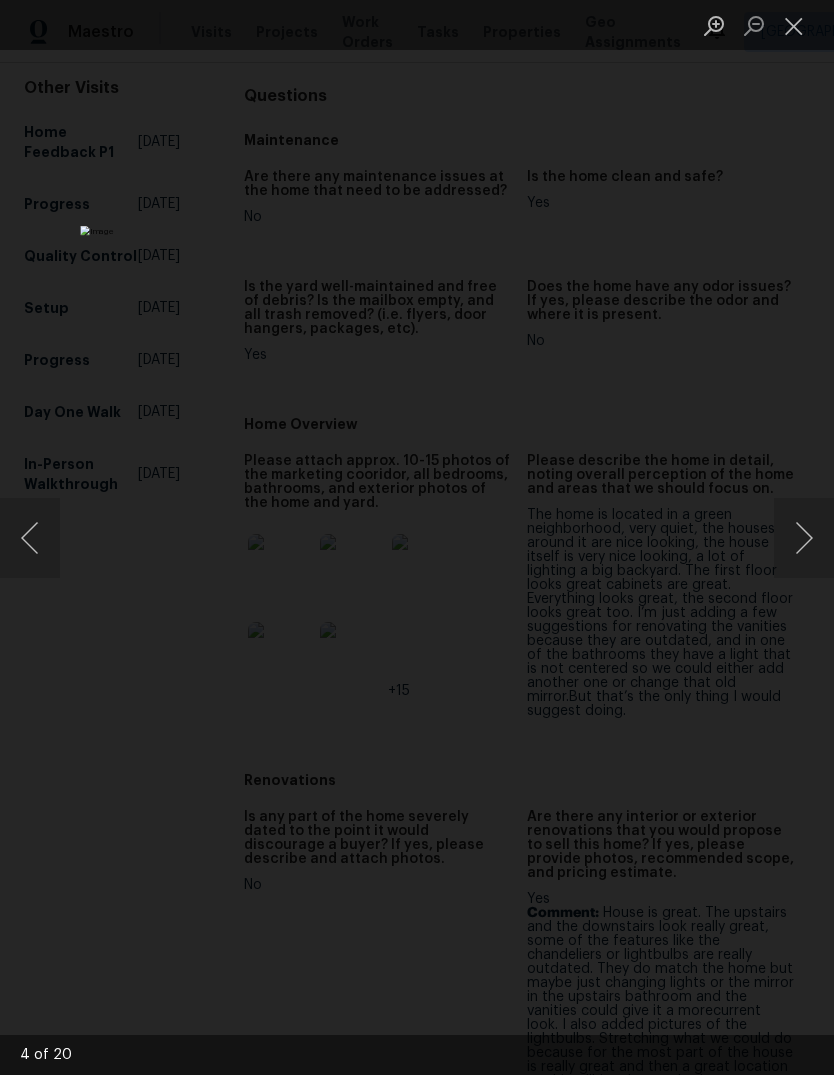 click at bounding box center (804, 538) 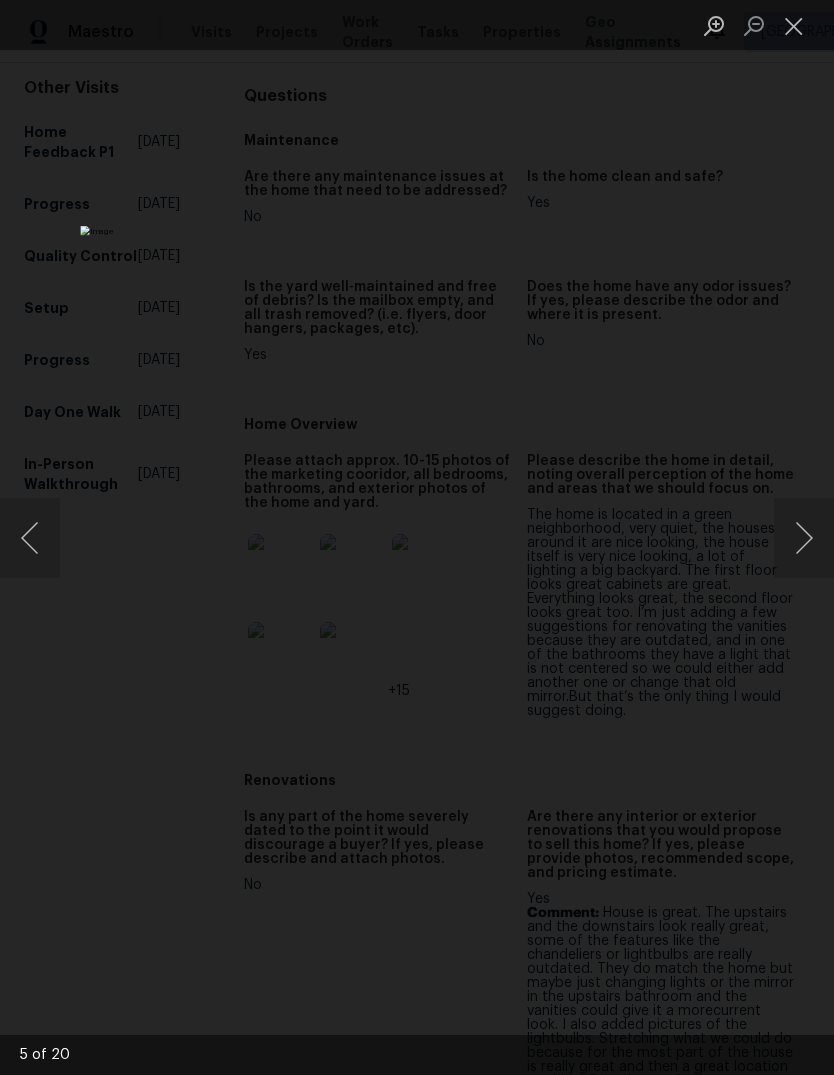 click at bounding box center (804, 538) 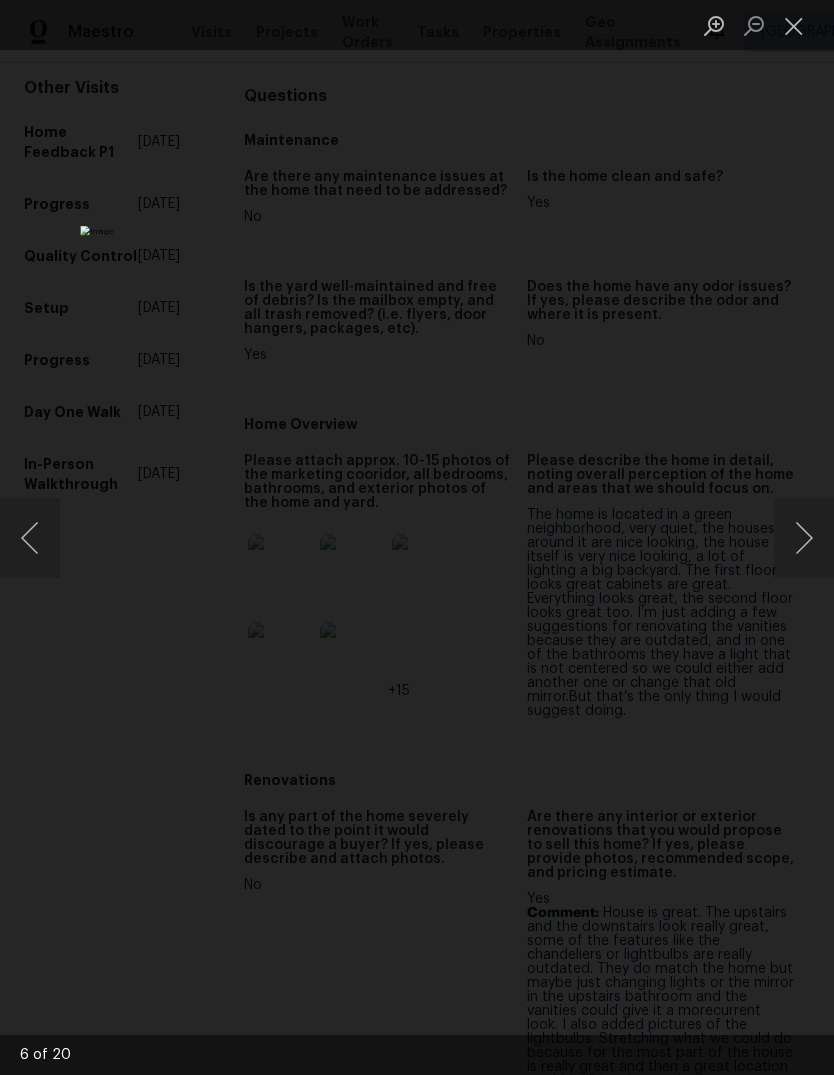 click at bounding box center (804, 538) 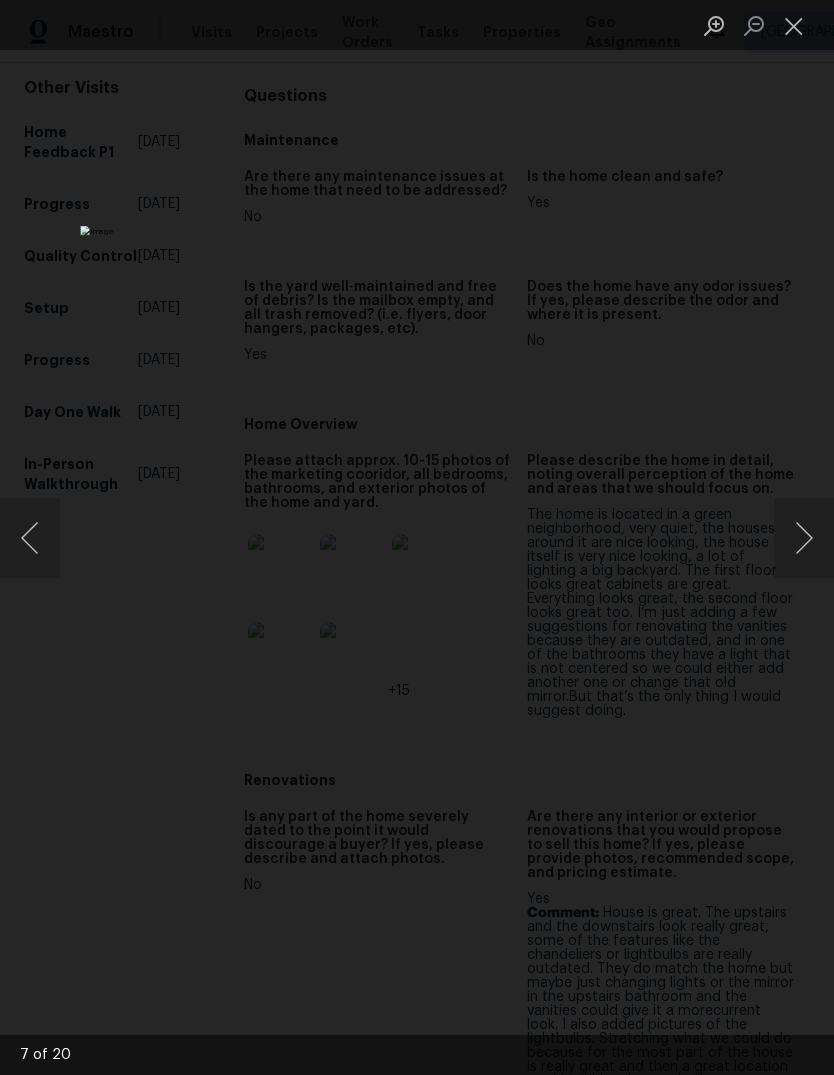 click at bounding box center (804, 538) 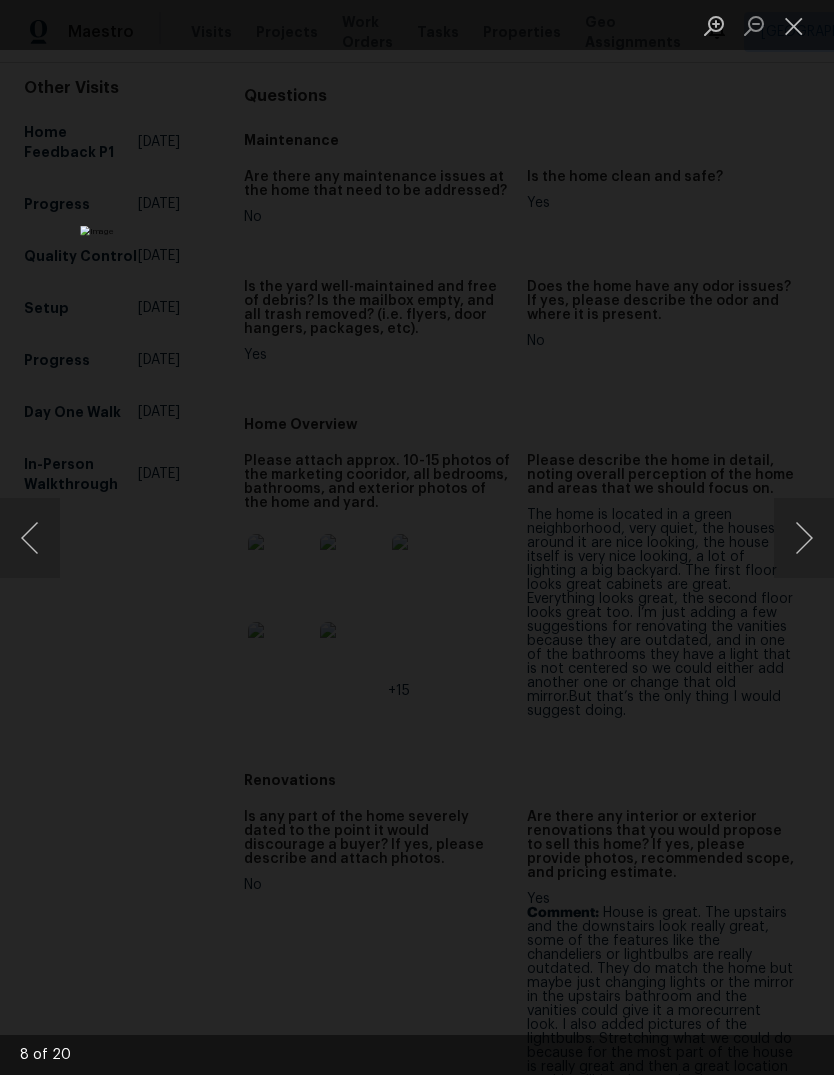 click 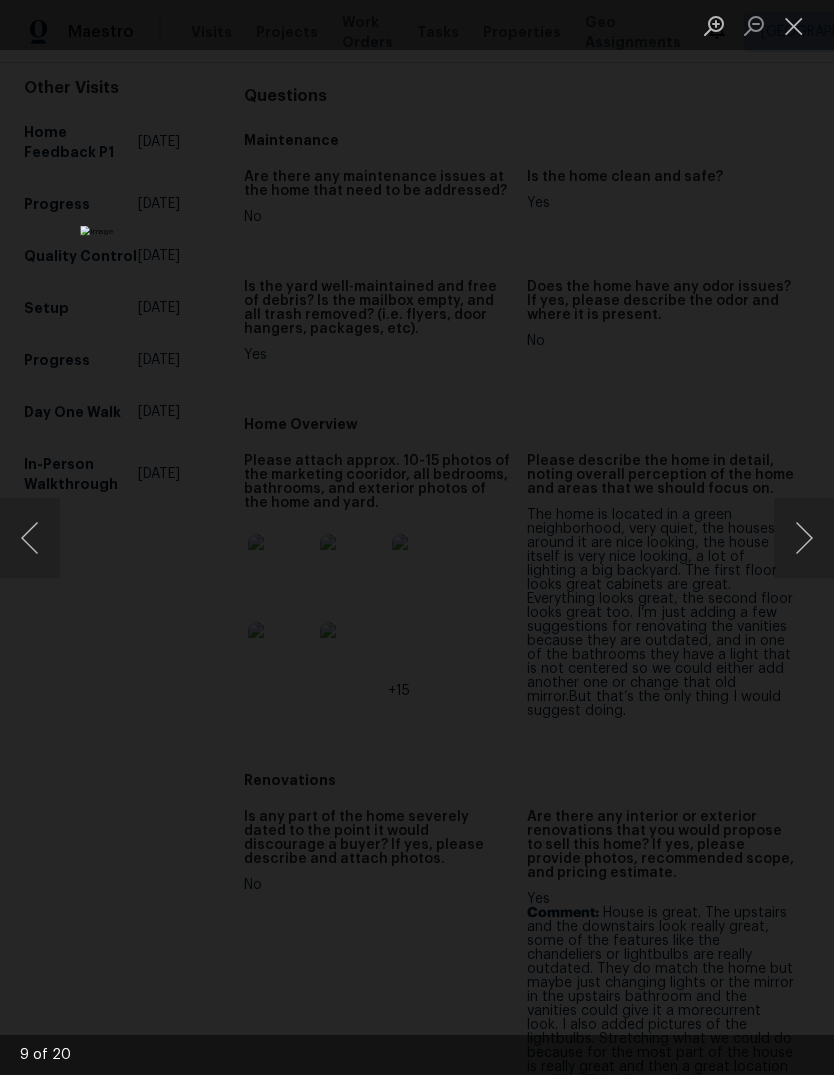 click 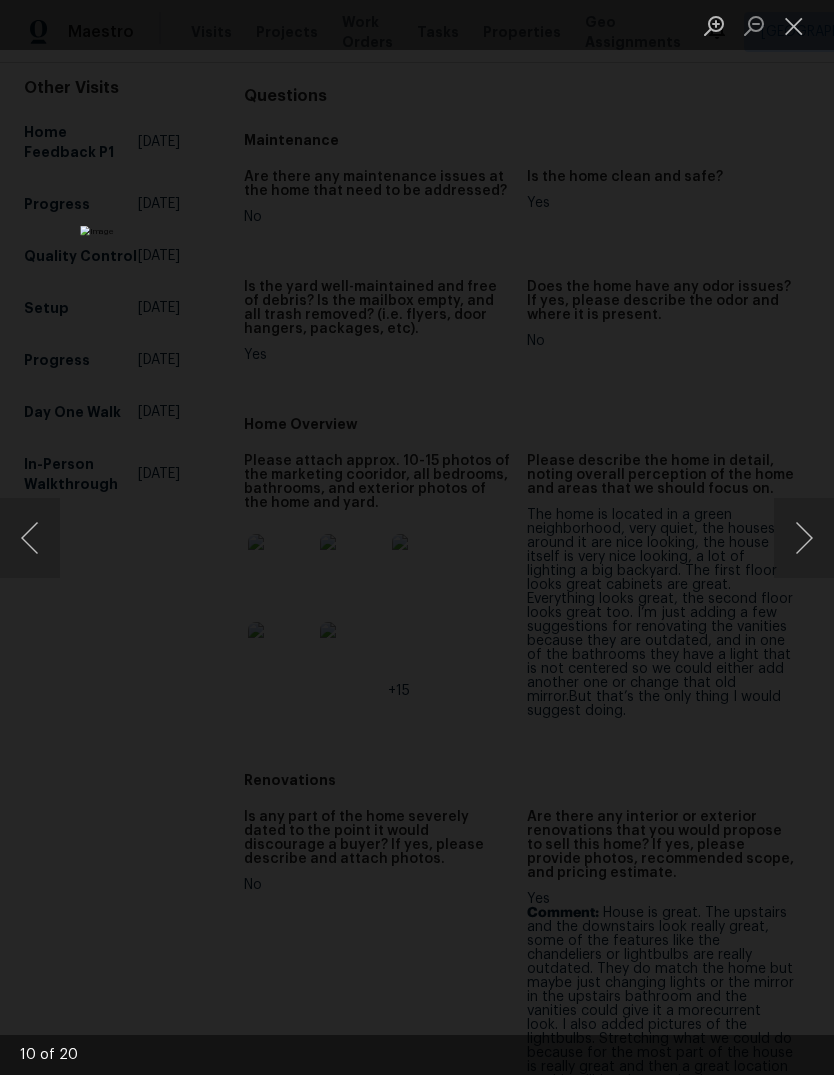 click 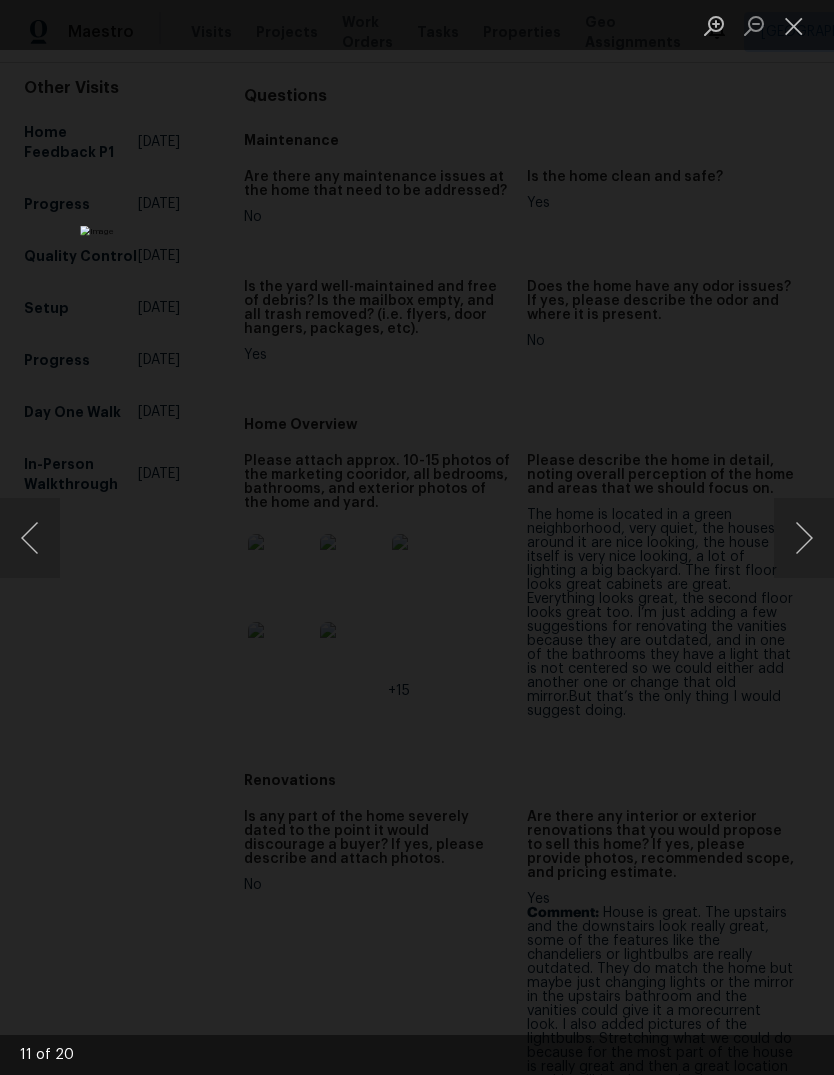 click 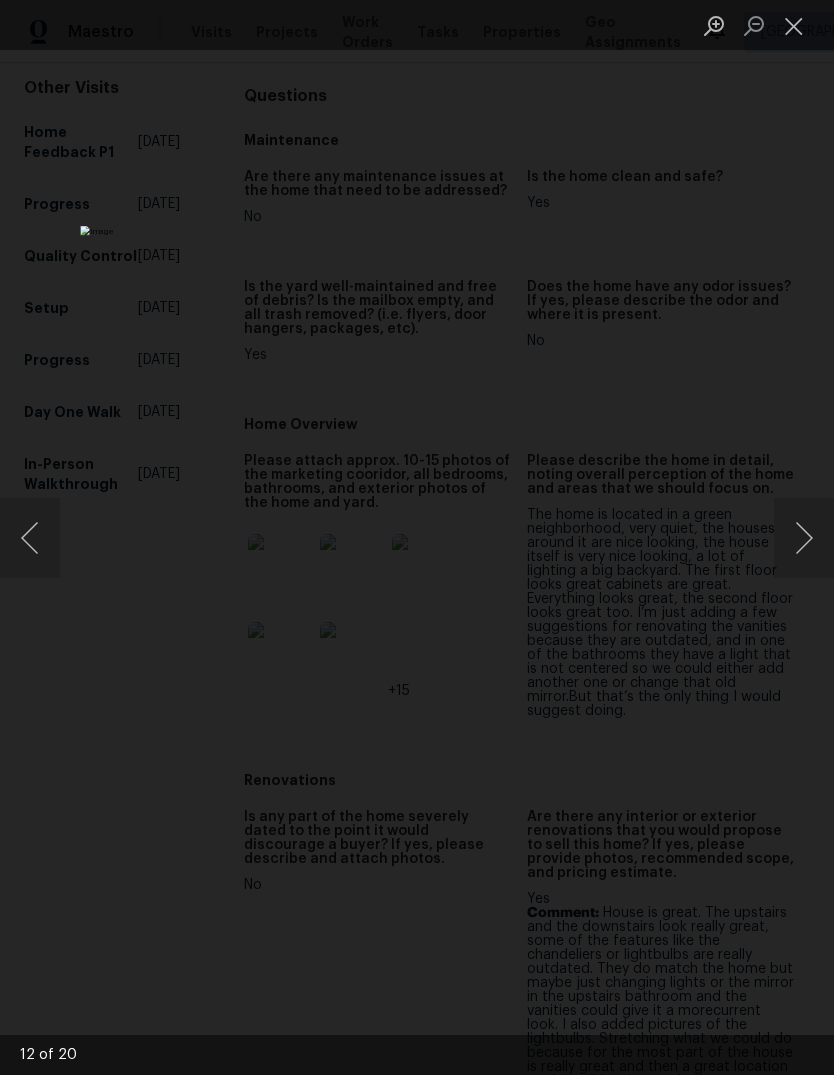 click 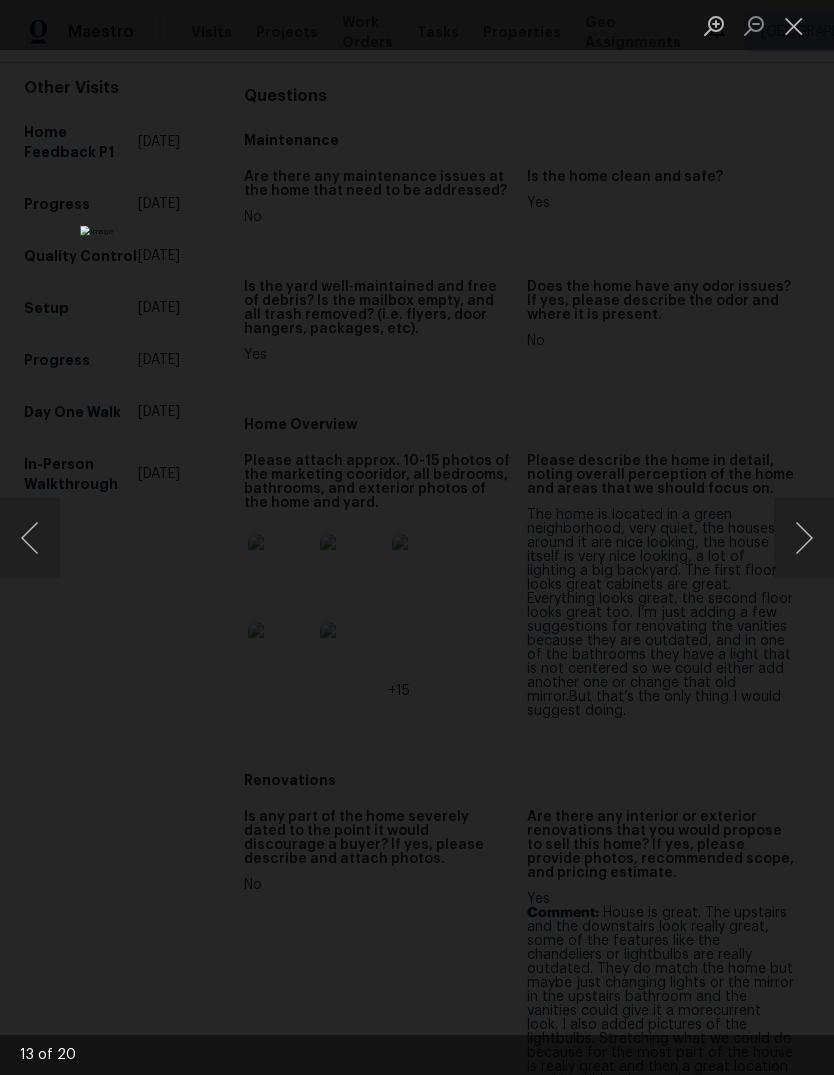 click 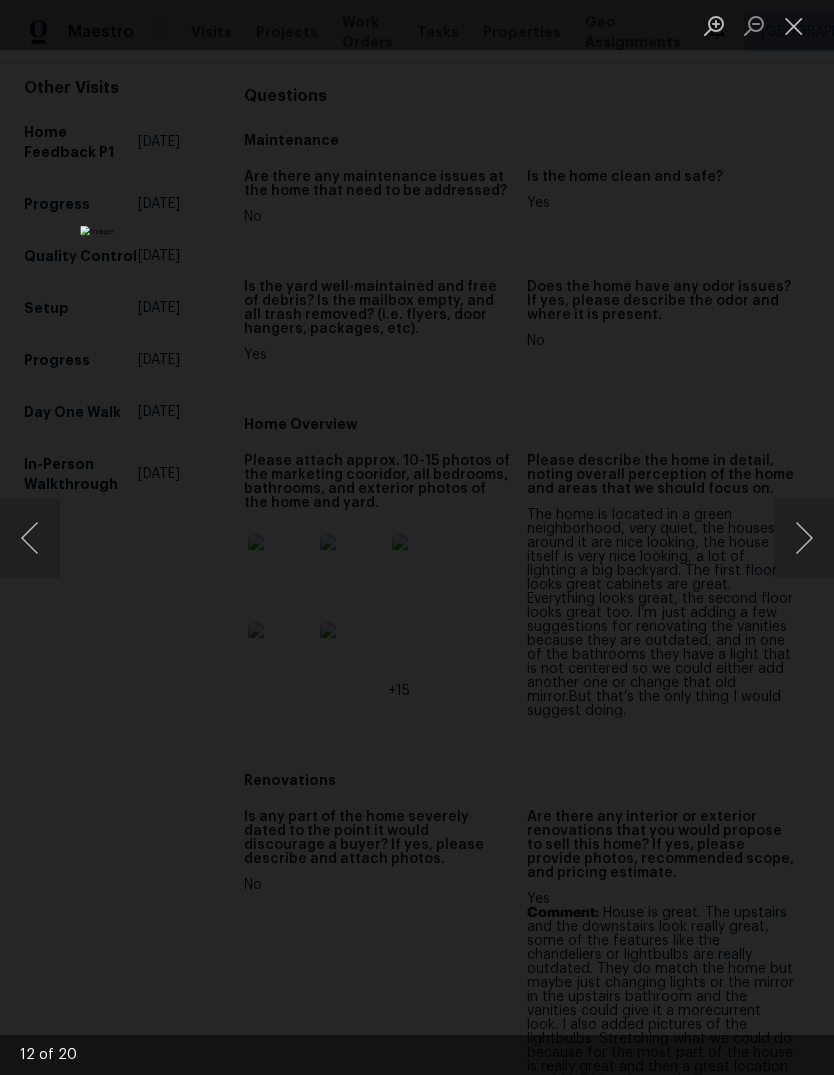 click 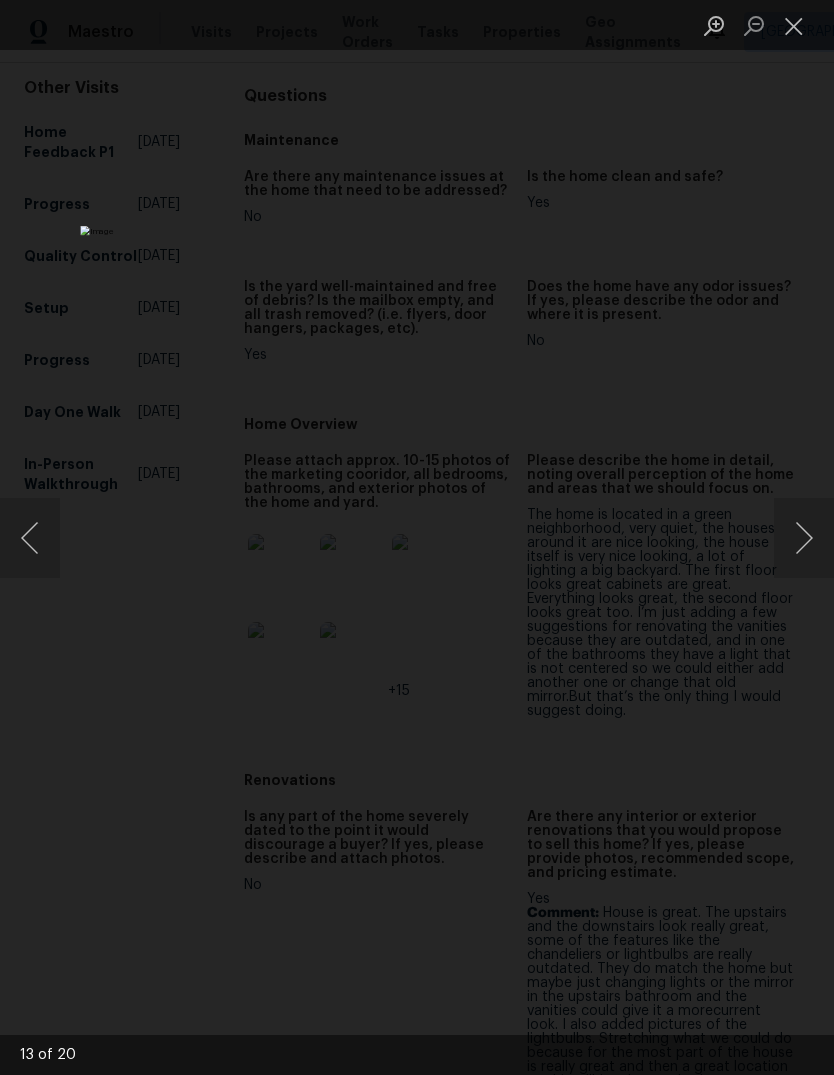 click 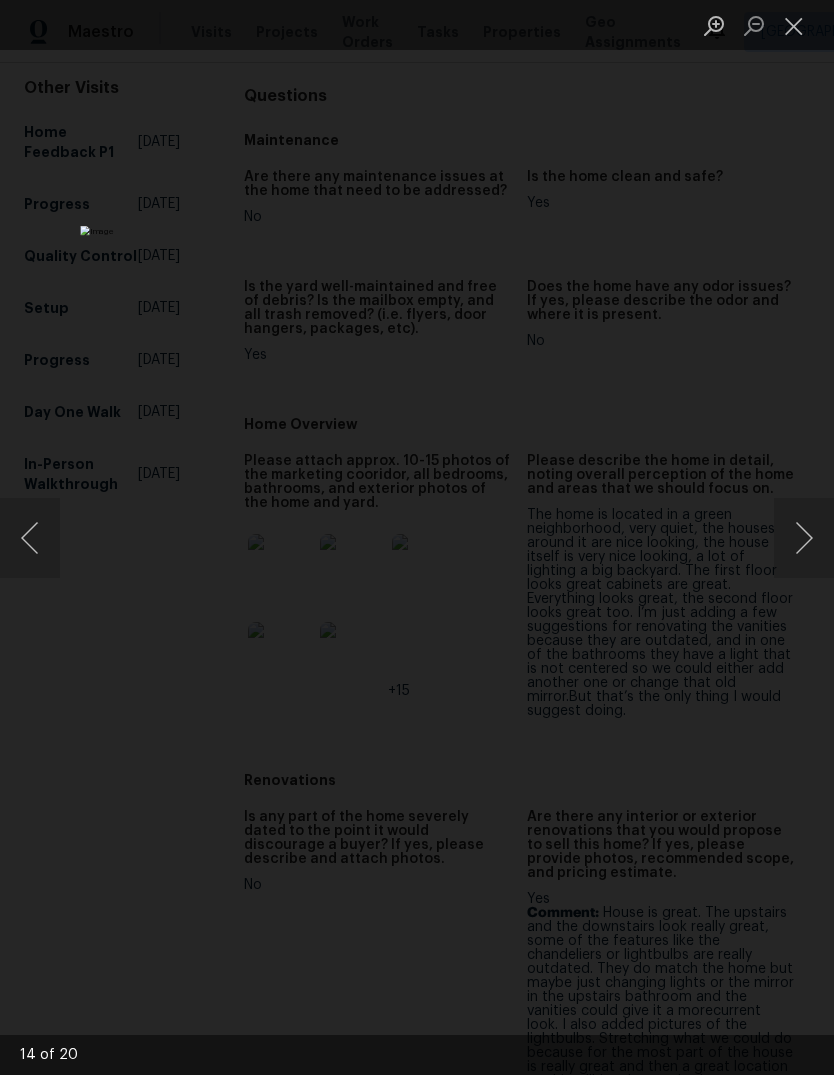 click 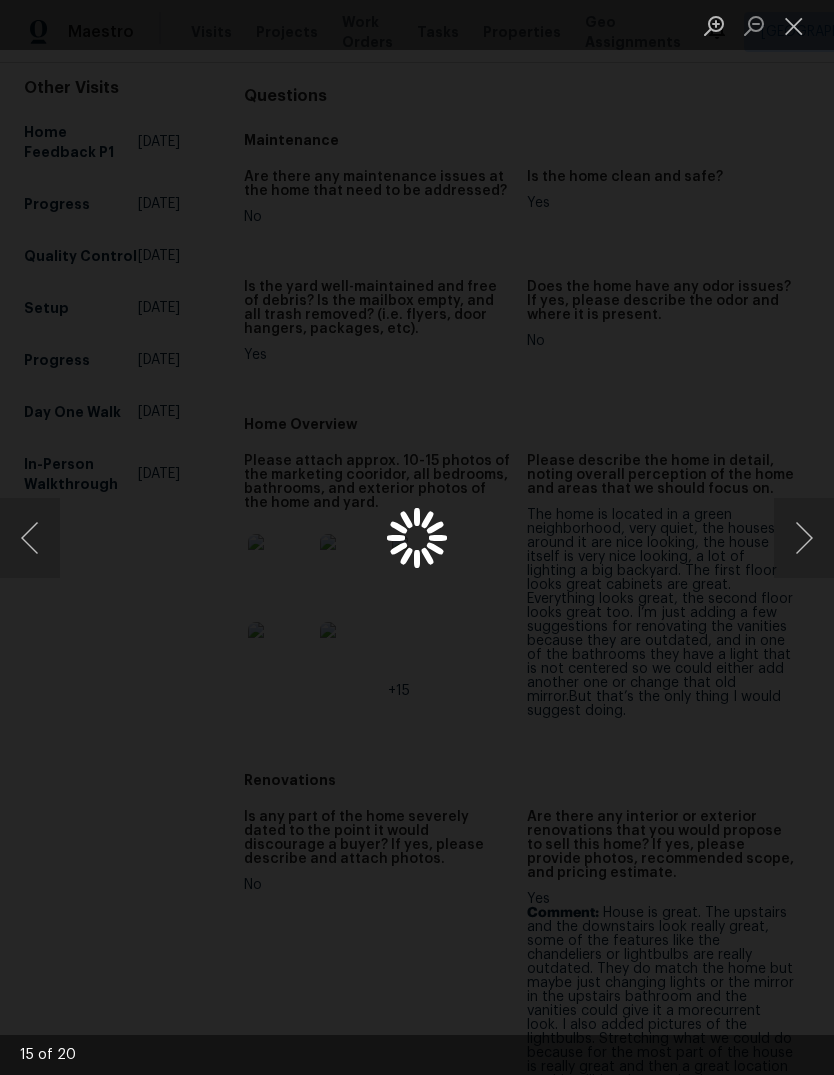 click 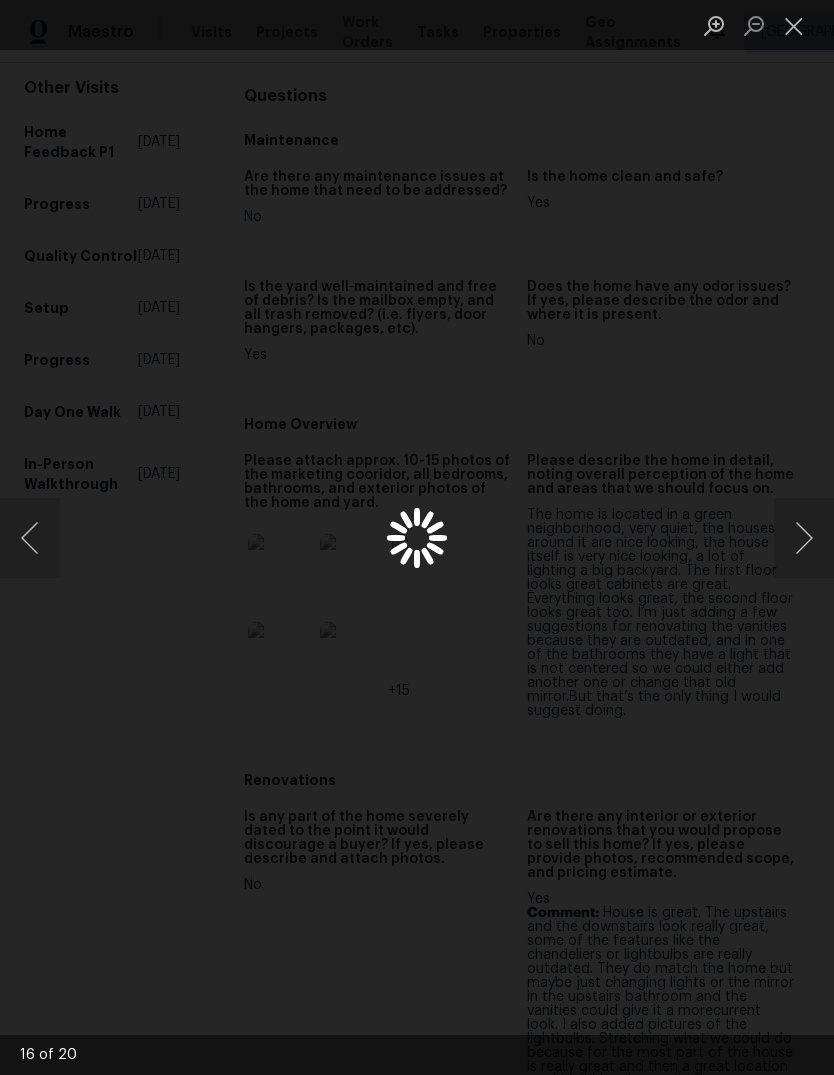 click 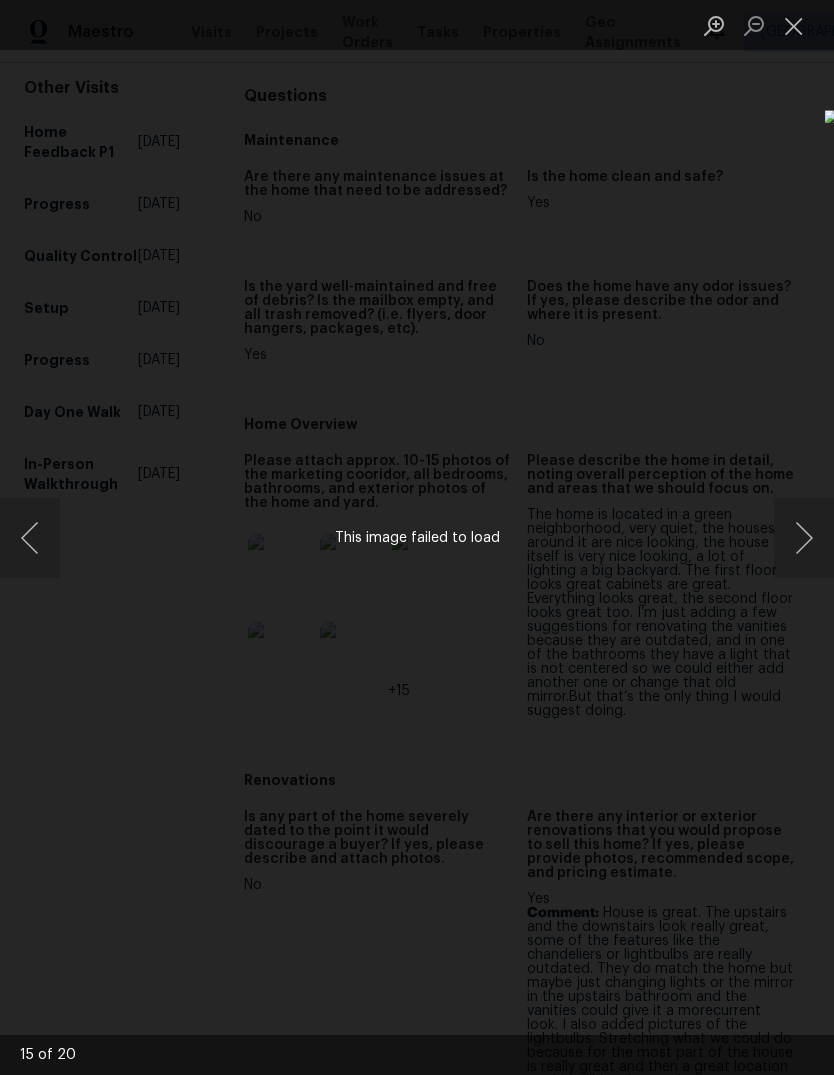 click 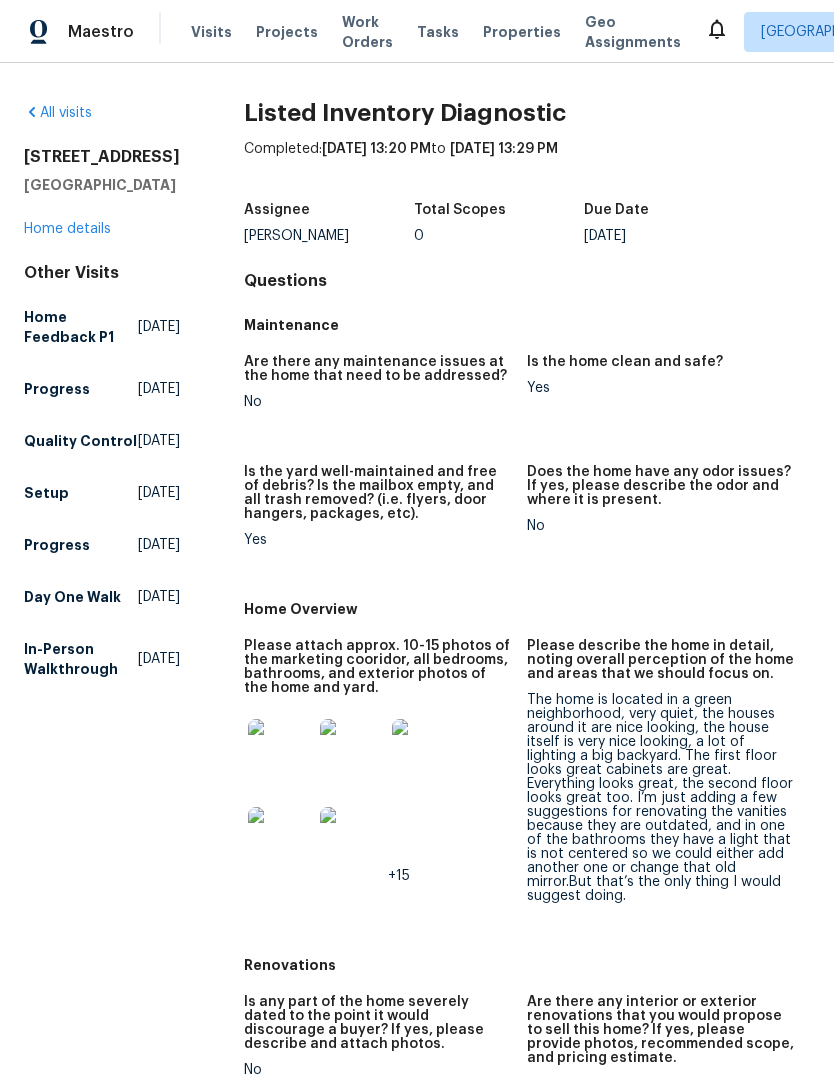 scroll, scrollTop: 0, scrollLeft: 0, axis: both 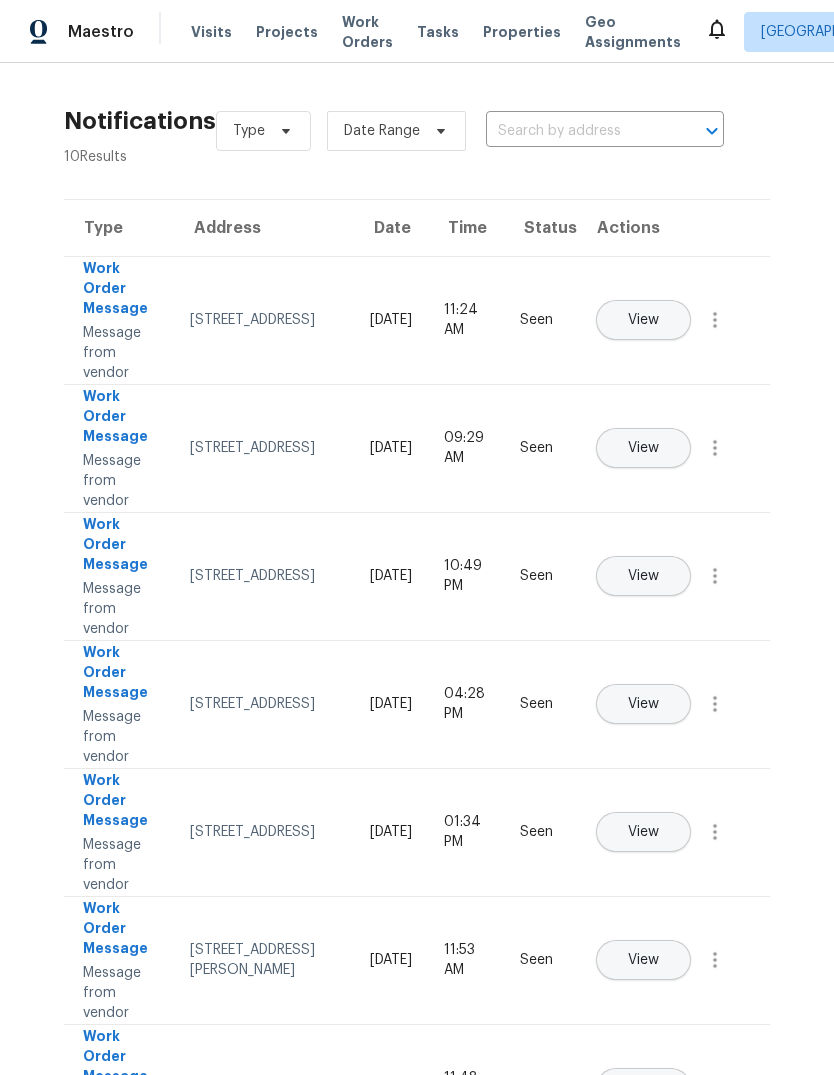 click on "Visits" at bounding box center (211, 32) 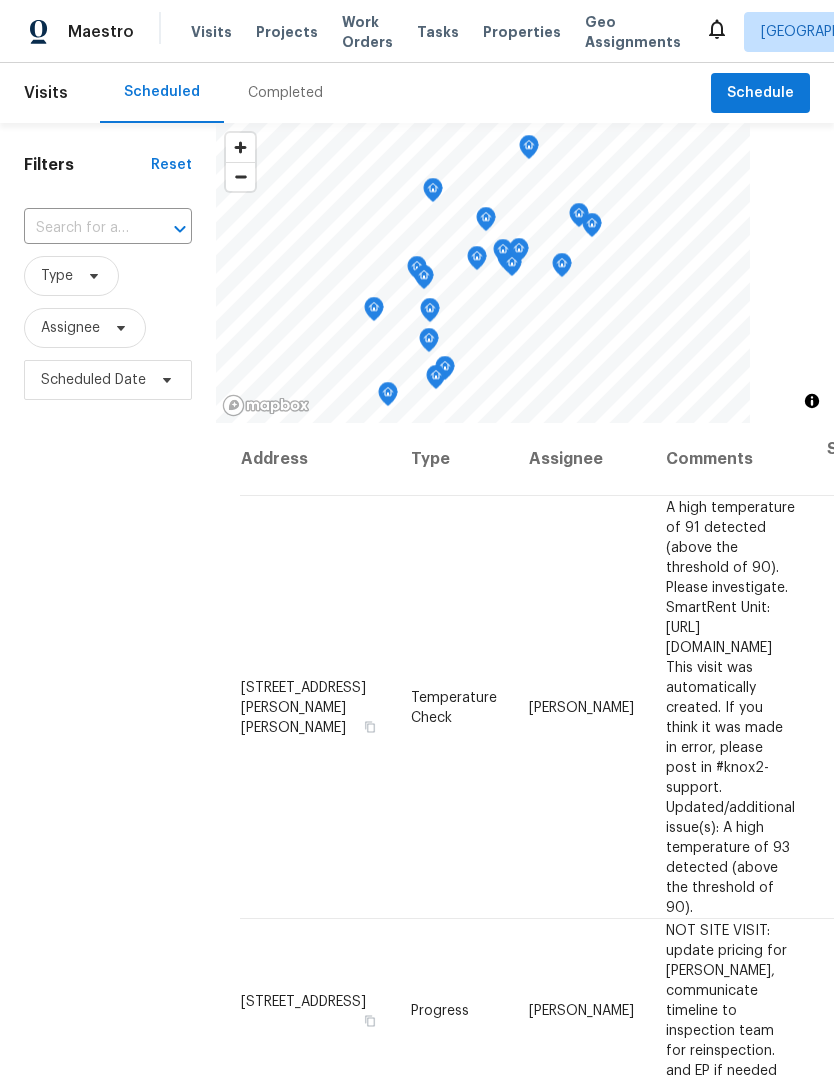 click on "Completed" at bounding box center (285, 93) 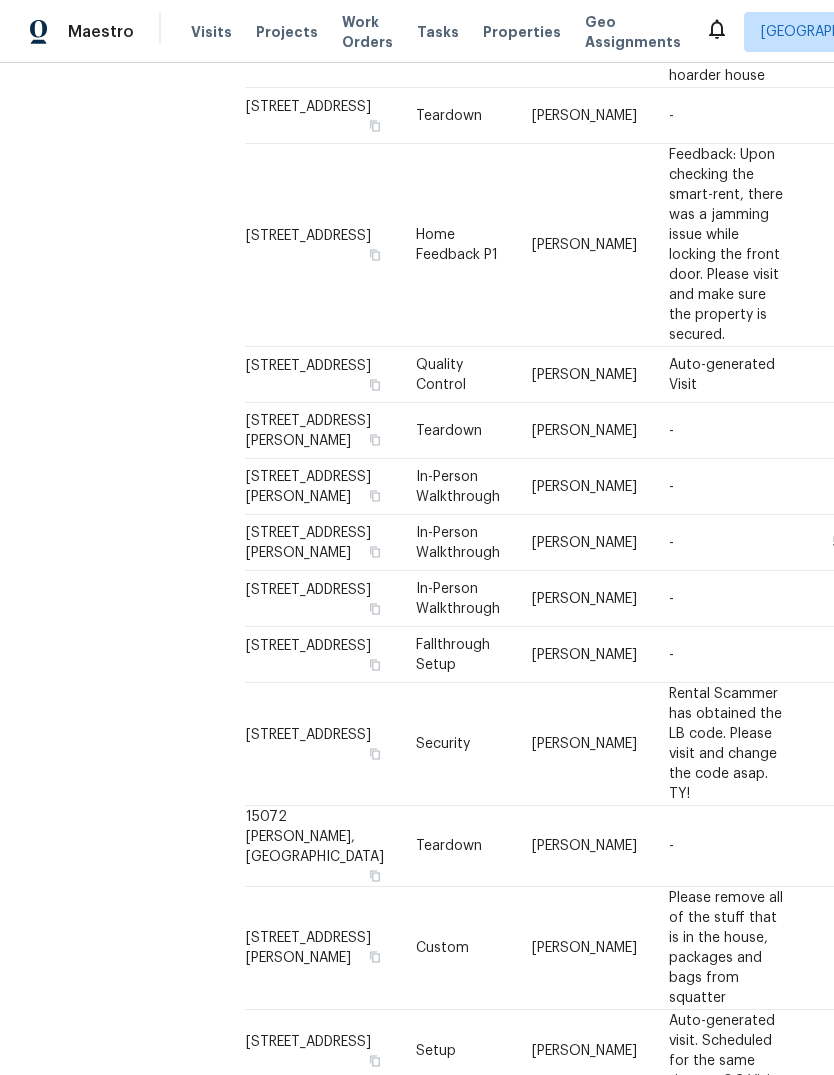 scroll, scrollTop: 946, scrollLeft: 0, axis: vertical 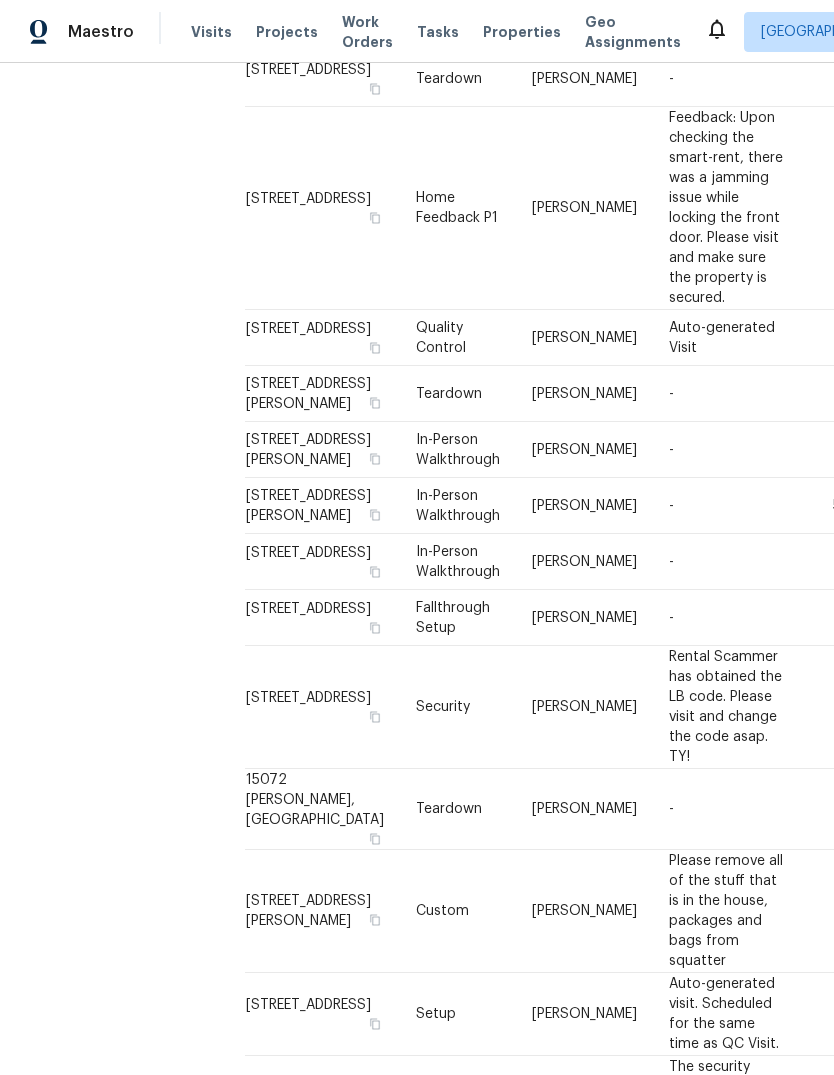 click on "Check on Mike’s clean out of this hoarder house" at bounding box center [726, 9] 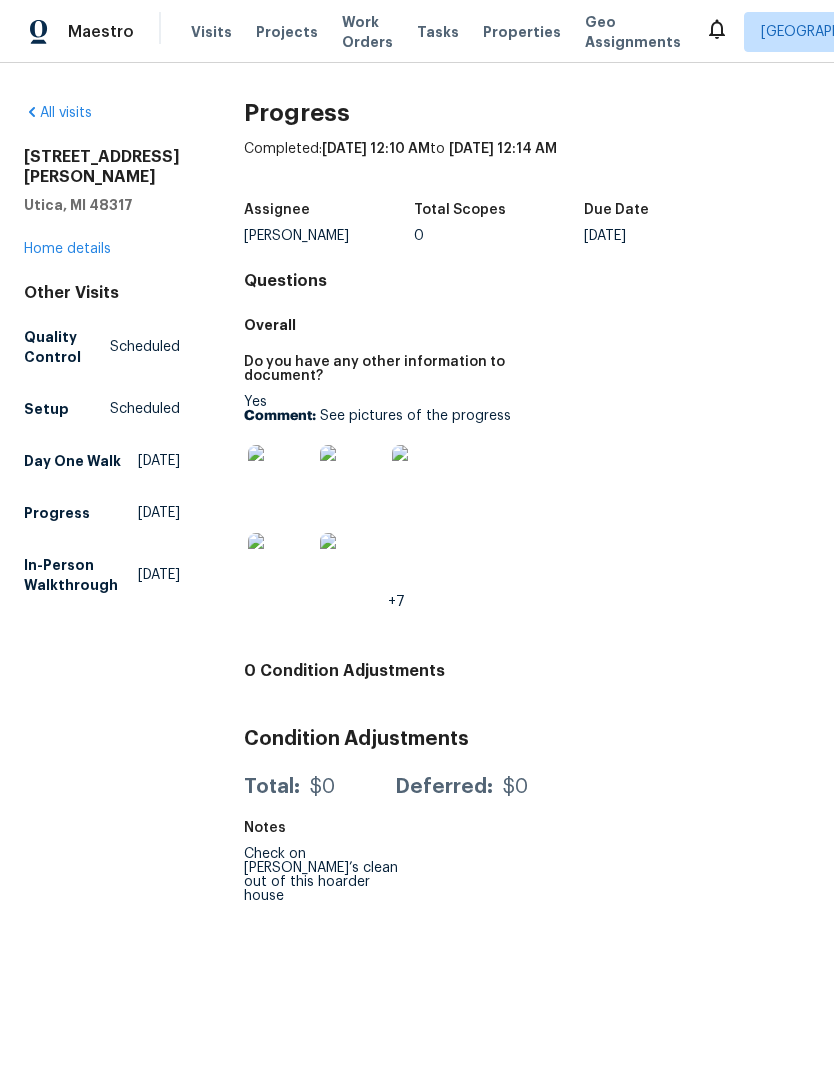 click at bounding box center [280, 477] 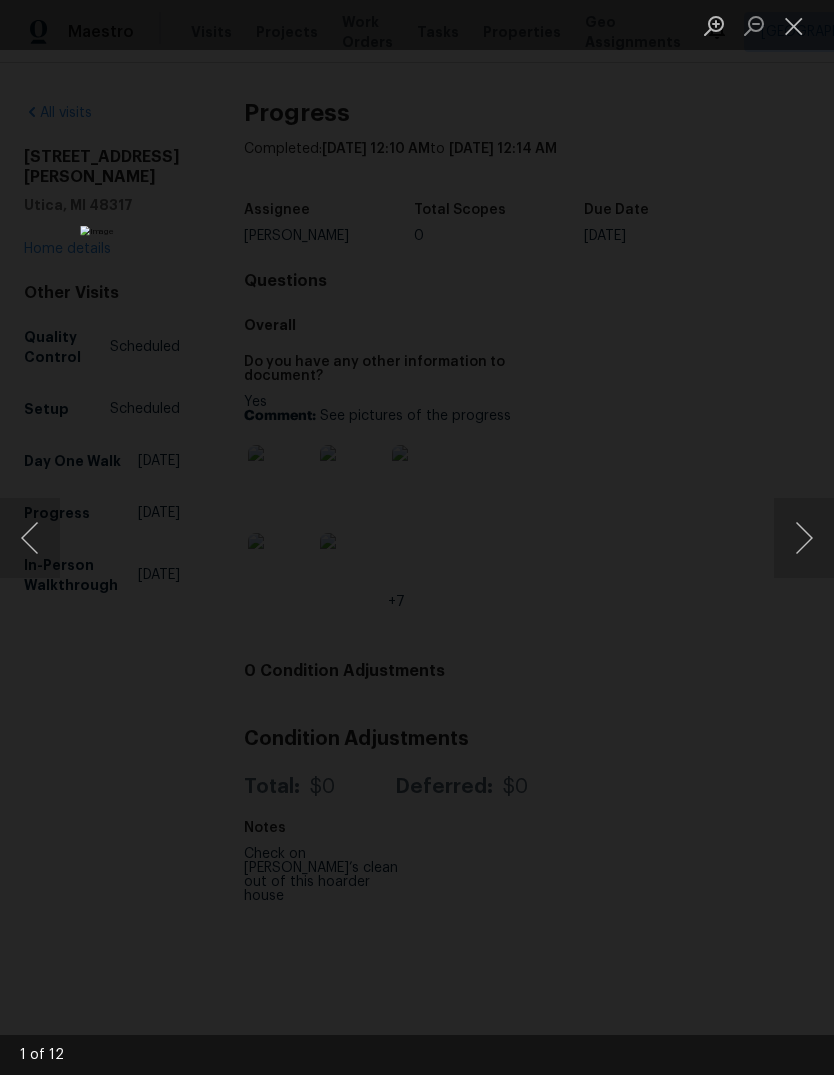click at bounding box center [804, 538] 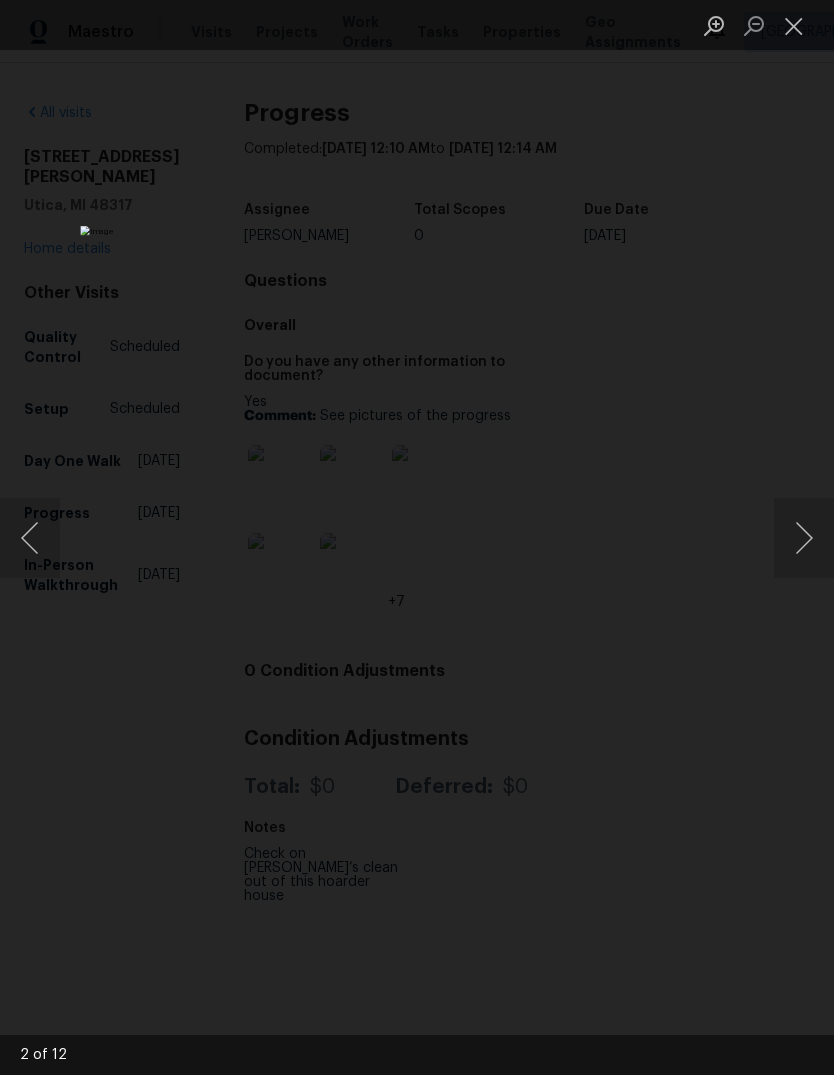 click at bounding box center [804, 538] 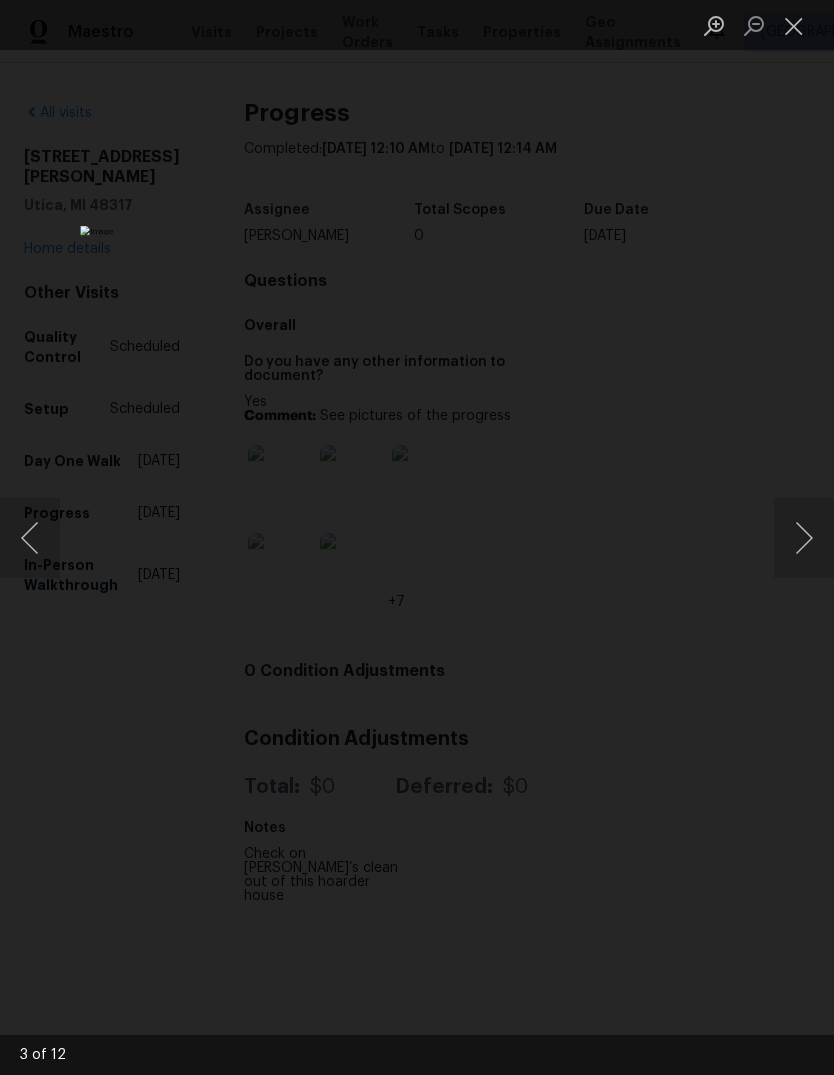 click at bounding box center (804, 538) 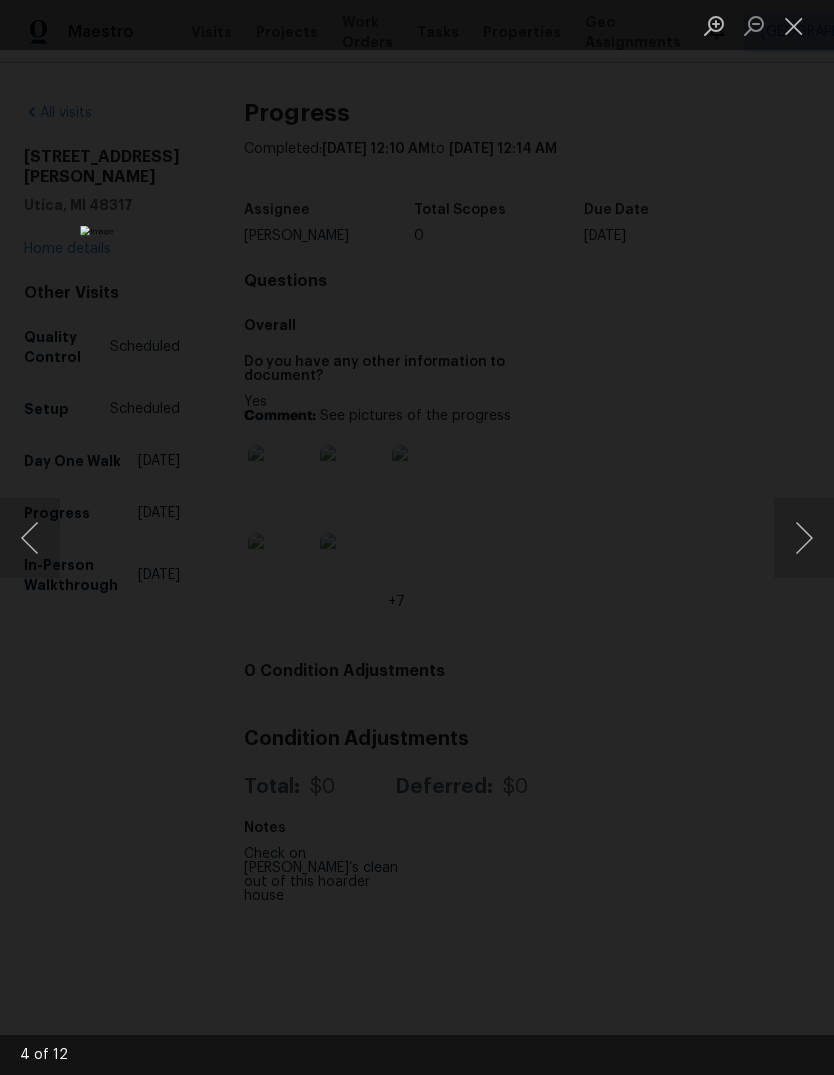 click at bounding box center (804, 538) 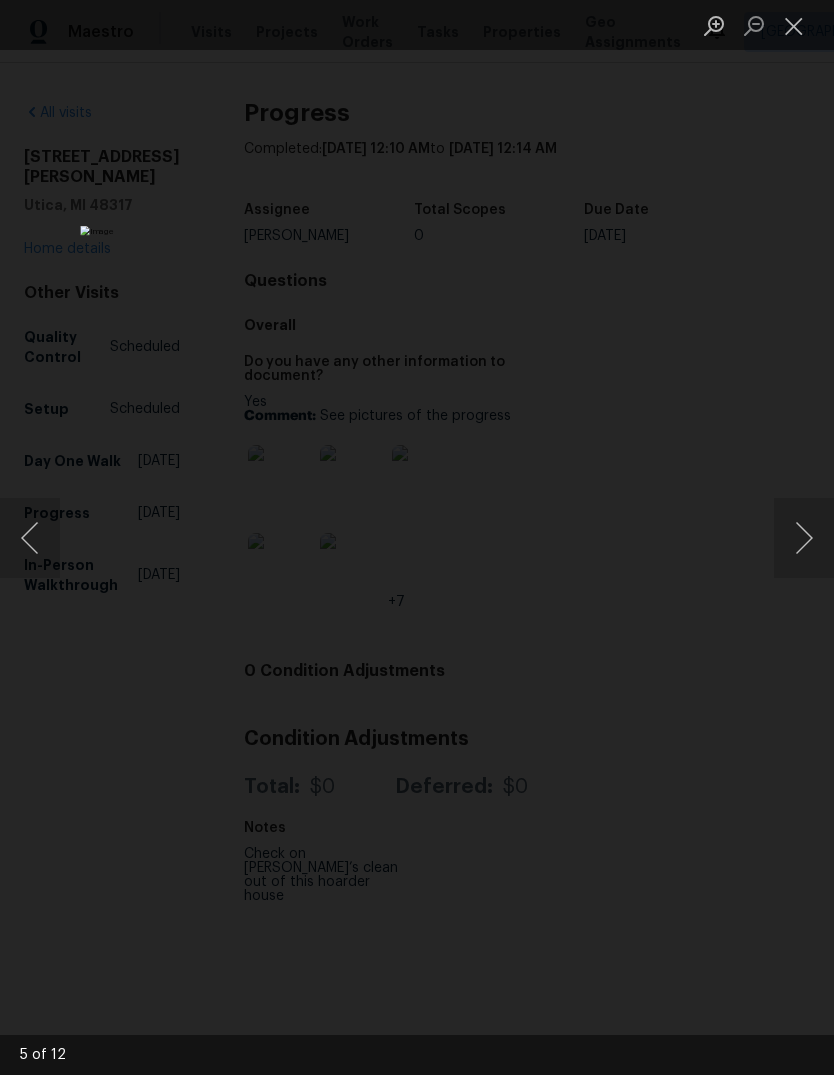 click at bounding box center [804, 538] 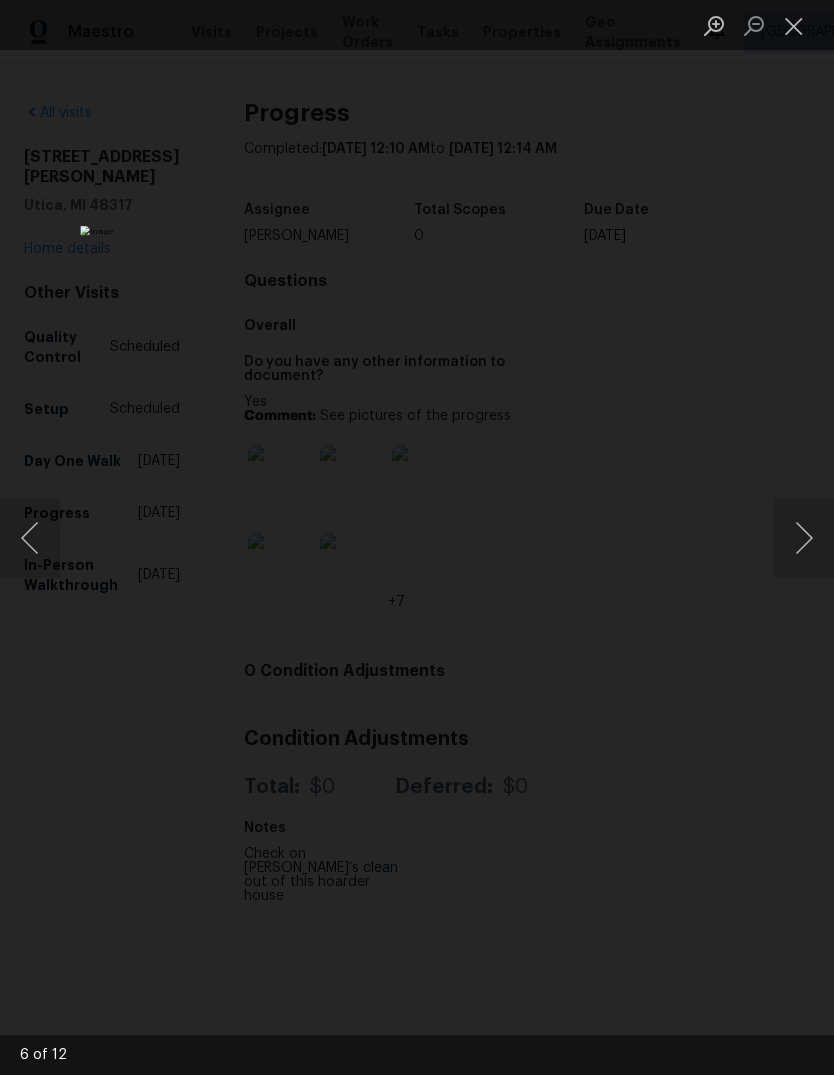 click at bounding box center (804, 538) 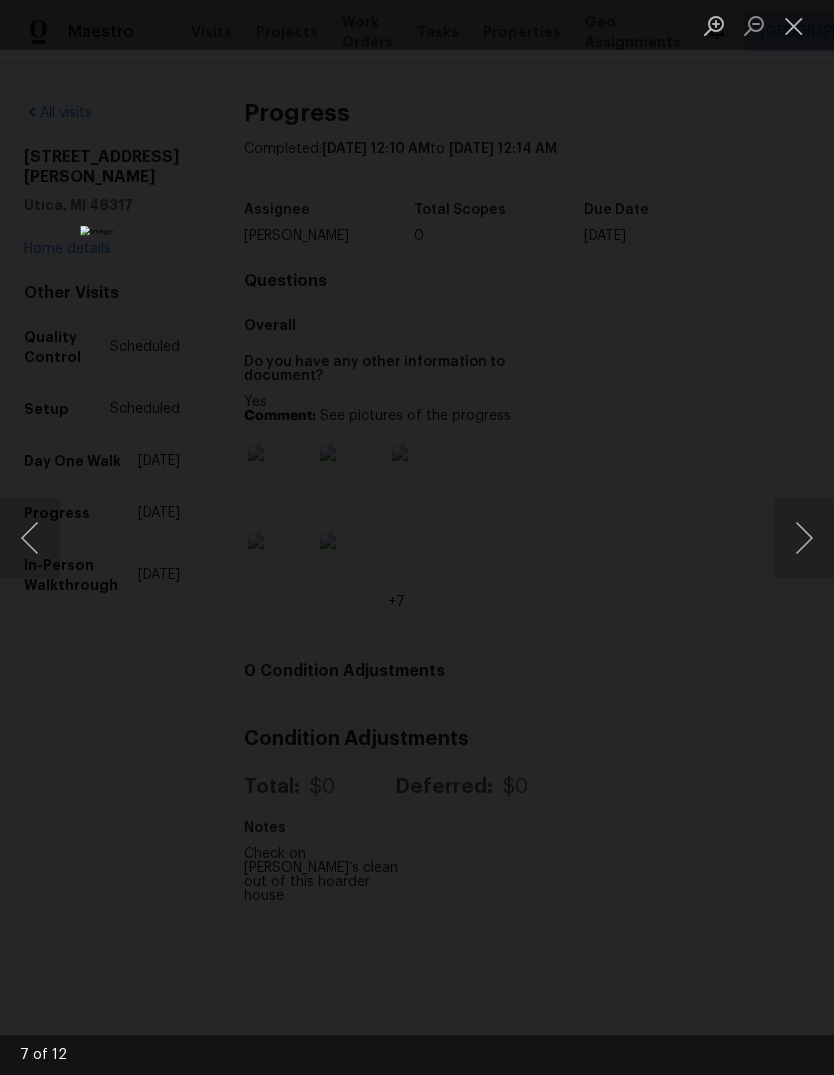 click at bounding box center (804, 538) 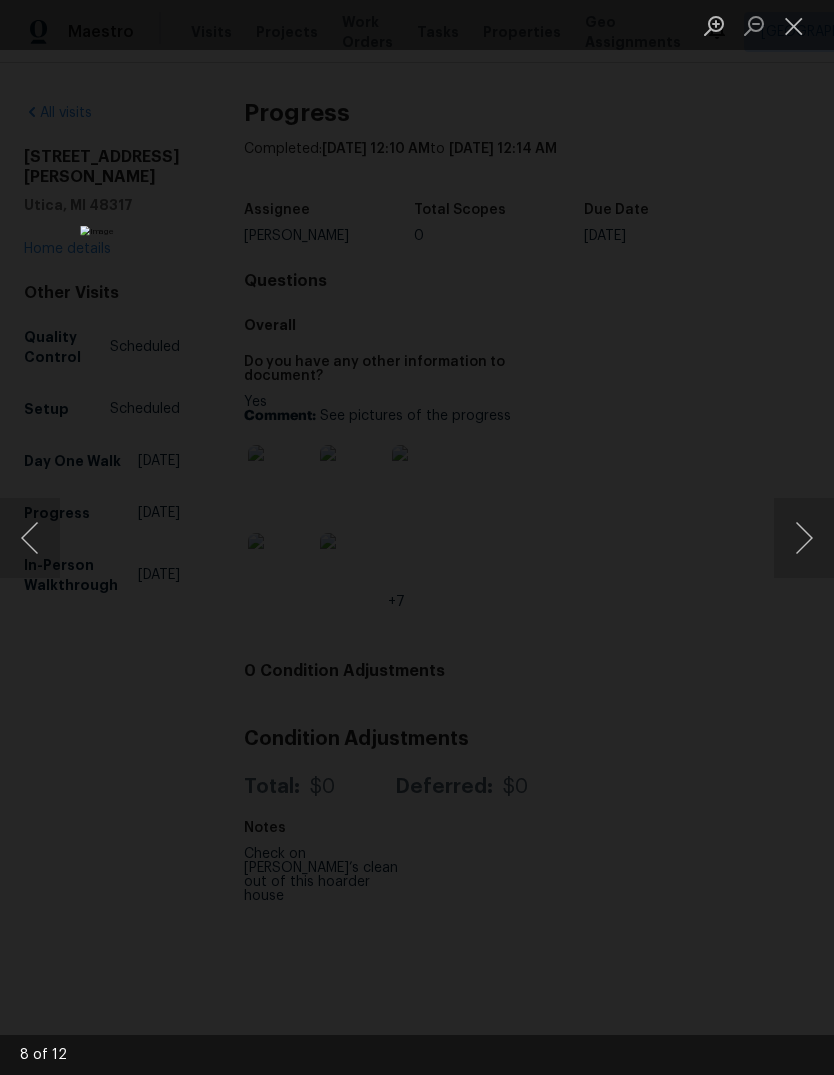 click at bounding box center (804, 538) 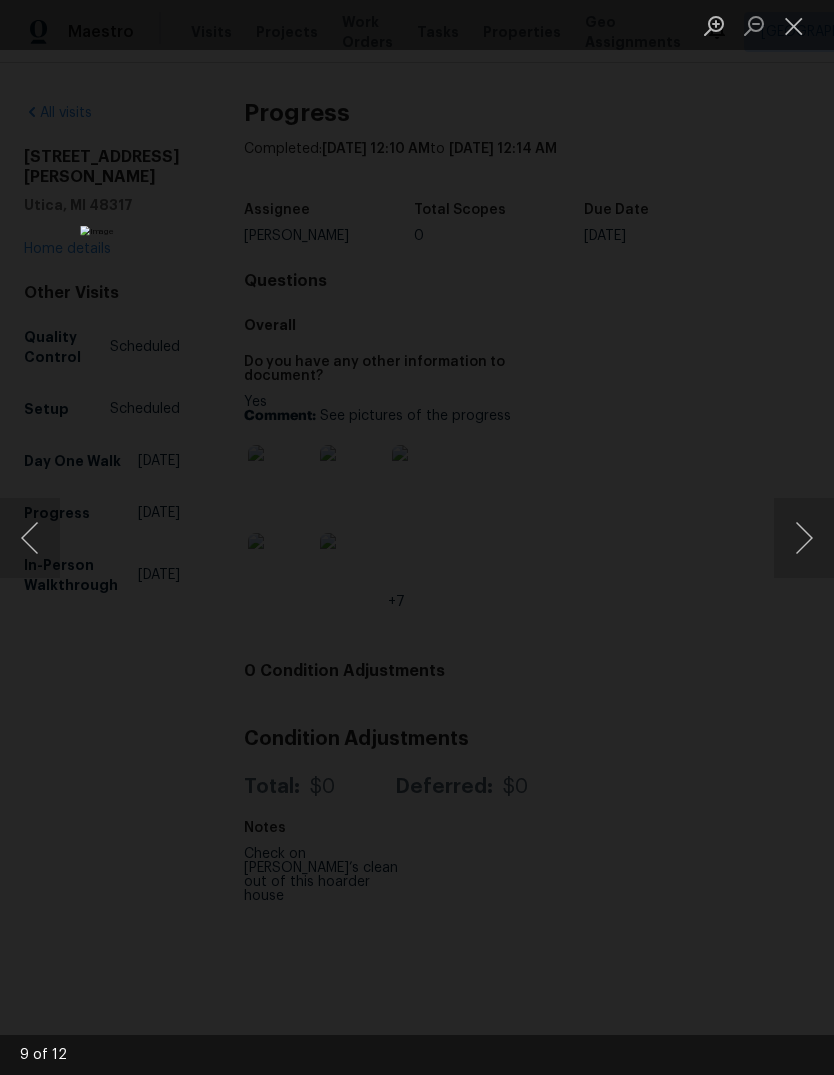 click at bounding box center [804, 538] 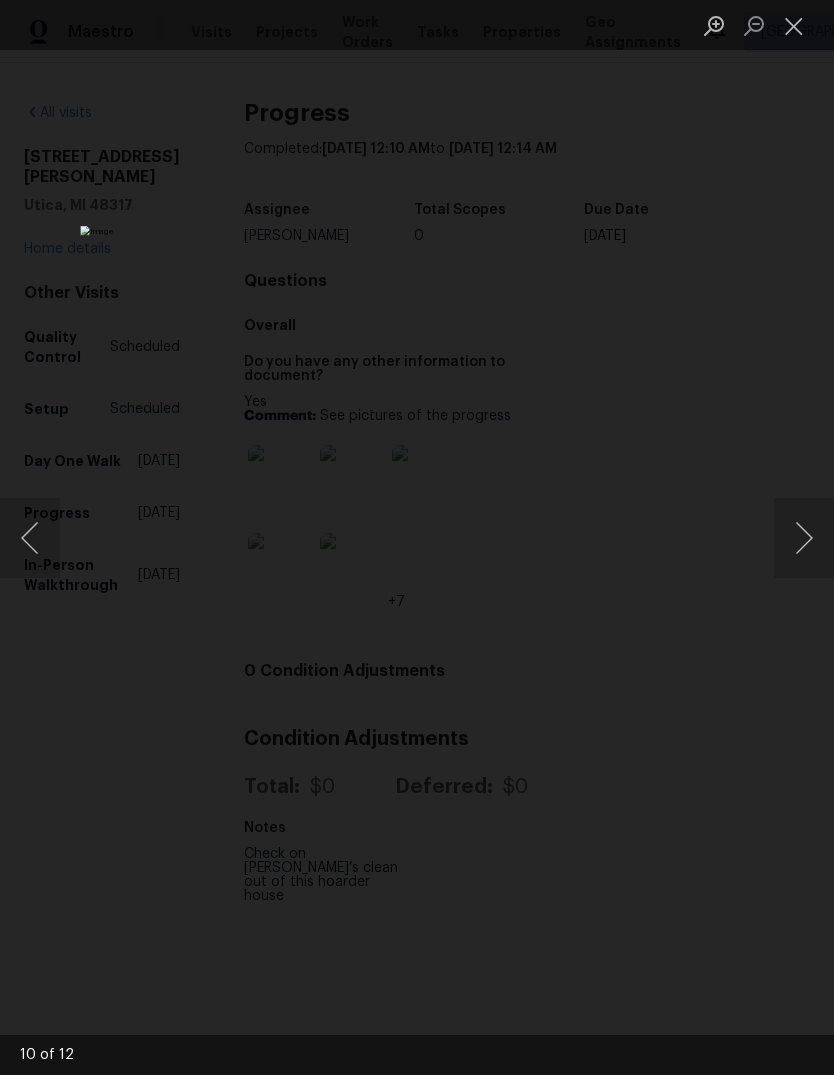 click at bounding box center [804, 538] 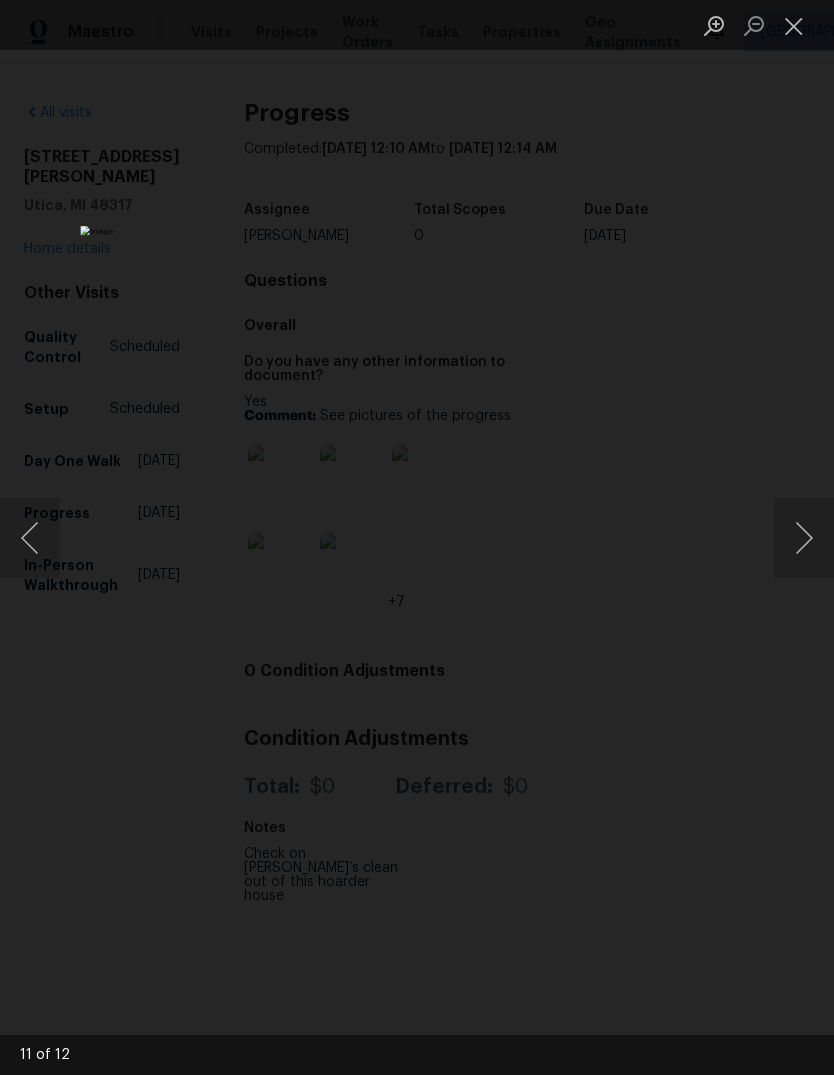 click at bounding box center [804, 538] 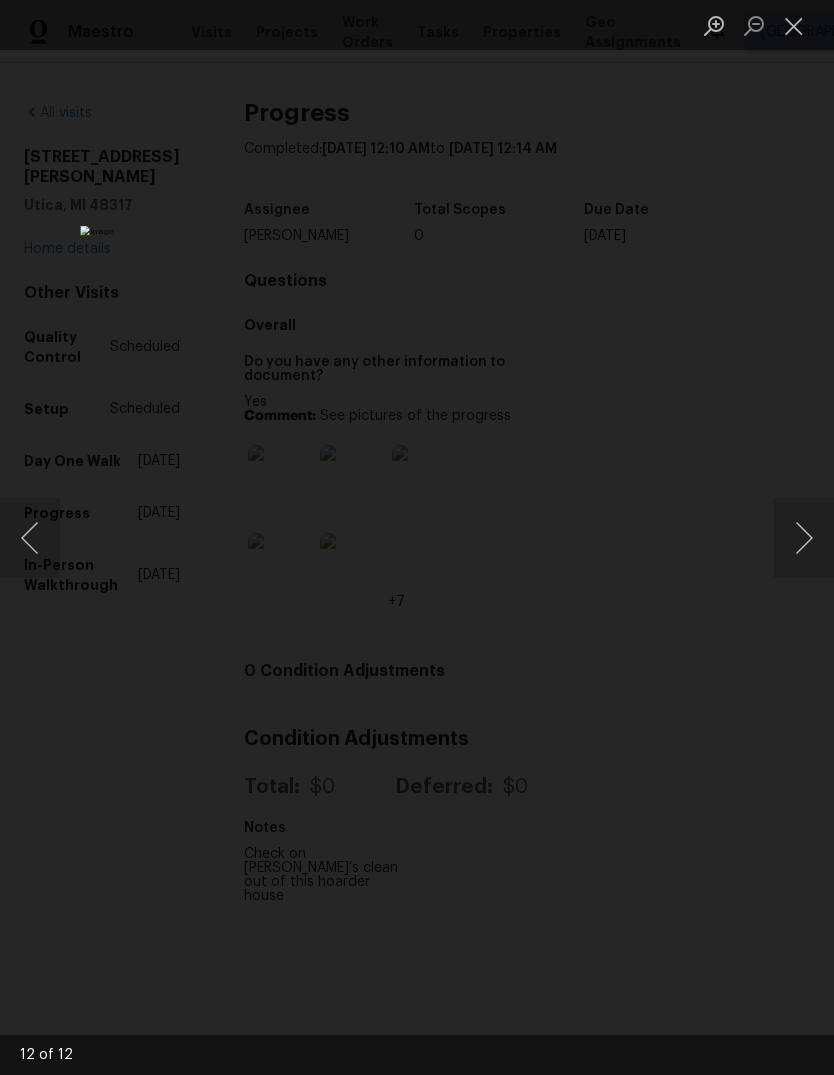 click at bounding box center (804, 538) 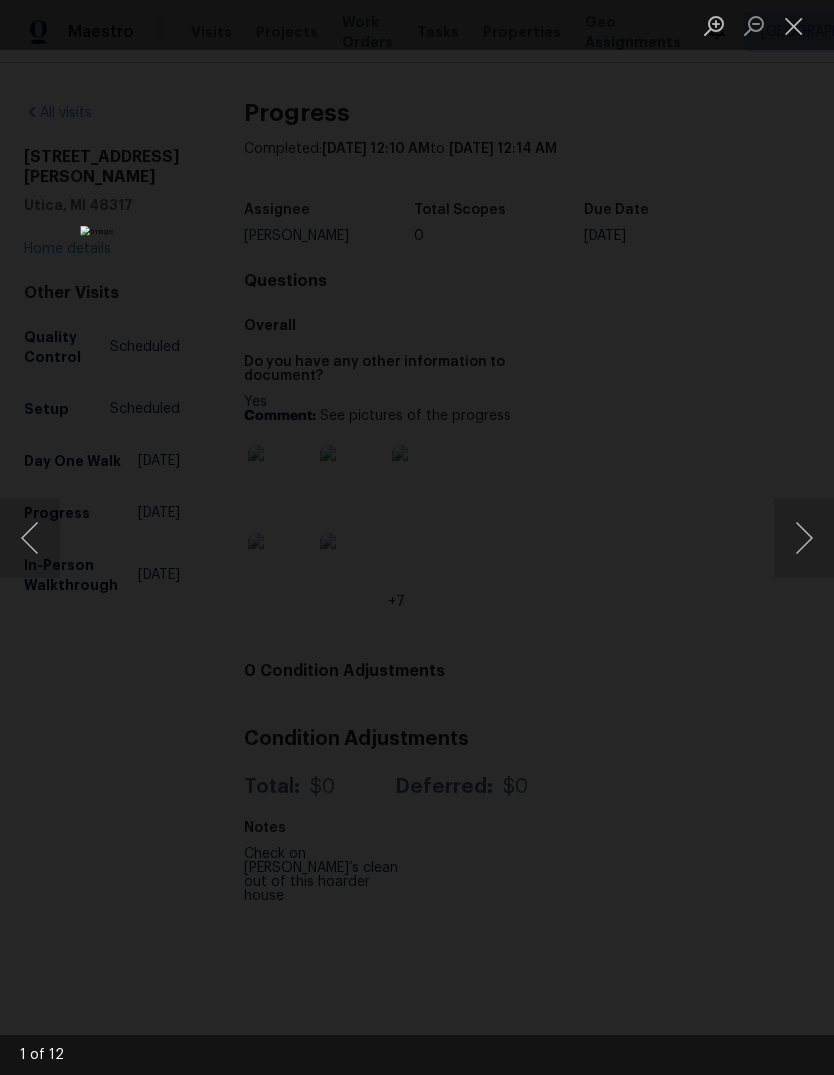 click at bounding box center [804, 538] 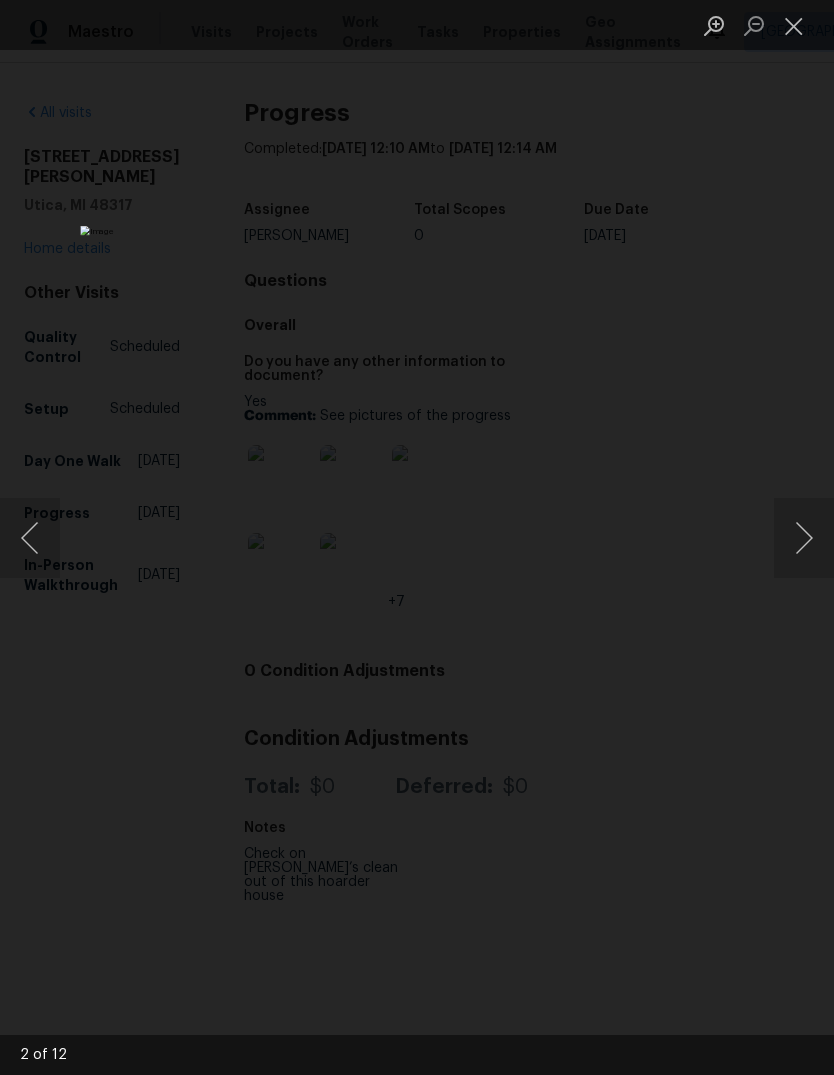 click at bounding box center [794, 25] 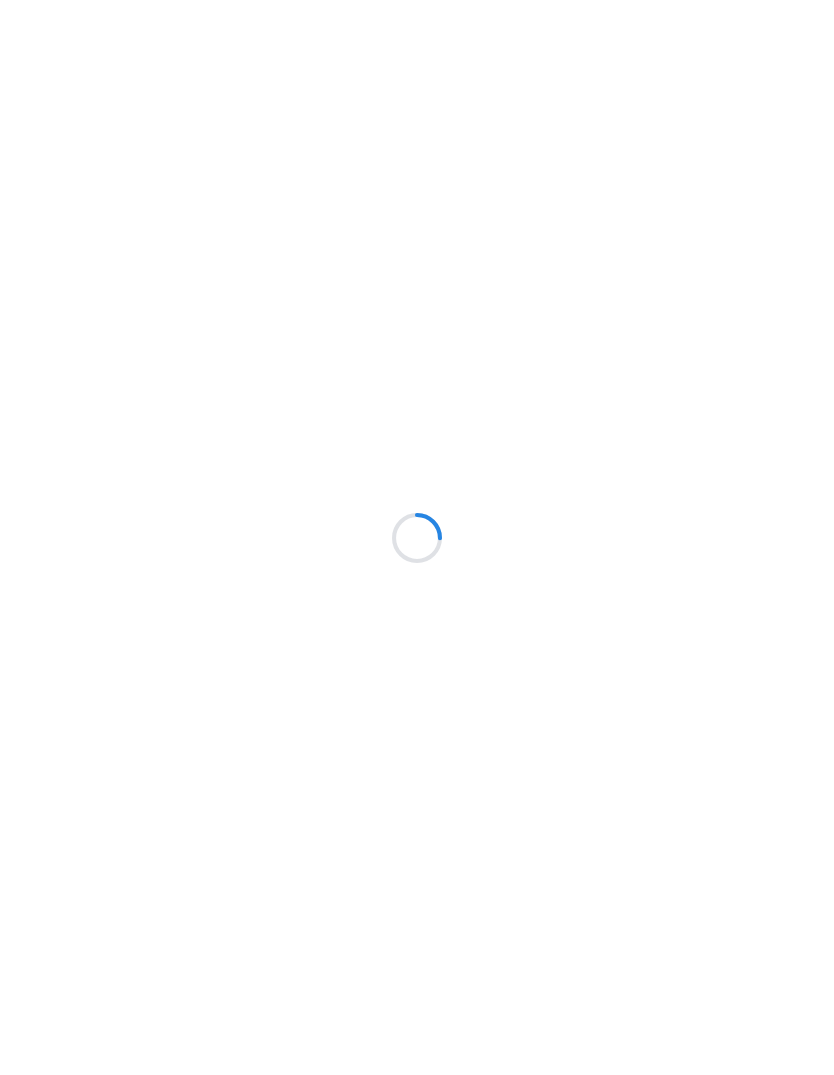 scroll, scrollTop: 0, scrollLeft: 0, axis: both 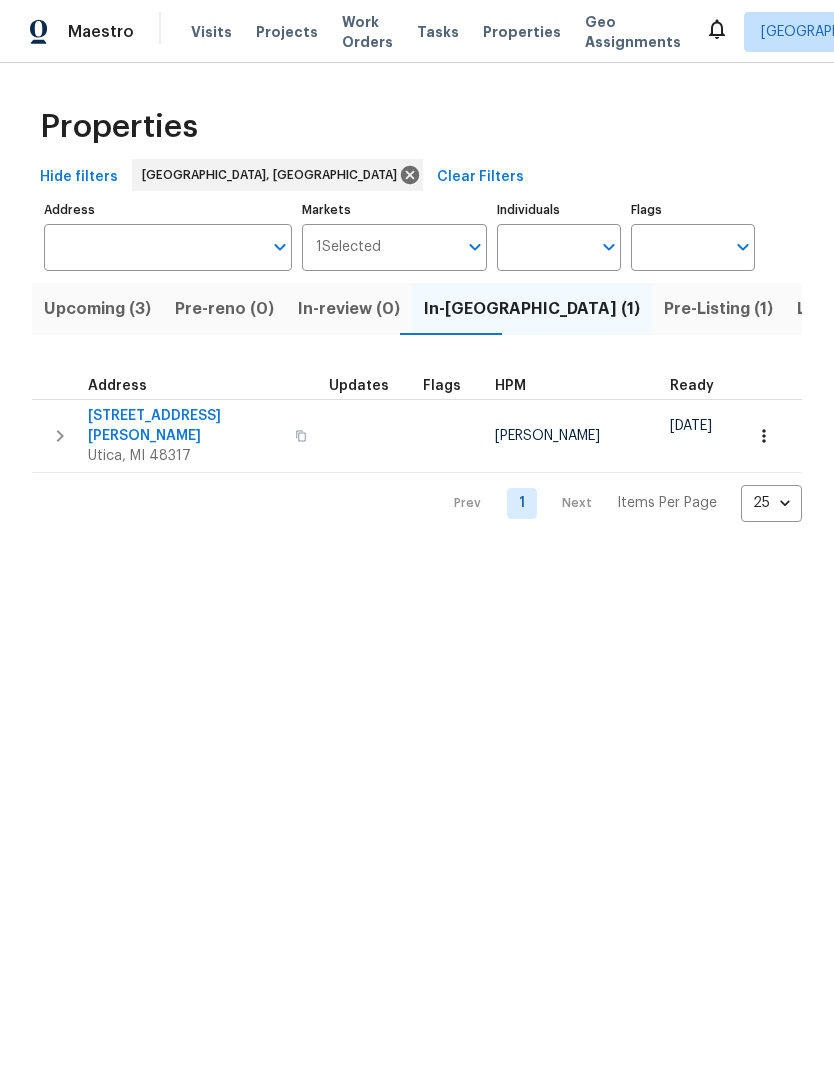click on "Upcoming (3)" at bounding box center [97, 309] 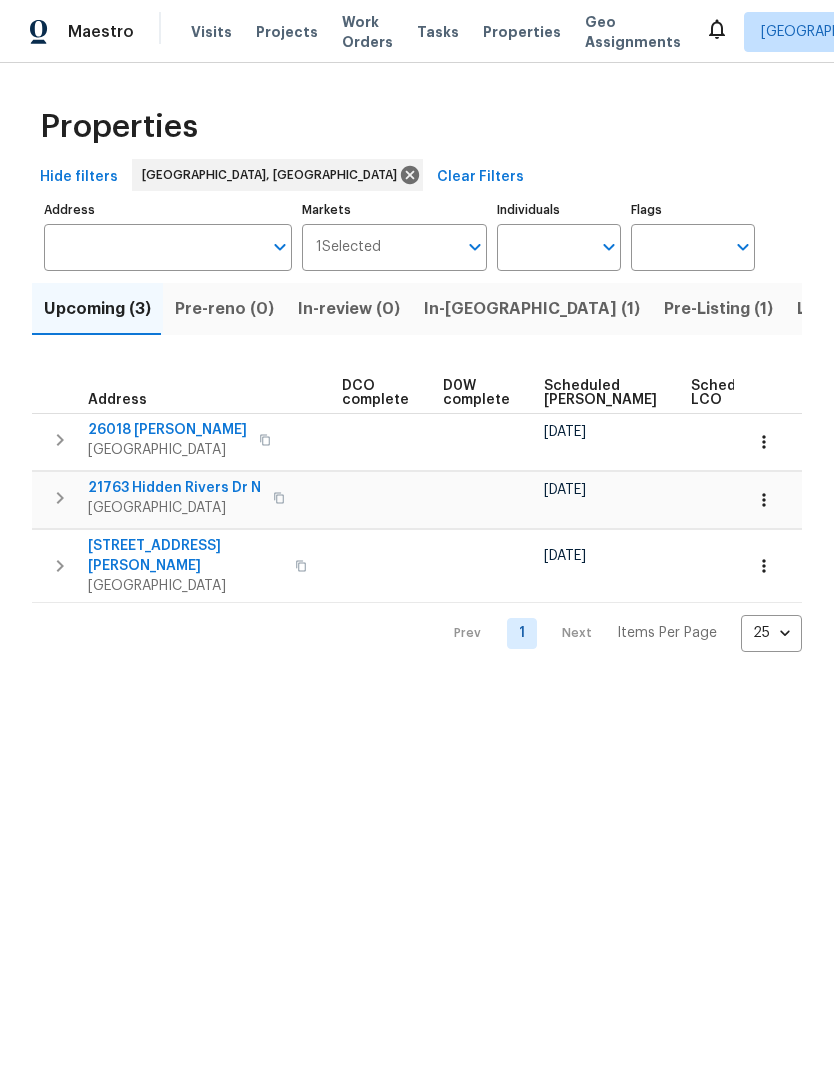 scroll, scrollTop: 0, scrollLeft: 432, axis: horizontal 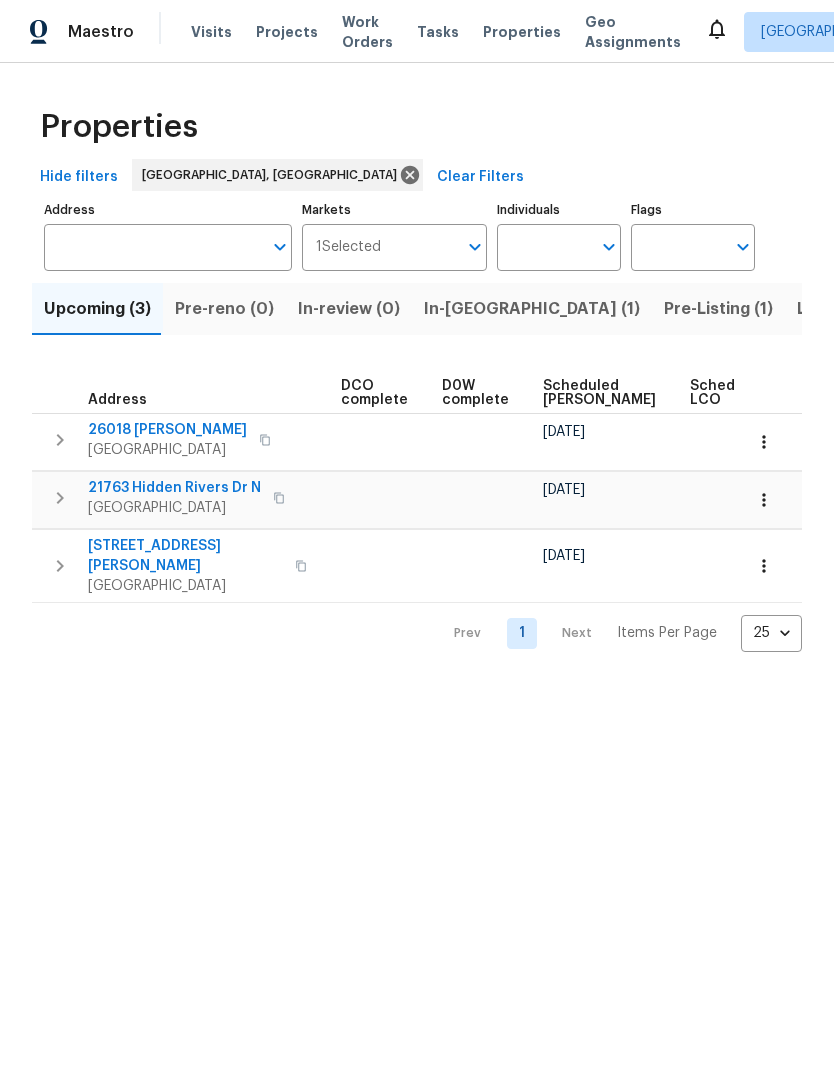 click on "Pre-Listing (1)" at bounding box center [718, 309] 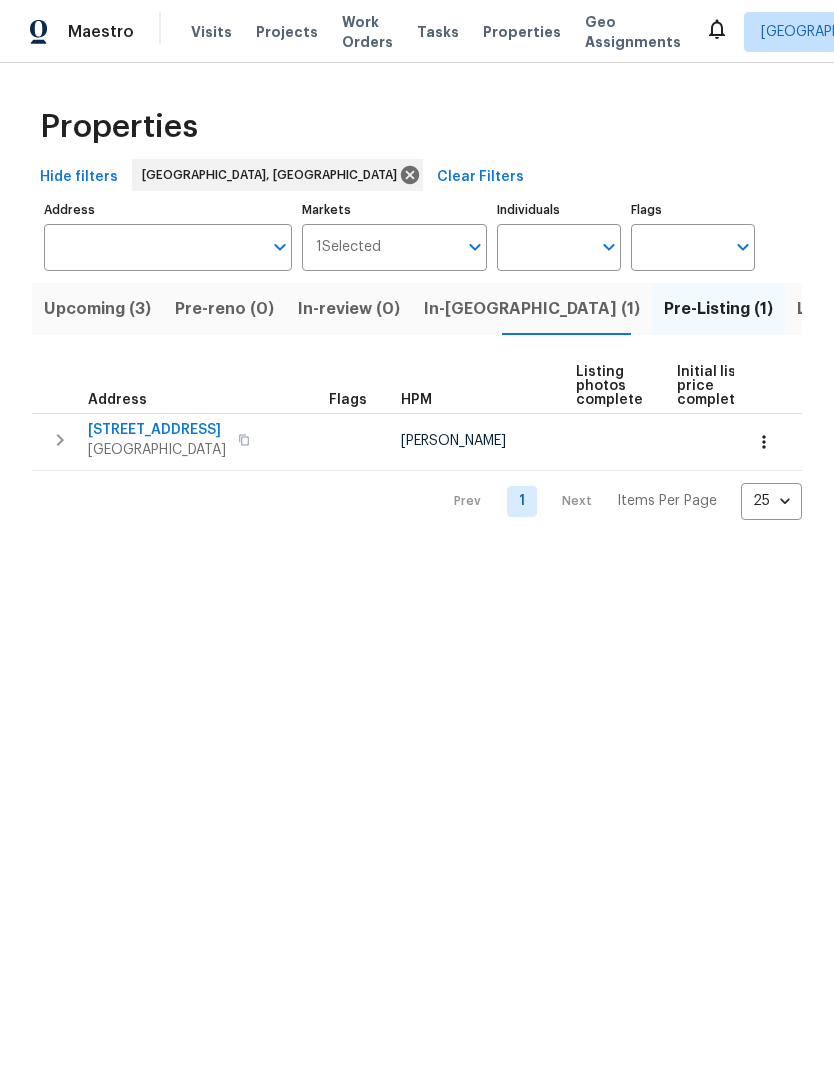 click on "23720 Glenbrook St" at bounding box center [157, 430] 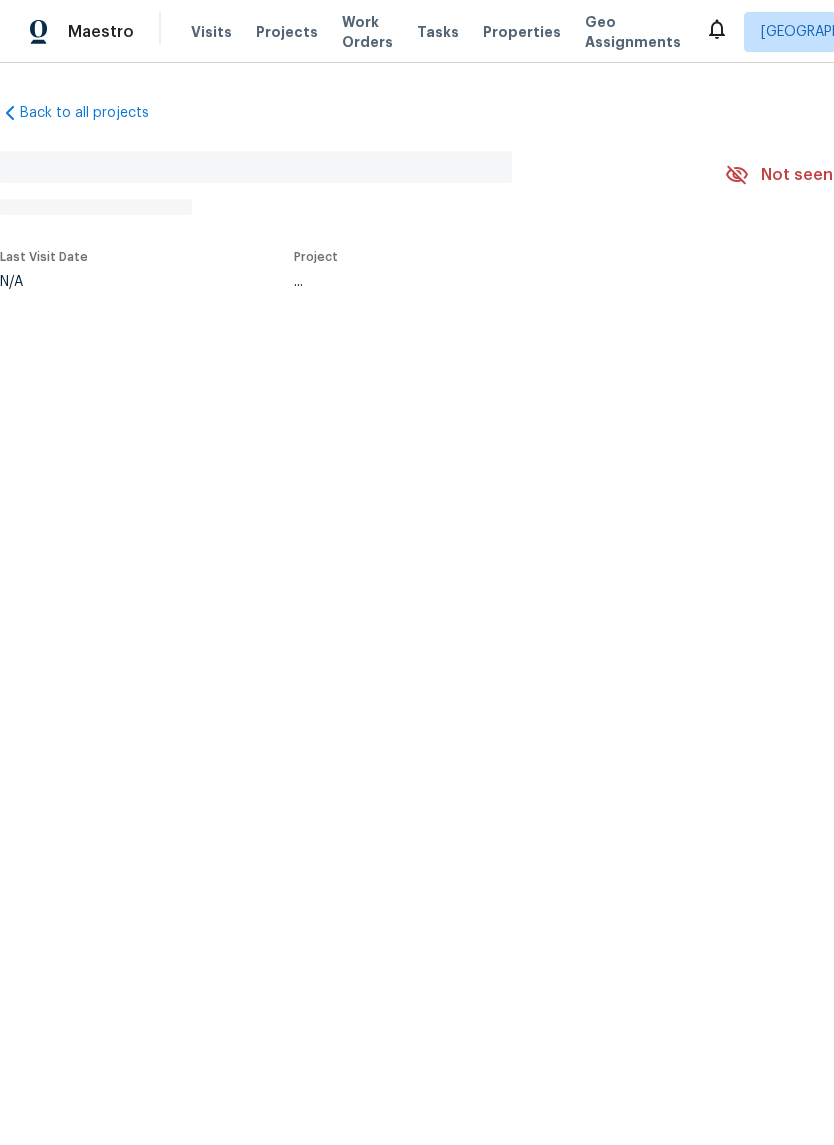 scroll, scrollTop: 0, scrollLeft: 0, axis: both 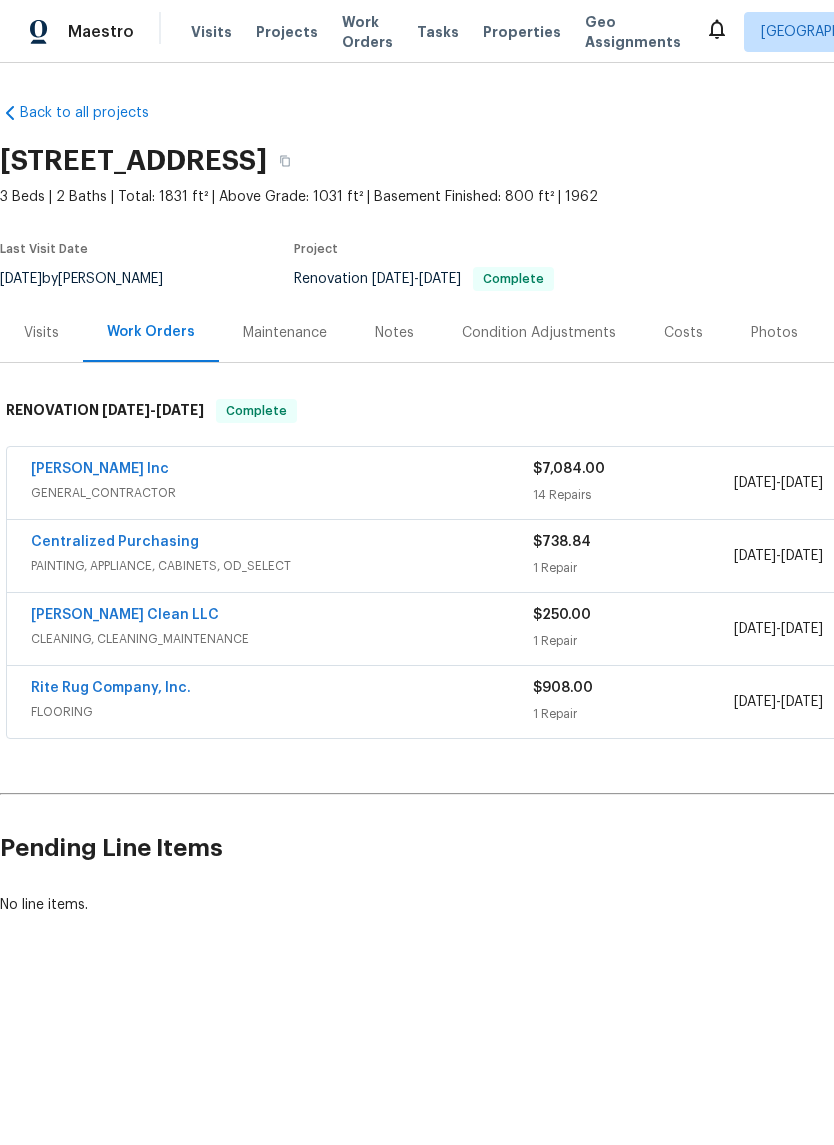 click on "Photos" at bounding box center [774, 333] 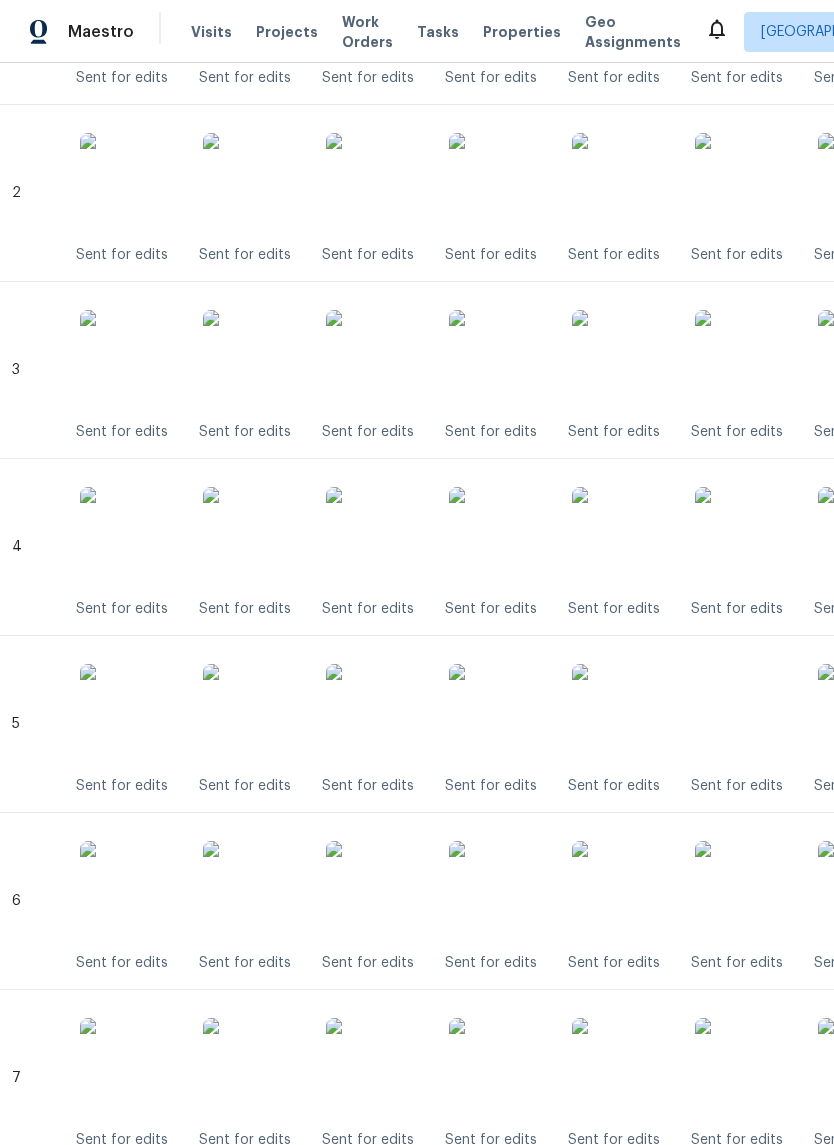 scroll, scrollTop: 797, scrollLeft: 14, axis: both 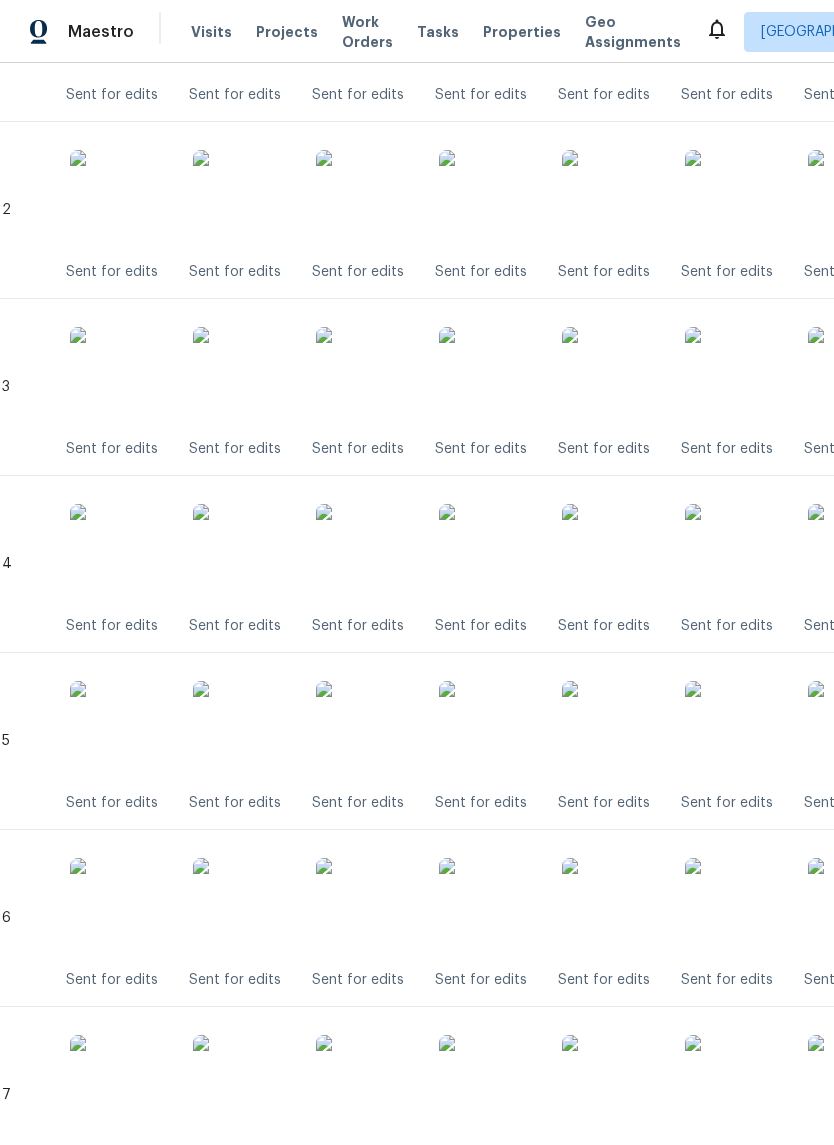 click at bounding box center [489, 200] 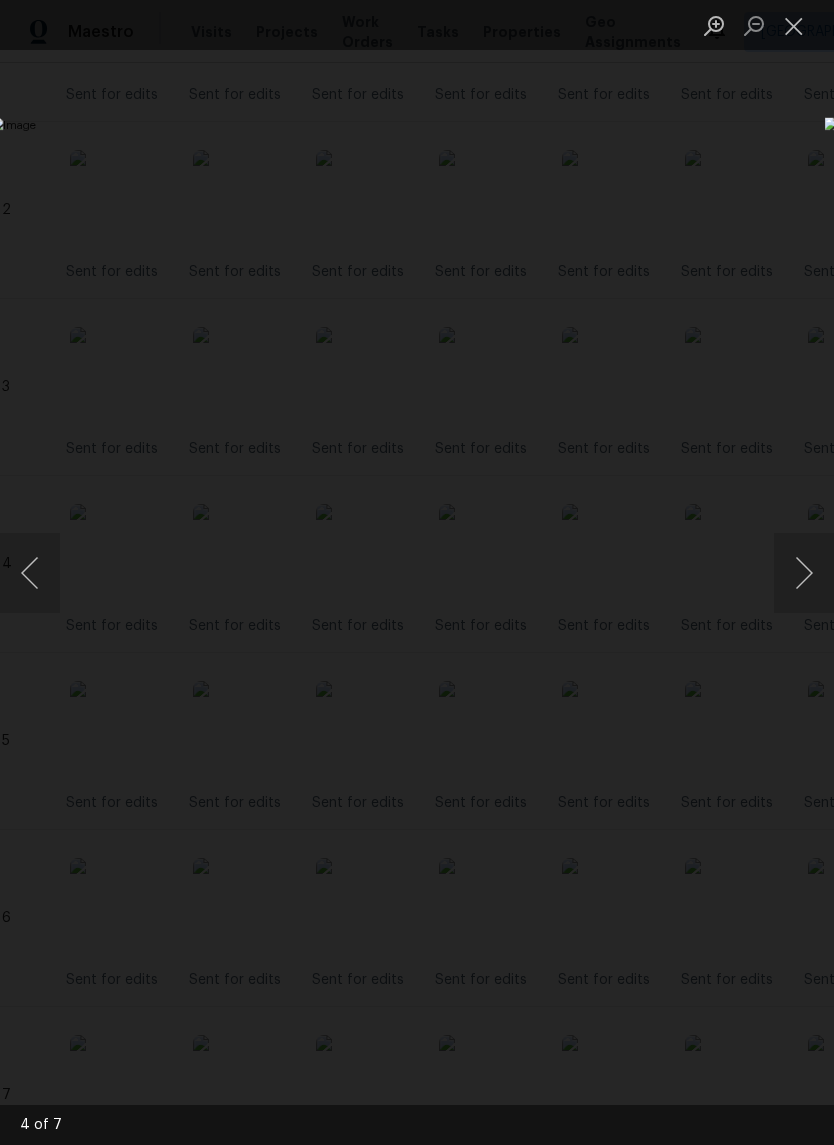 click at bounding box center (804, 573) 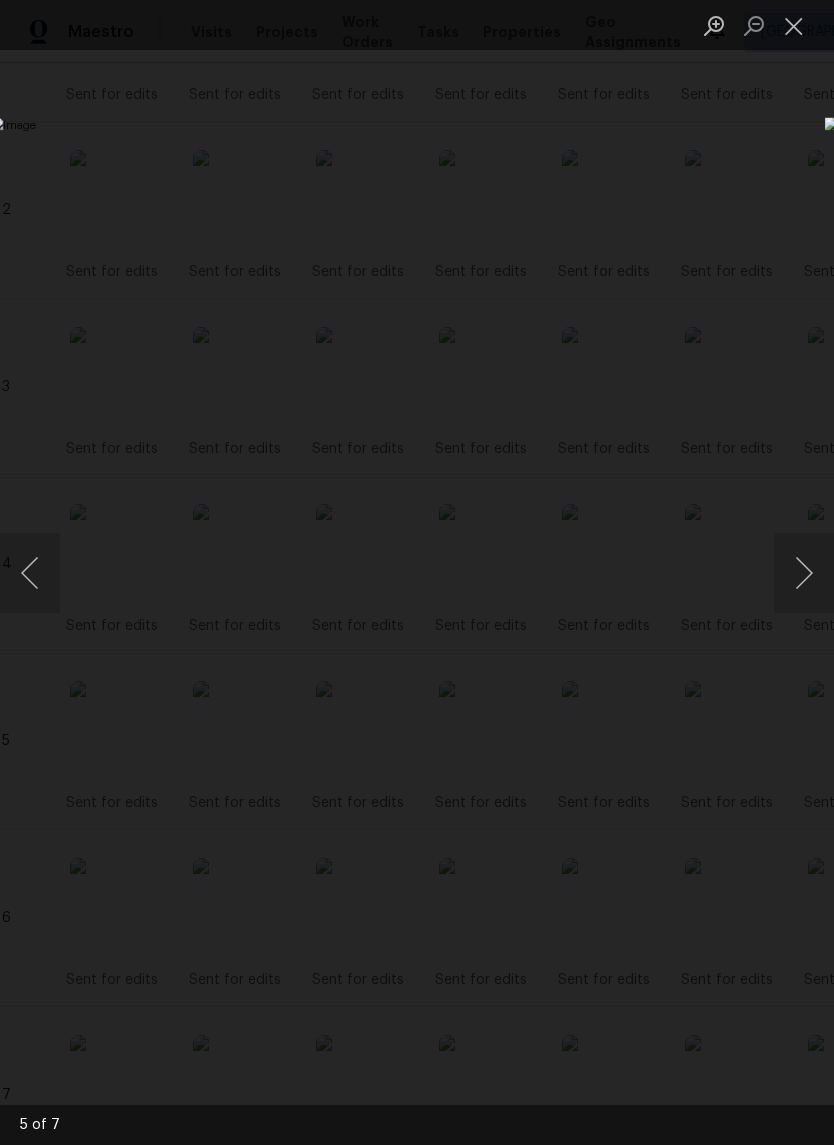 click at bounding box center [30, 573] 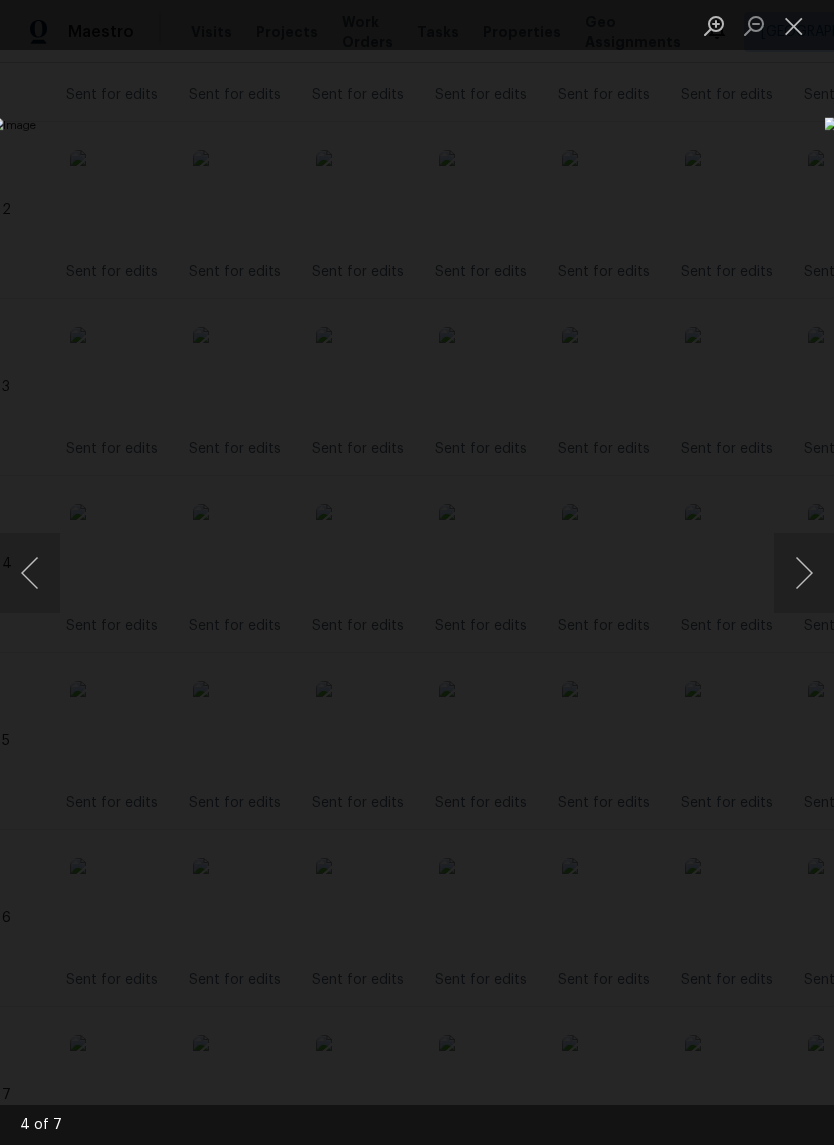 click at bounding box center [30, 573] 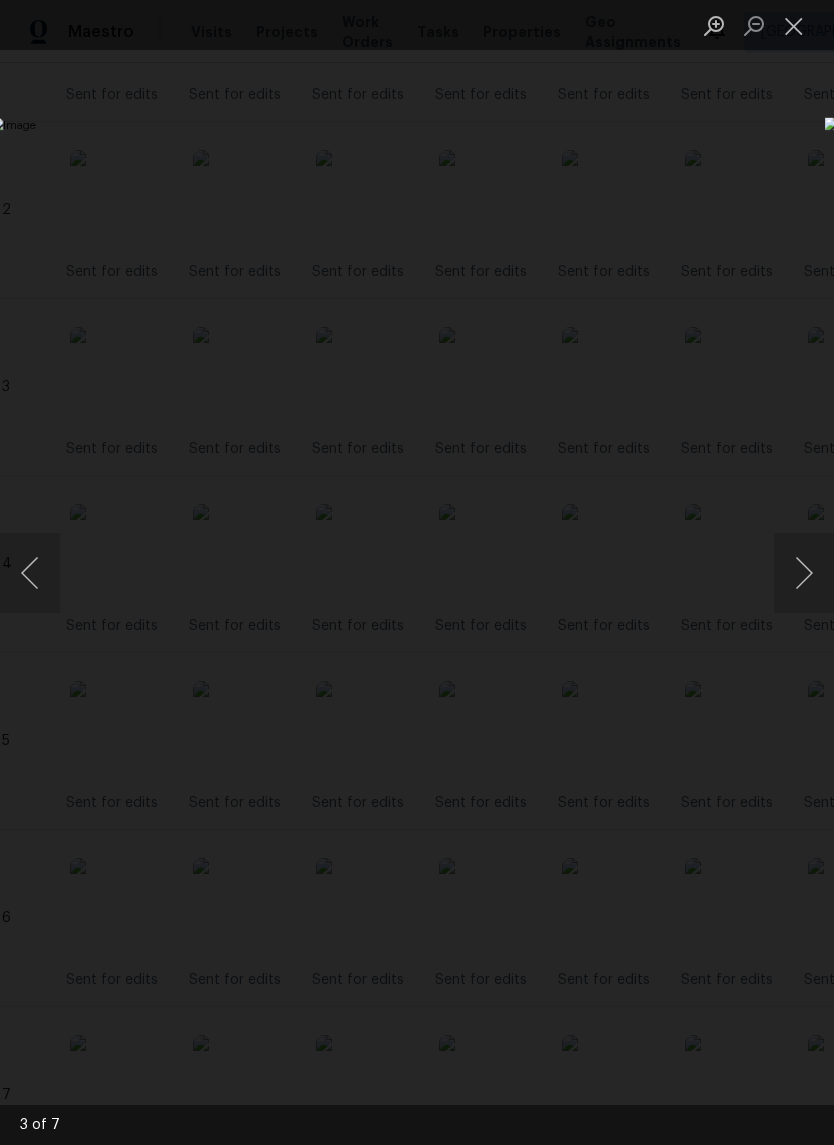 click at bounding box center [30, 573] 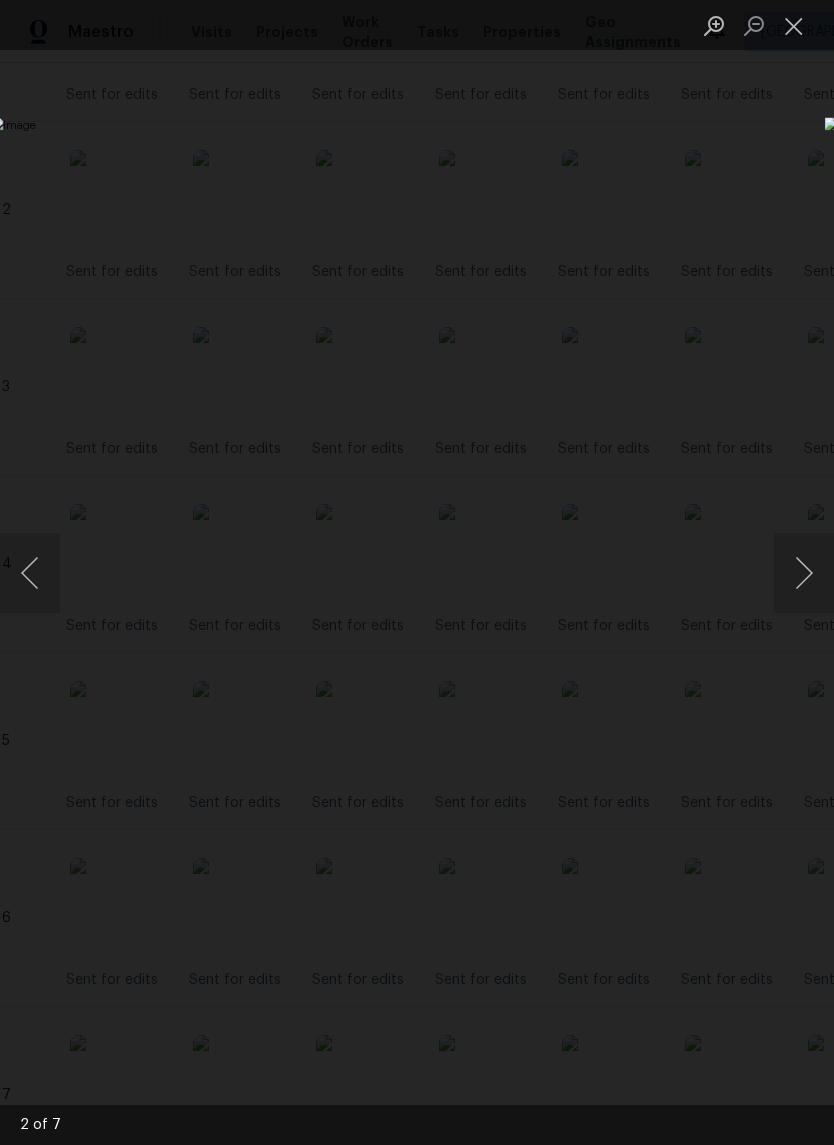 click at bounding box center (30, 573) 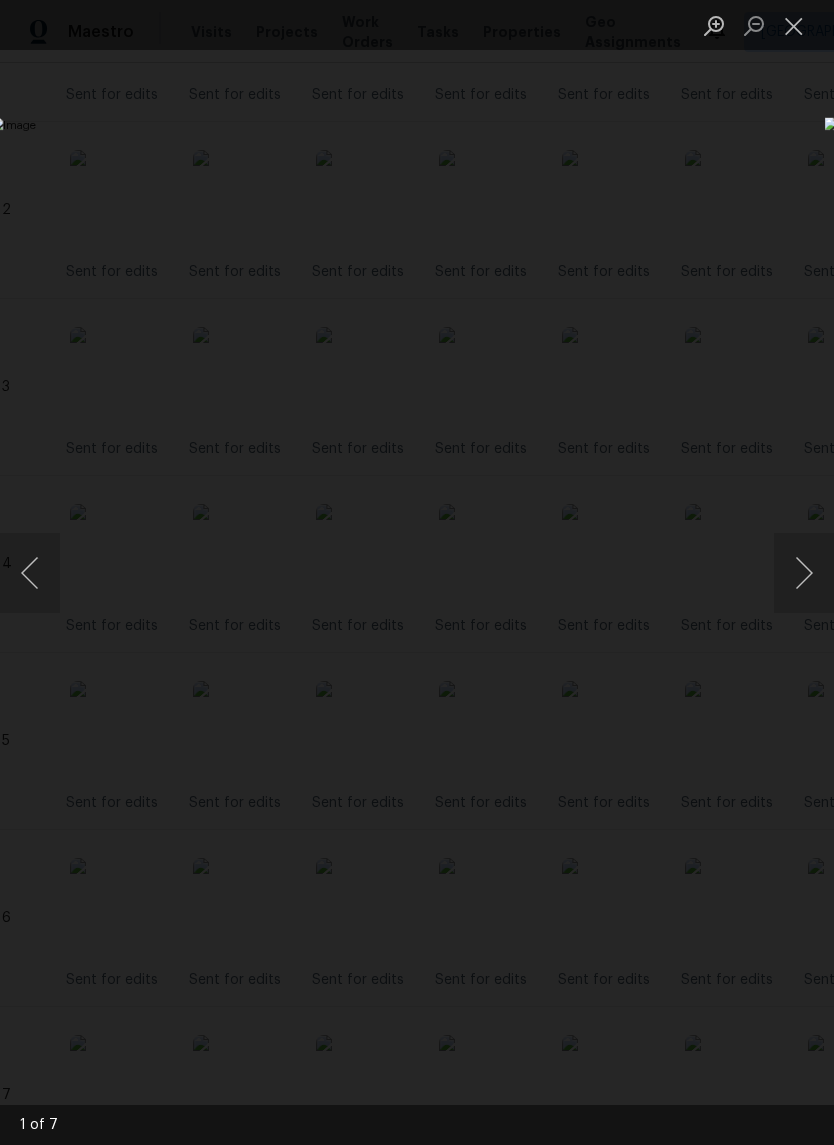 click at bounding box center (804, 573) 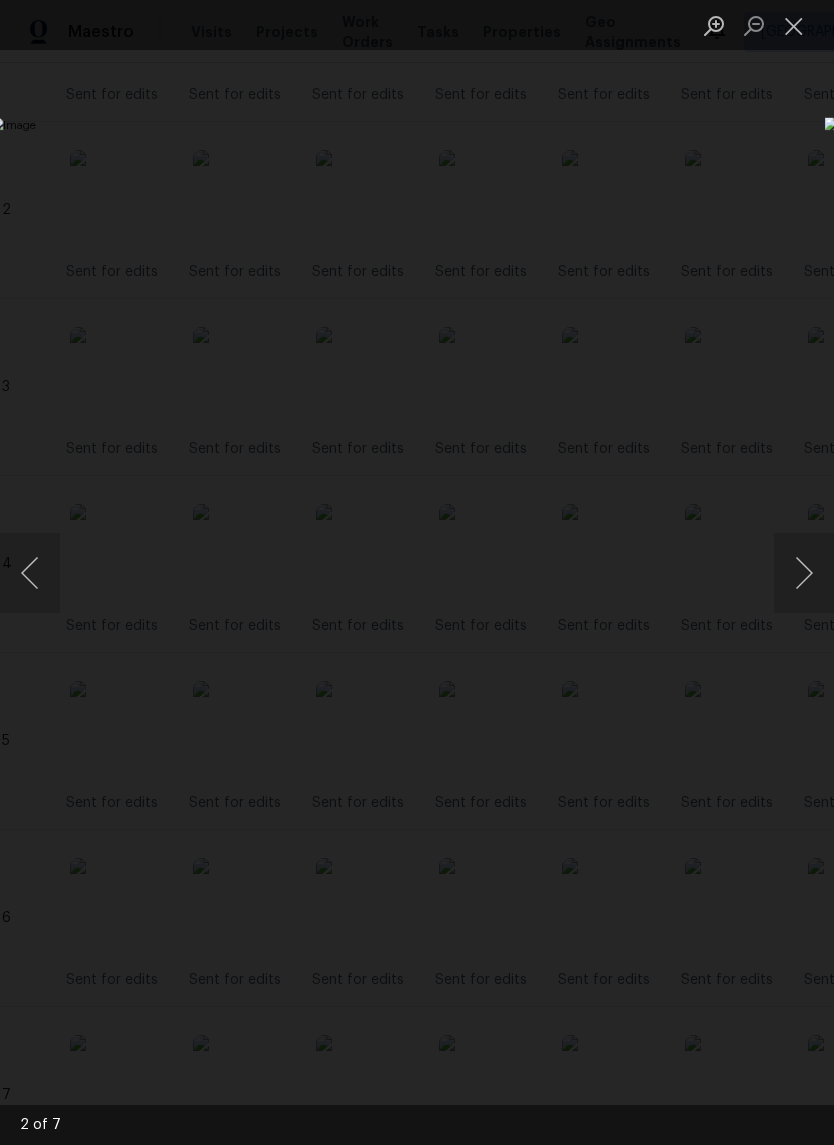 click at bounding box center (804, 573) 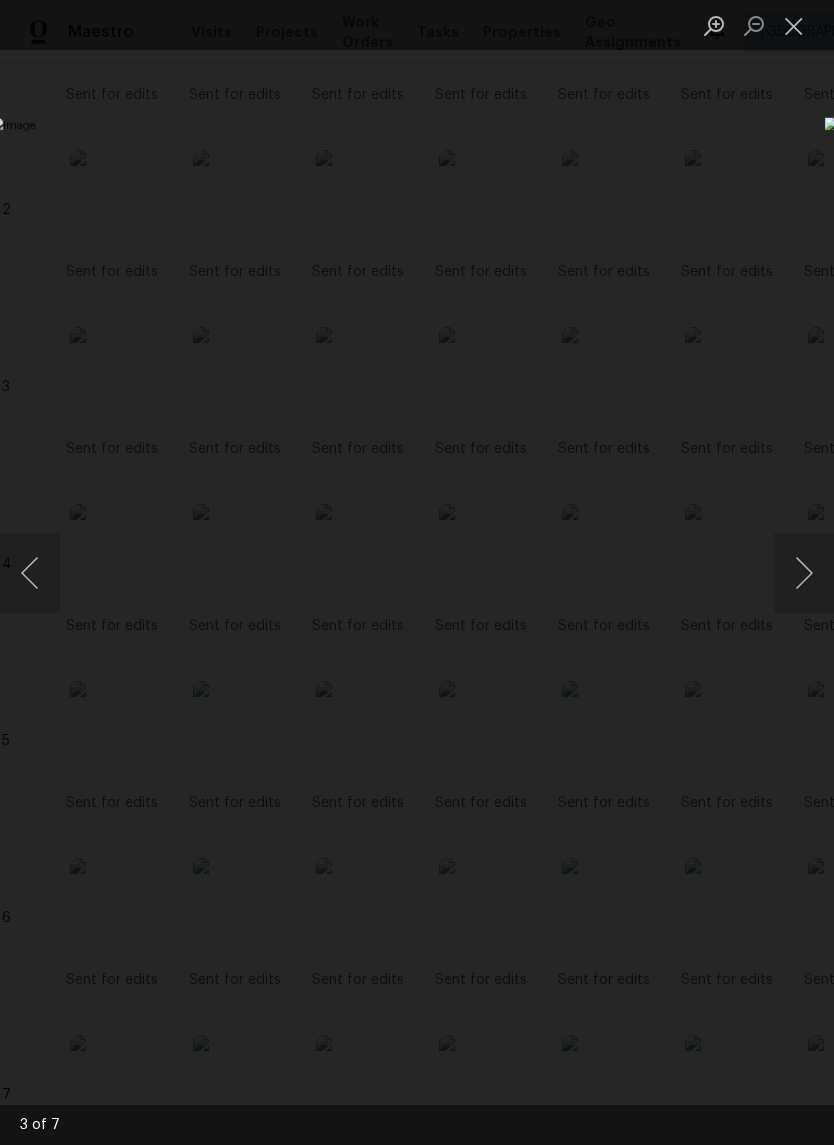 click at bounding box center [804, 573] 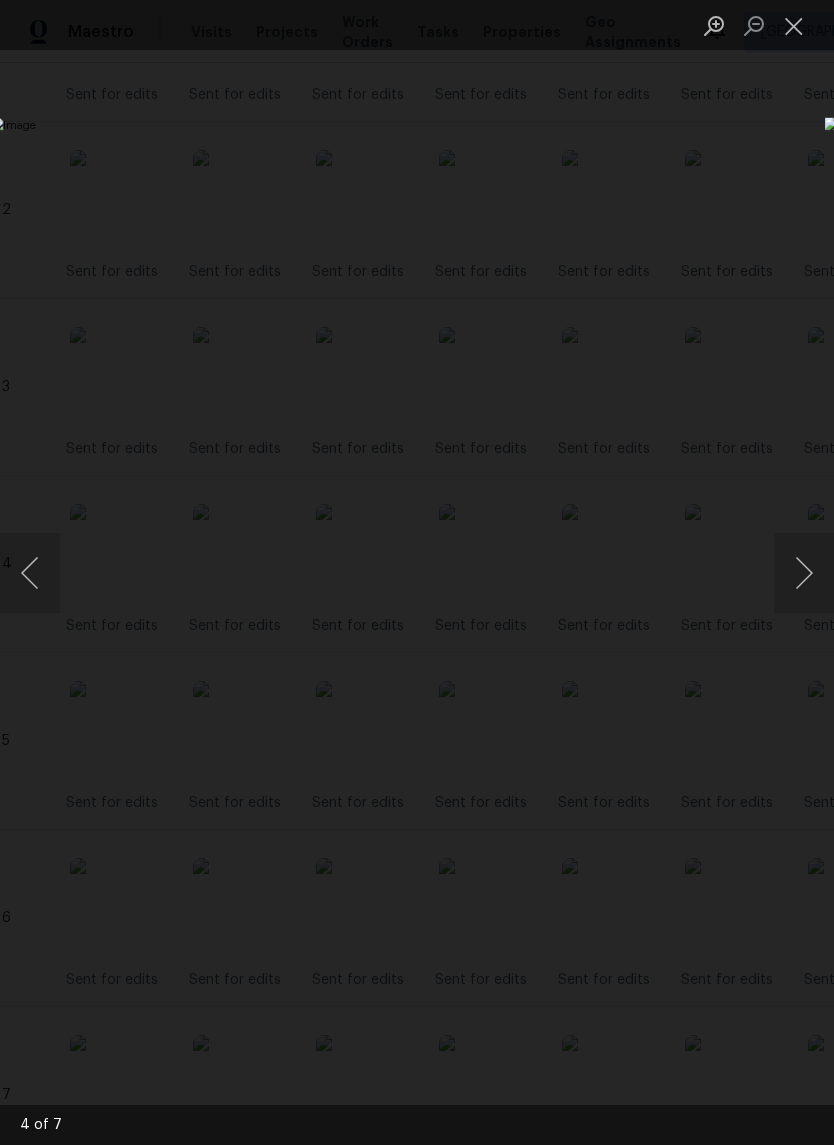 click at bounding box center [417, 572] 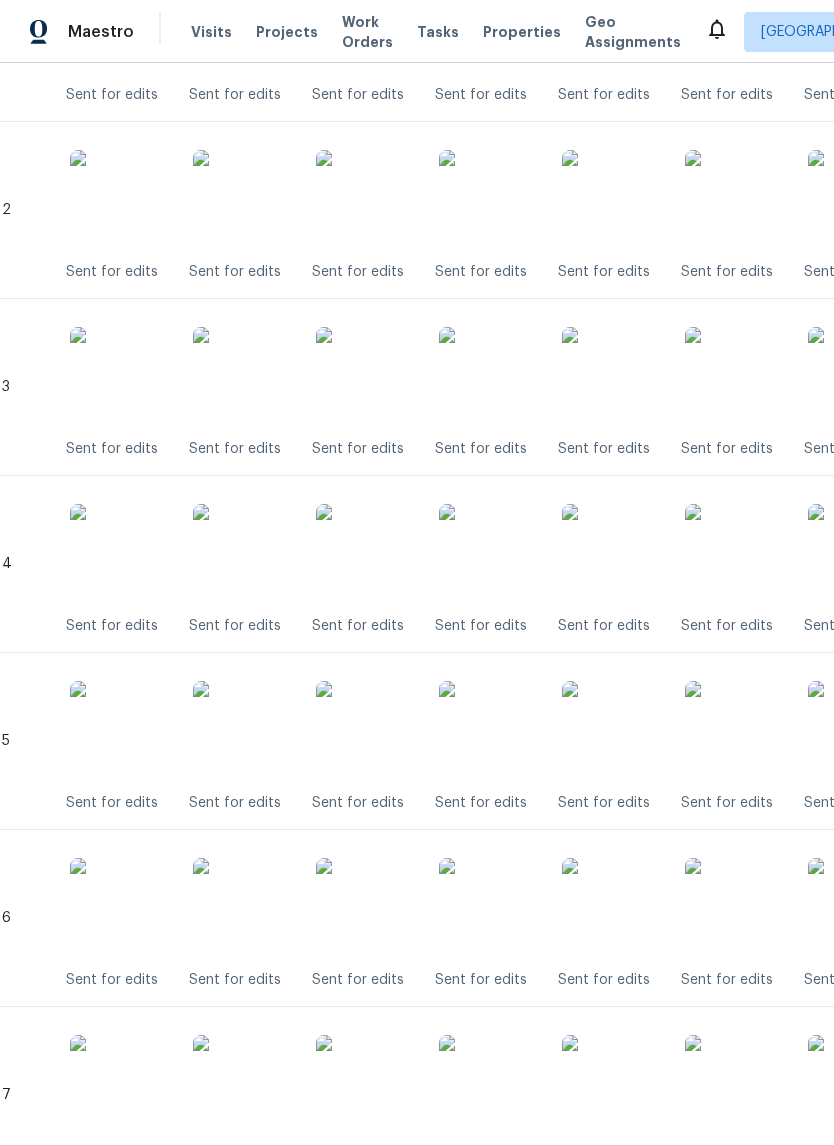 click at bounding box center (612, 554) 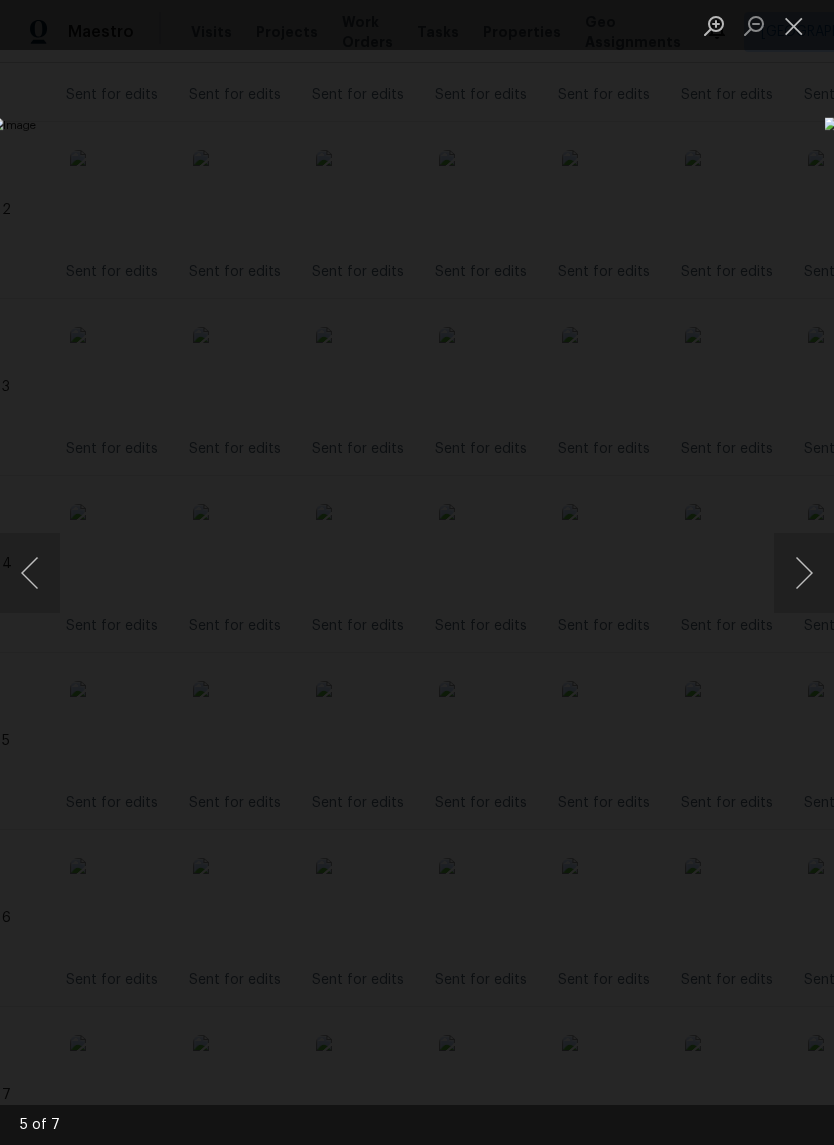 click at bounding box center (322, 572) 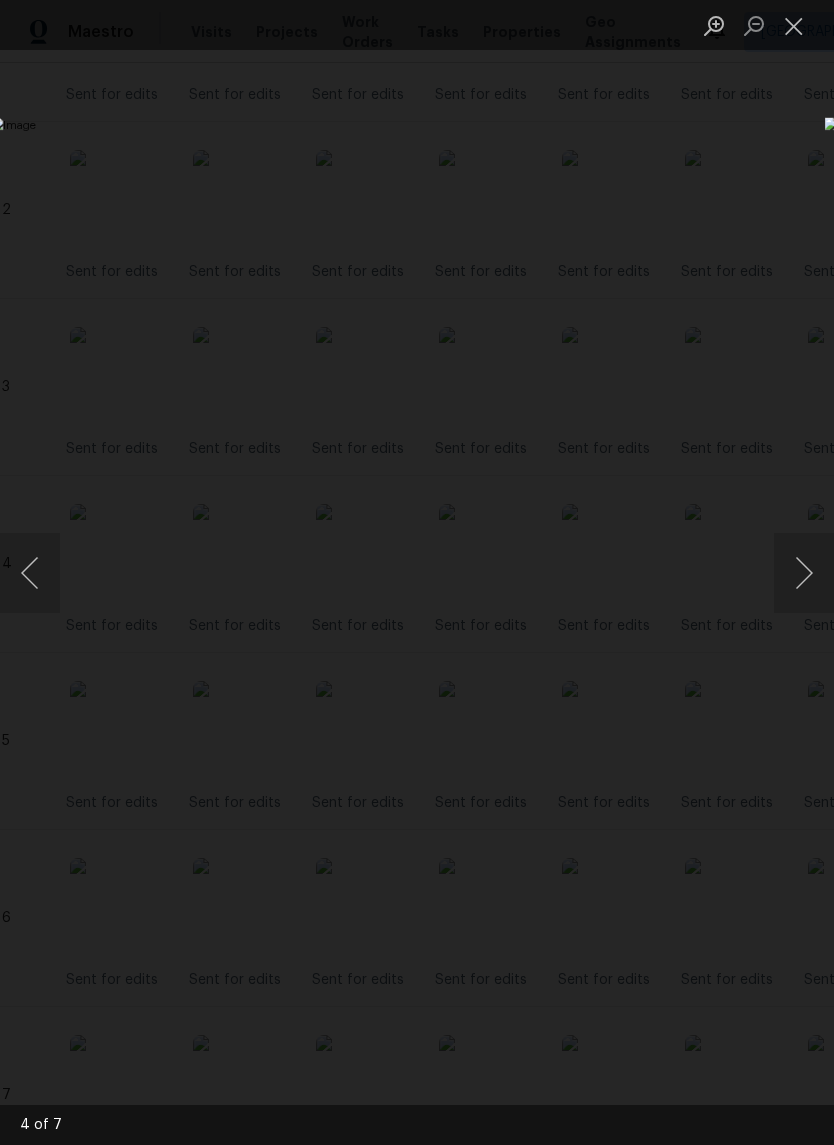 click at bounding box center [794, 25] 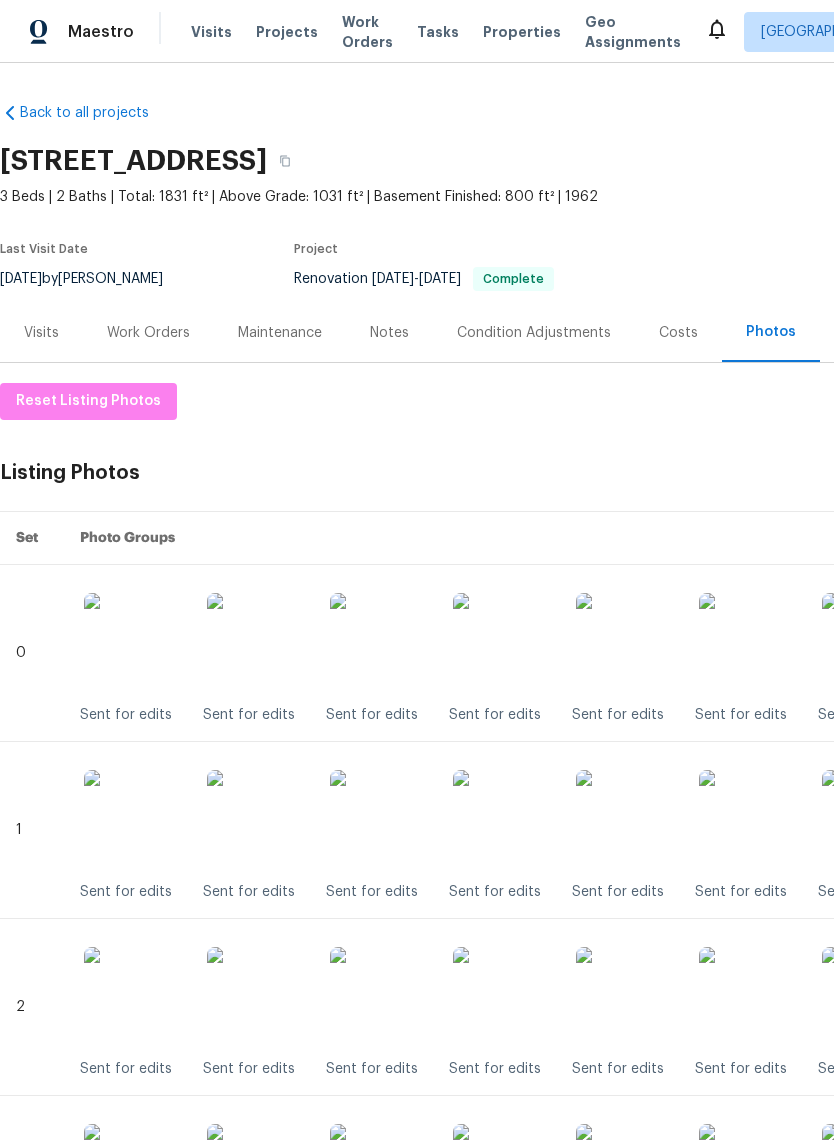 scroll, scrollTop: 0, scrollLeft: 0, axis: both 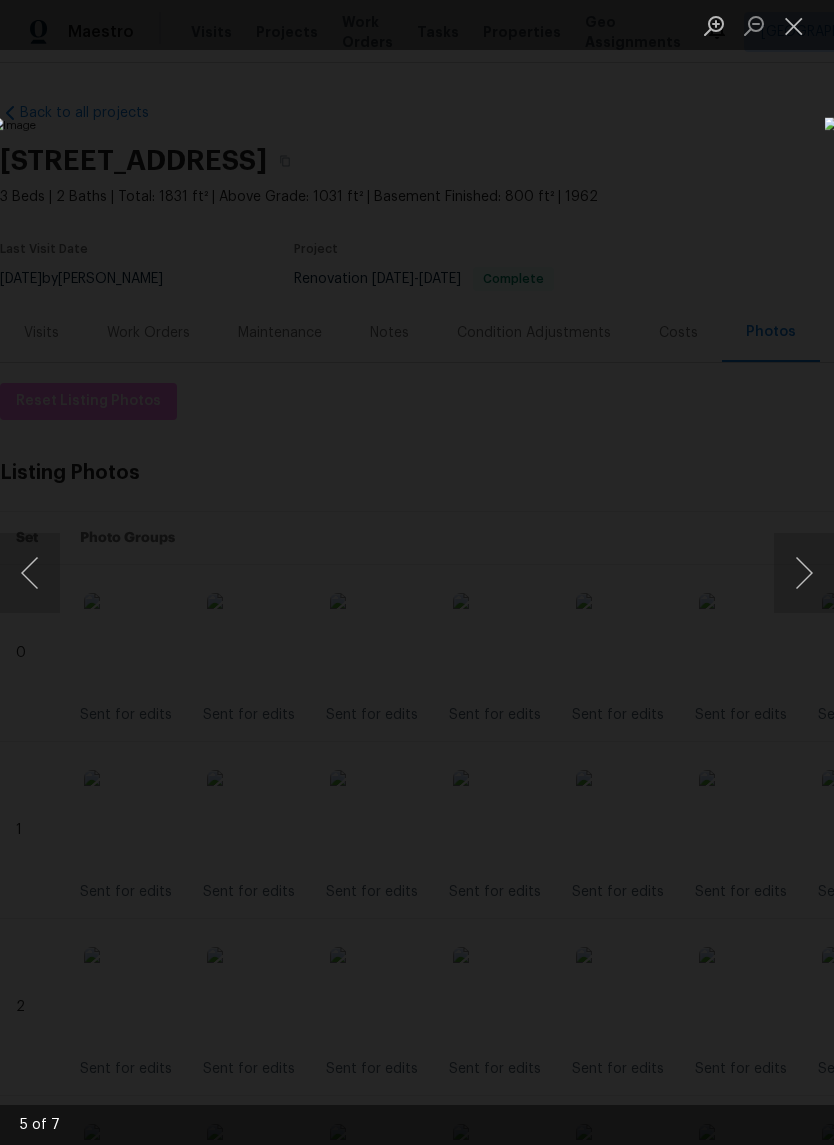 click at bounding box center [30, 573] 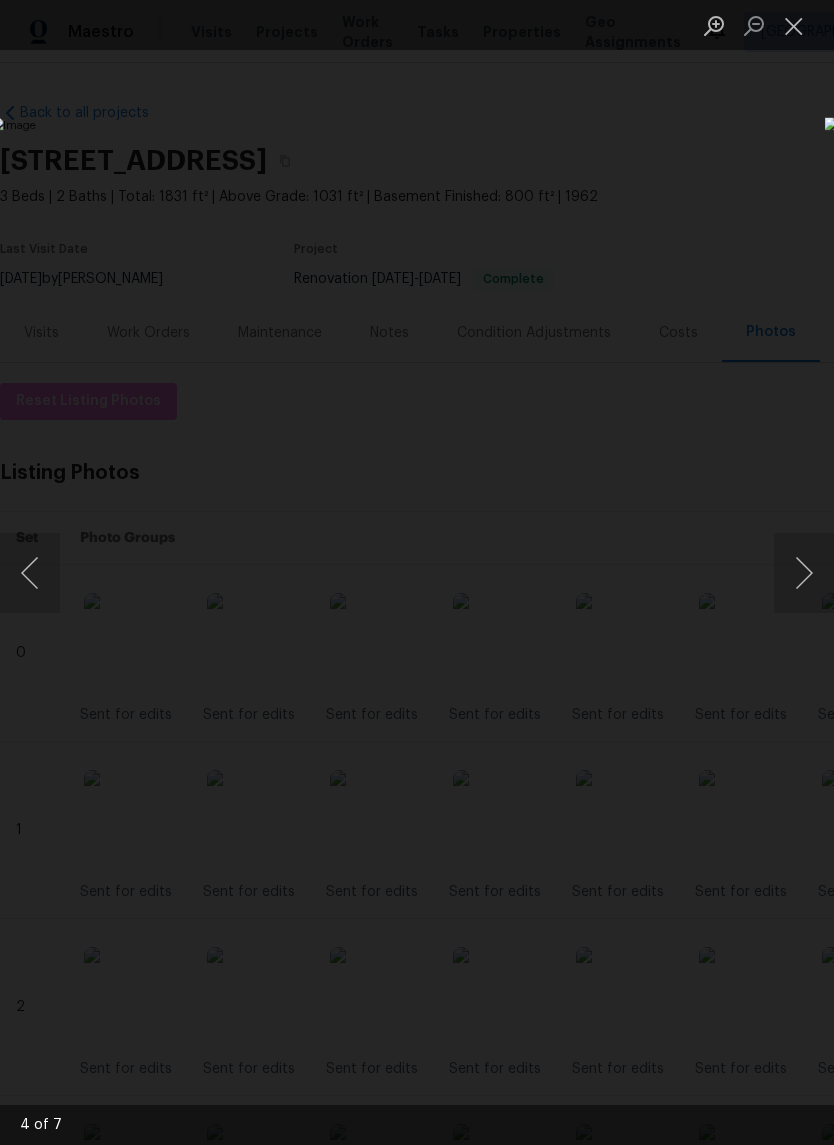 click at bounding box center [804, 573] 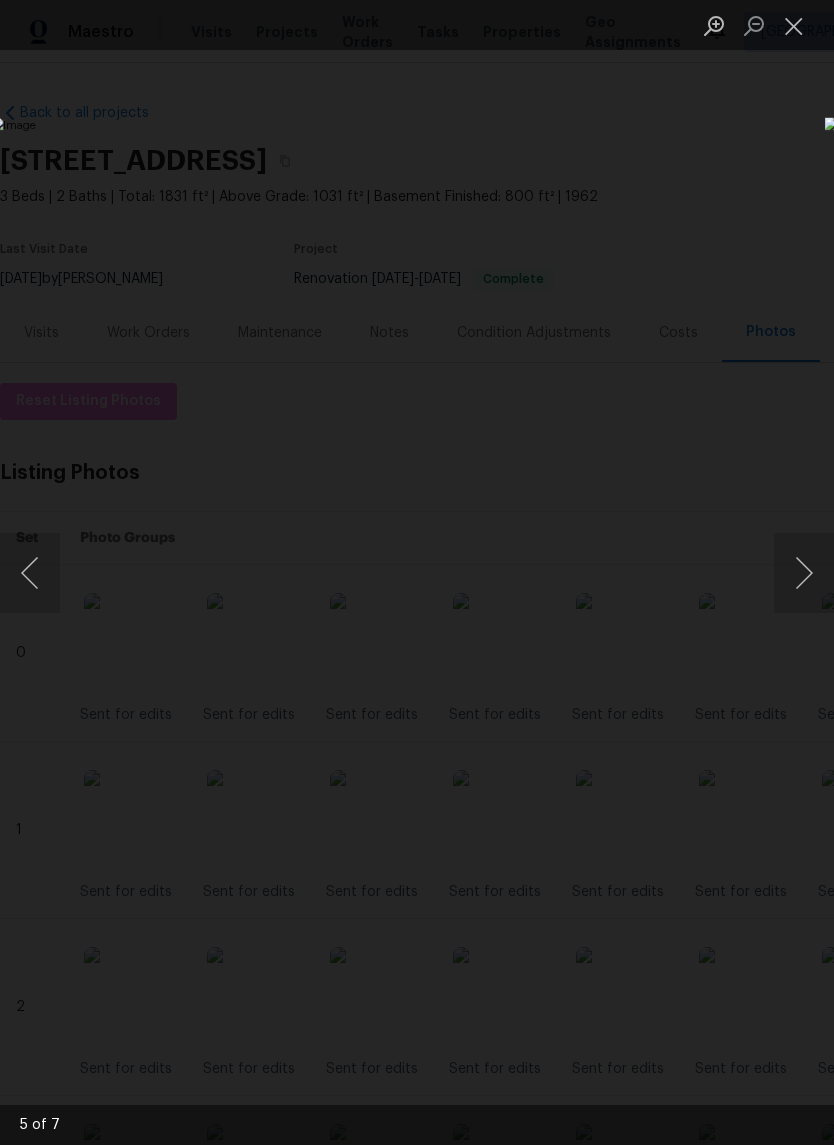 click at bounding box center (804, 573) 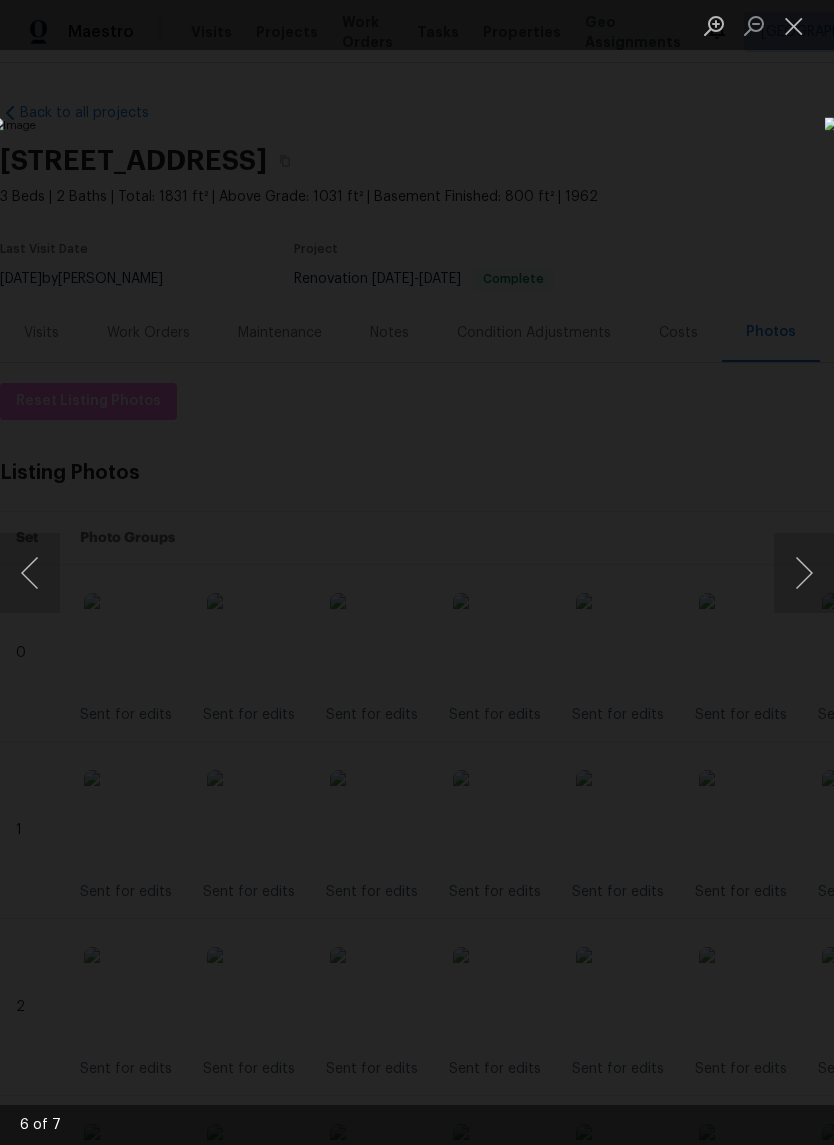 click at bounding box center [804, 573] 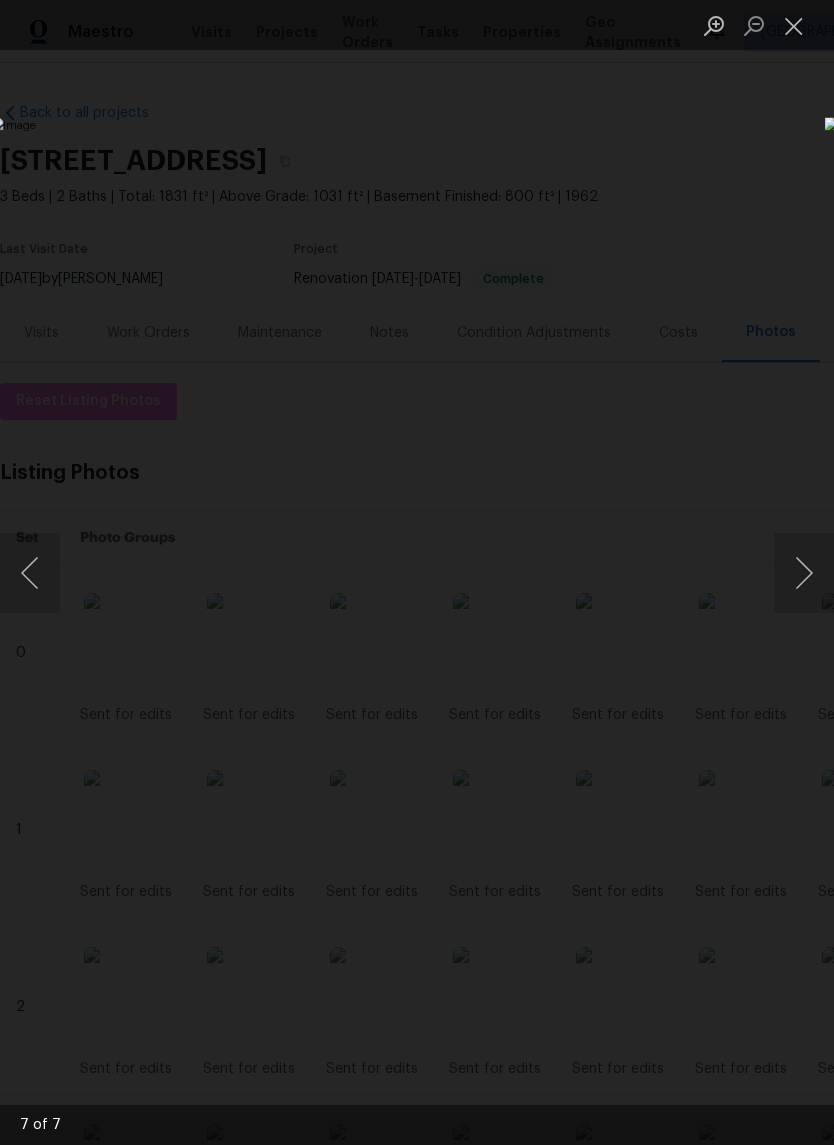 click at bounding box center (322, 572) 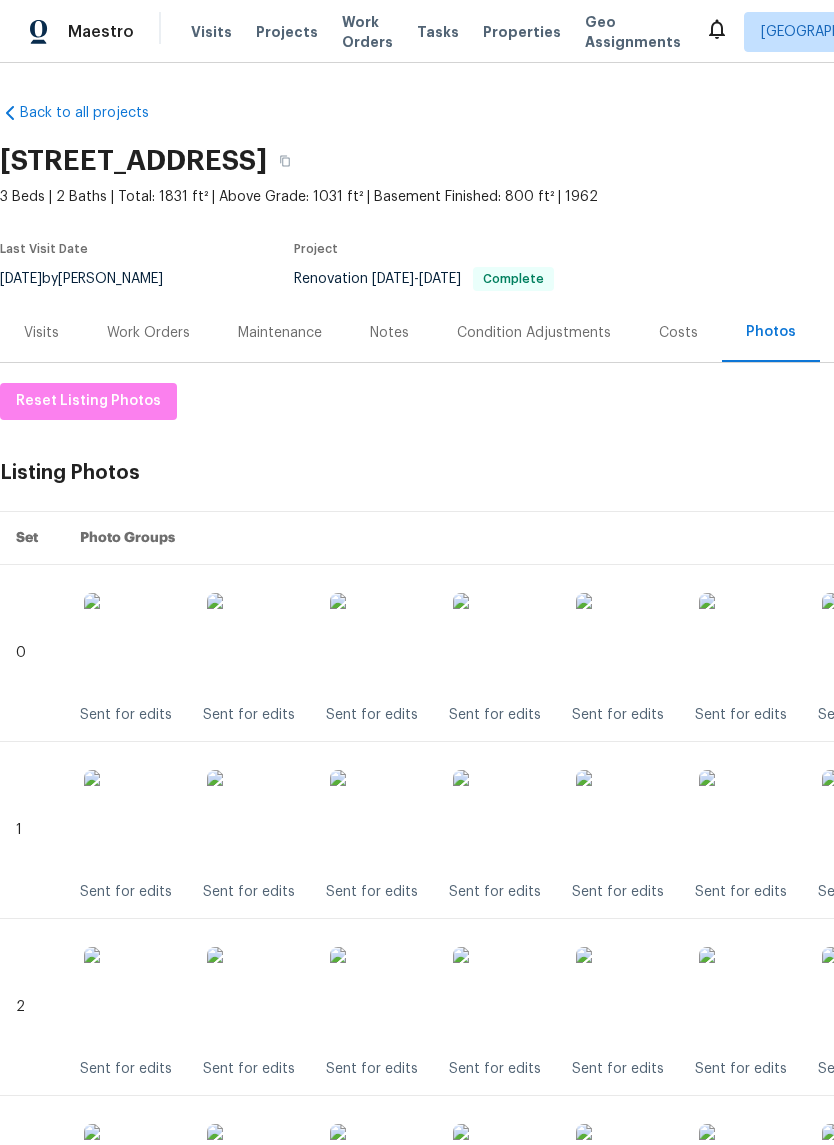 click on "Notes" at bounding box center (389, 332) 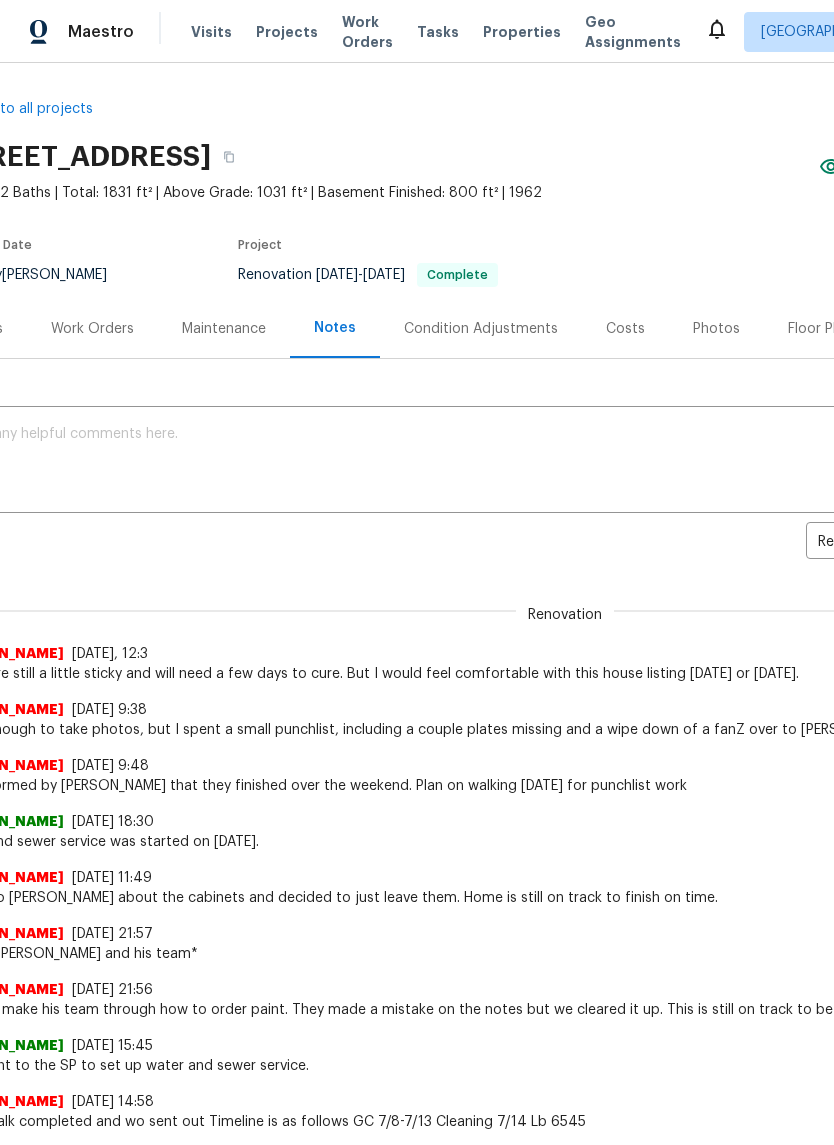scroll, scrollTop: 4, scrollLeft: 53, axis: both 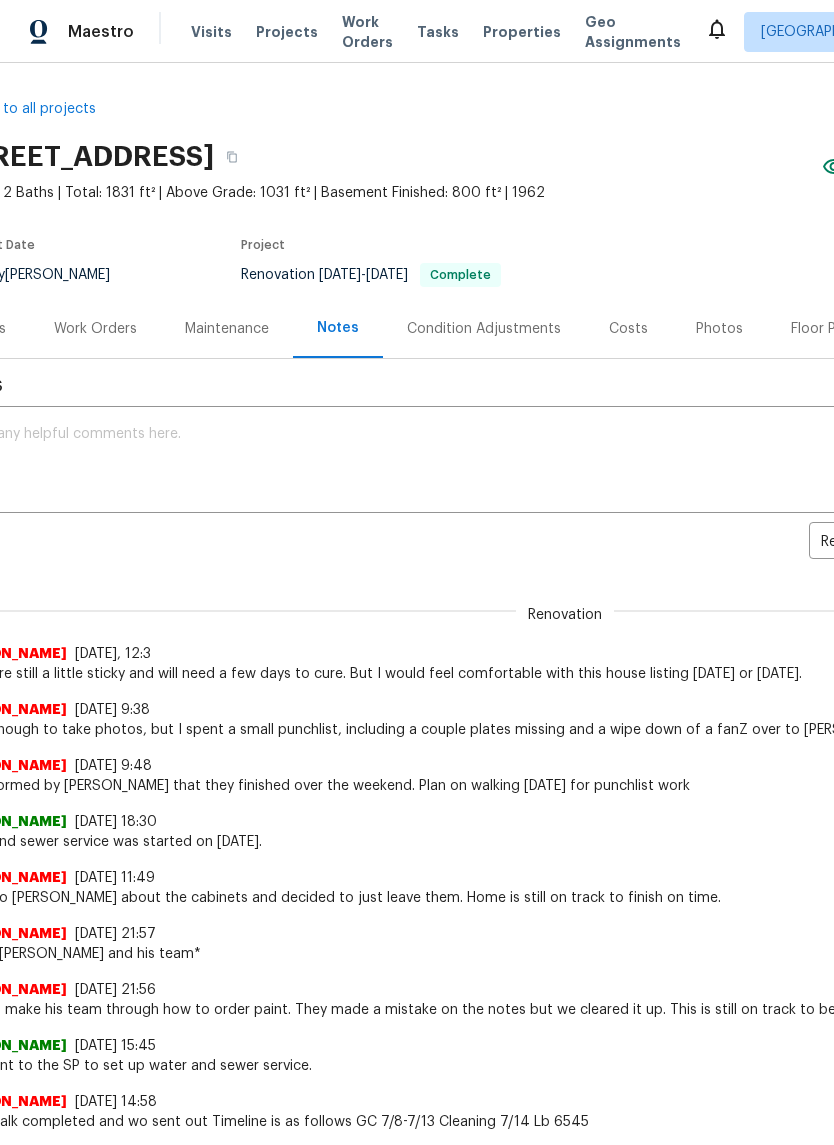 click on "Work Orders" at bounding box center [95, 329] 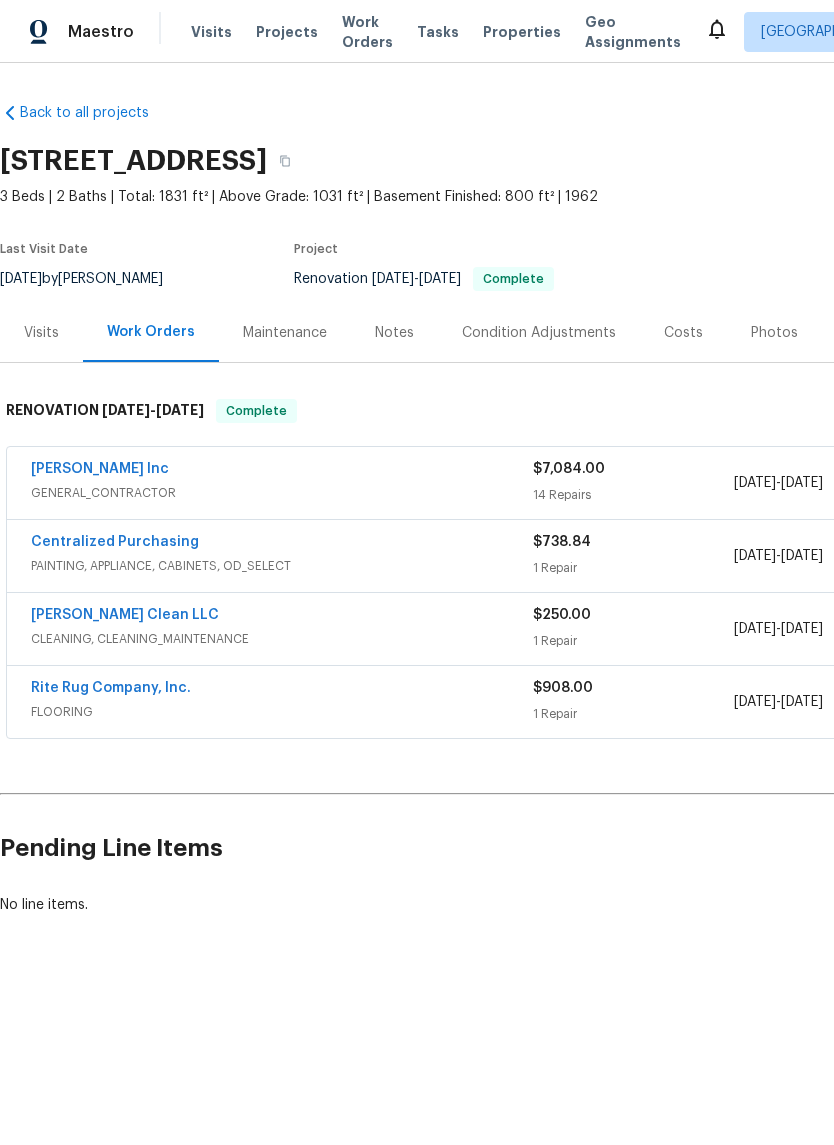 scroll, scrollTop: 0, scrollLeft: 0, axis: both 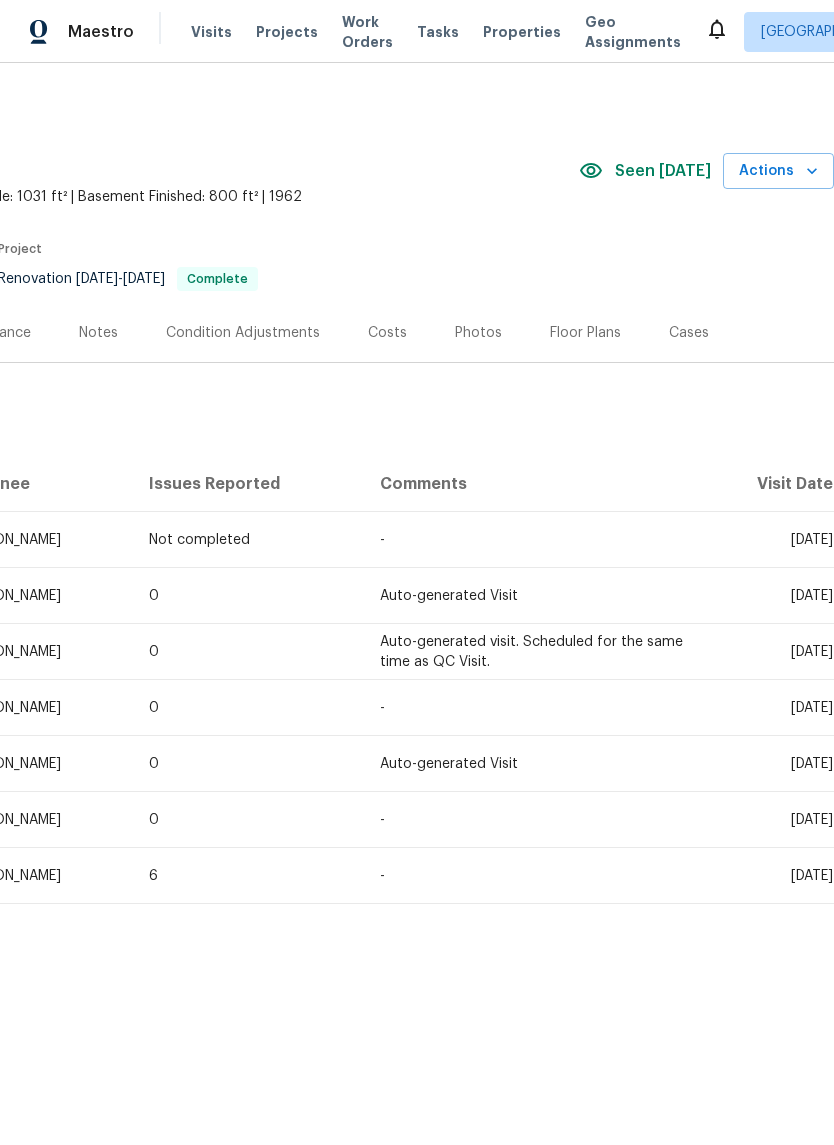 click on "Cases" at bounding box center [689, 332] 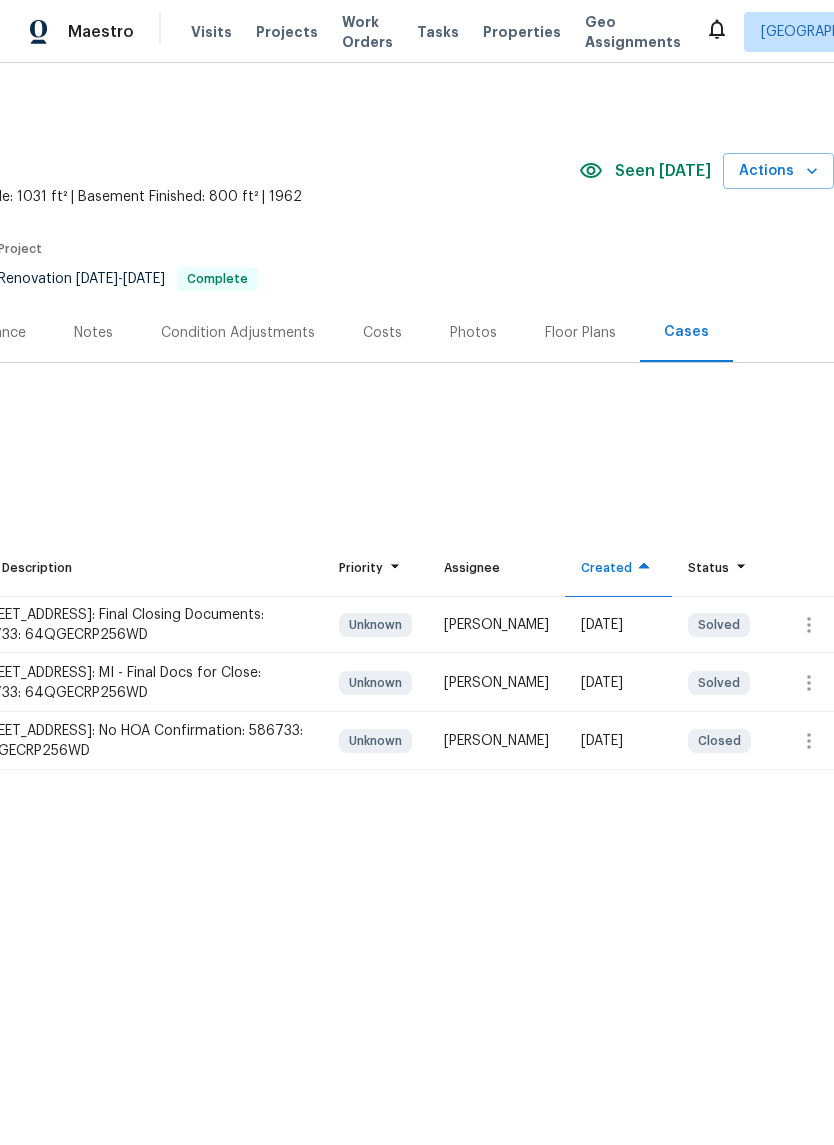 click on "Floor Plans" at bounding box center (580, 333) 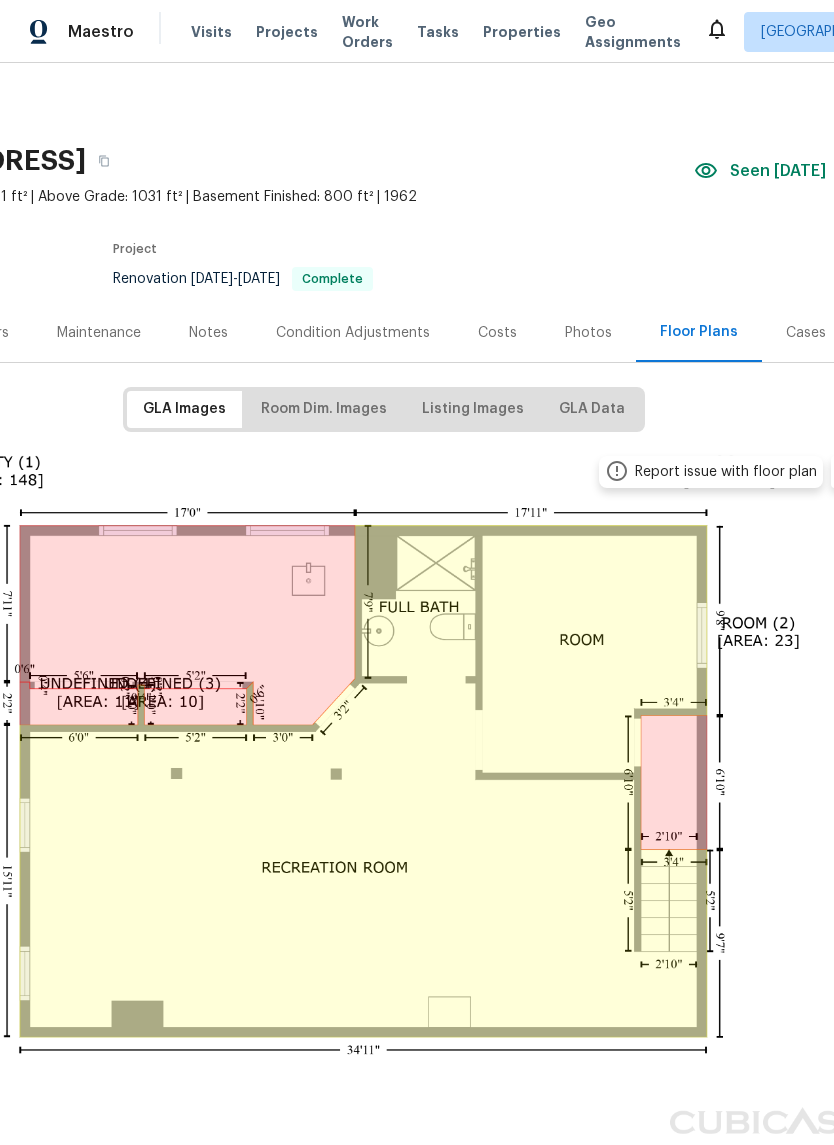 scroll, scrollTop: 0, scrollLeft: 153, axis: horizontal 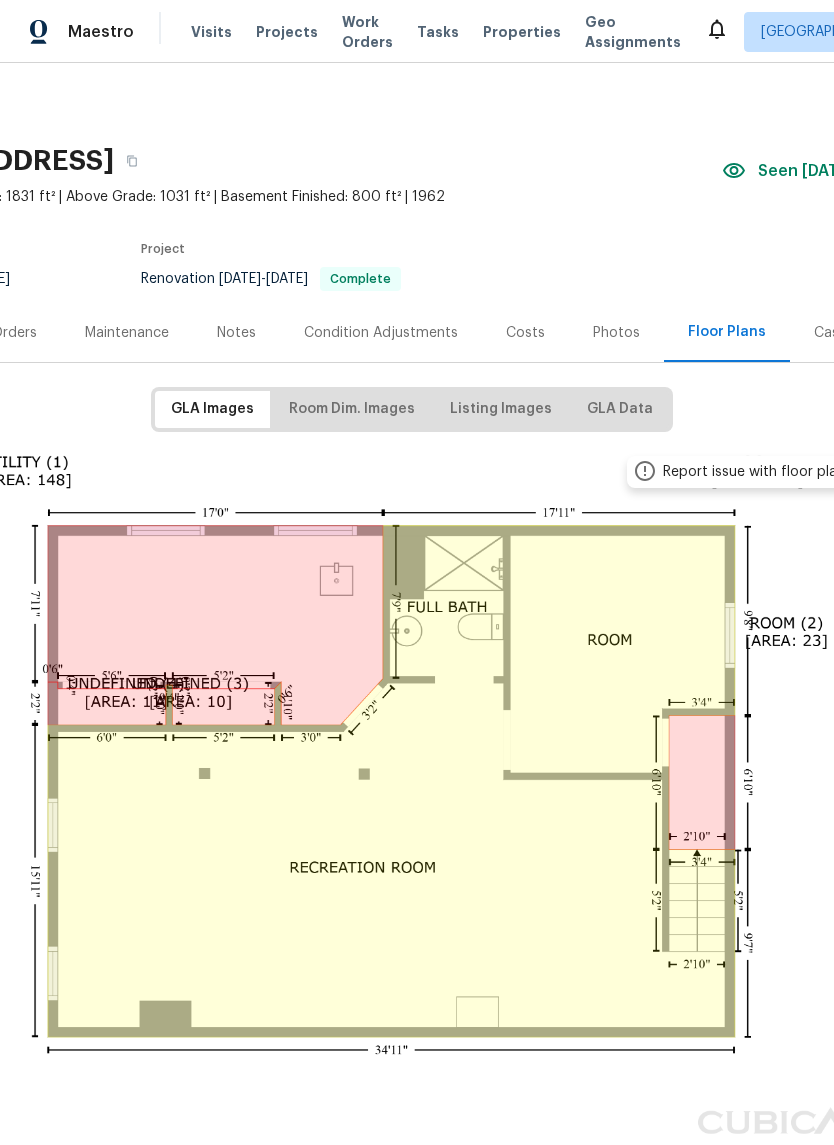 click on "Photos" at bounding box center (616, 333) 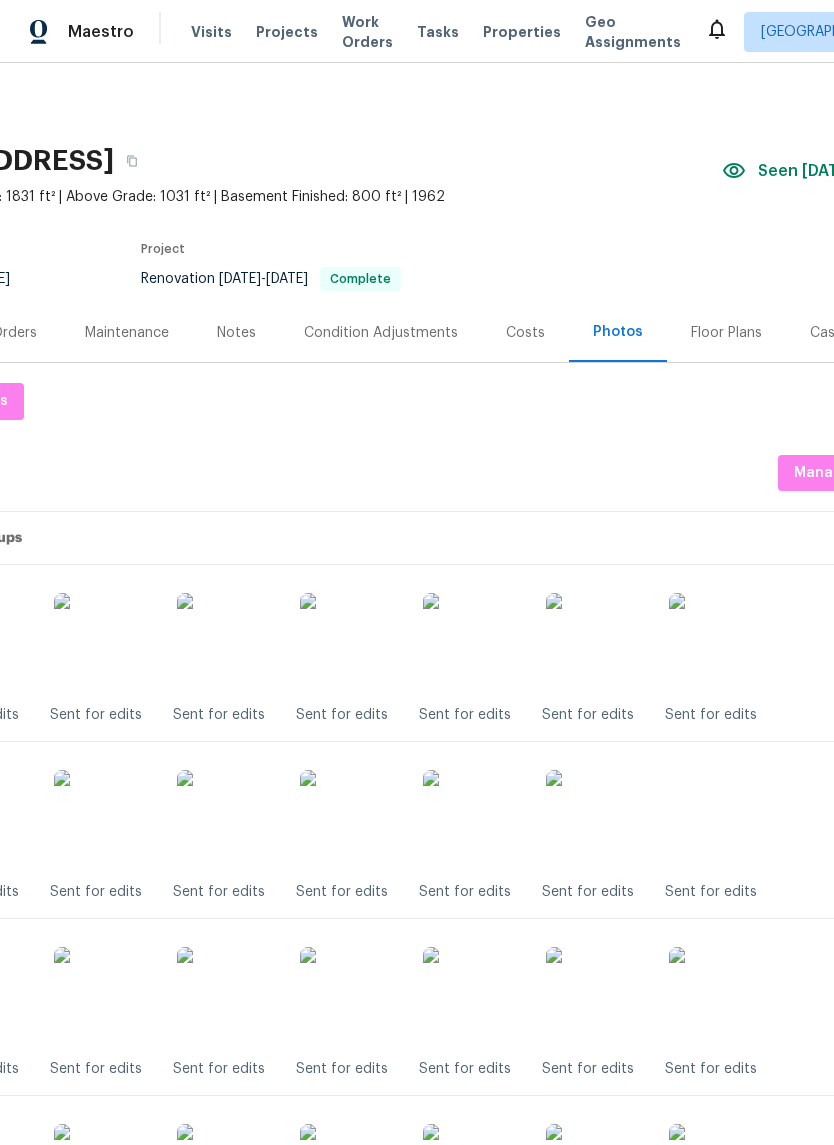 click on "Costs" at bounding box center (525, 332) 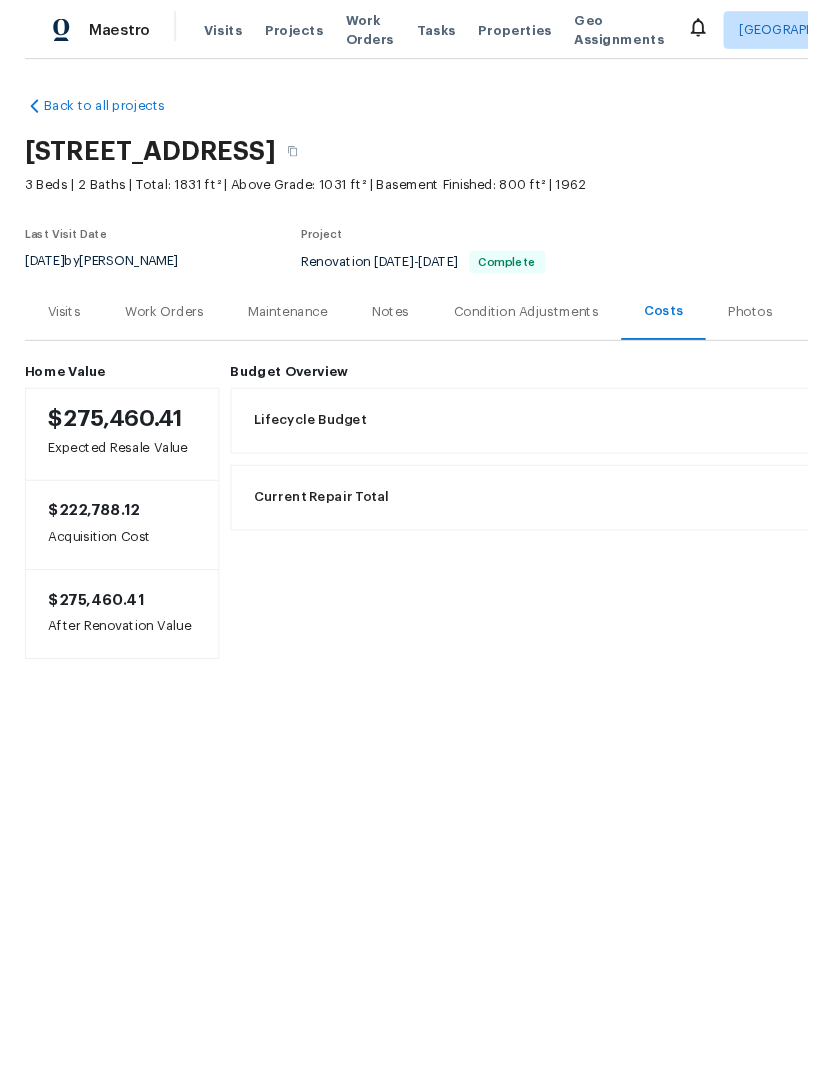 scroll, scrollTop: 0, scrollLeft: 0, axis: both 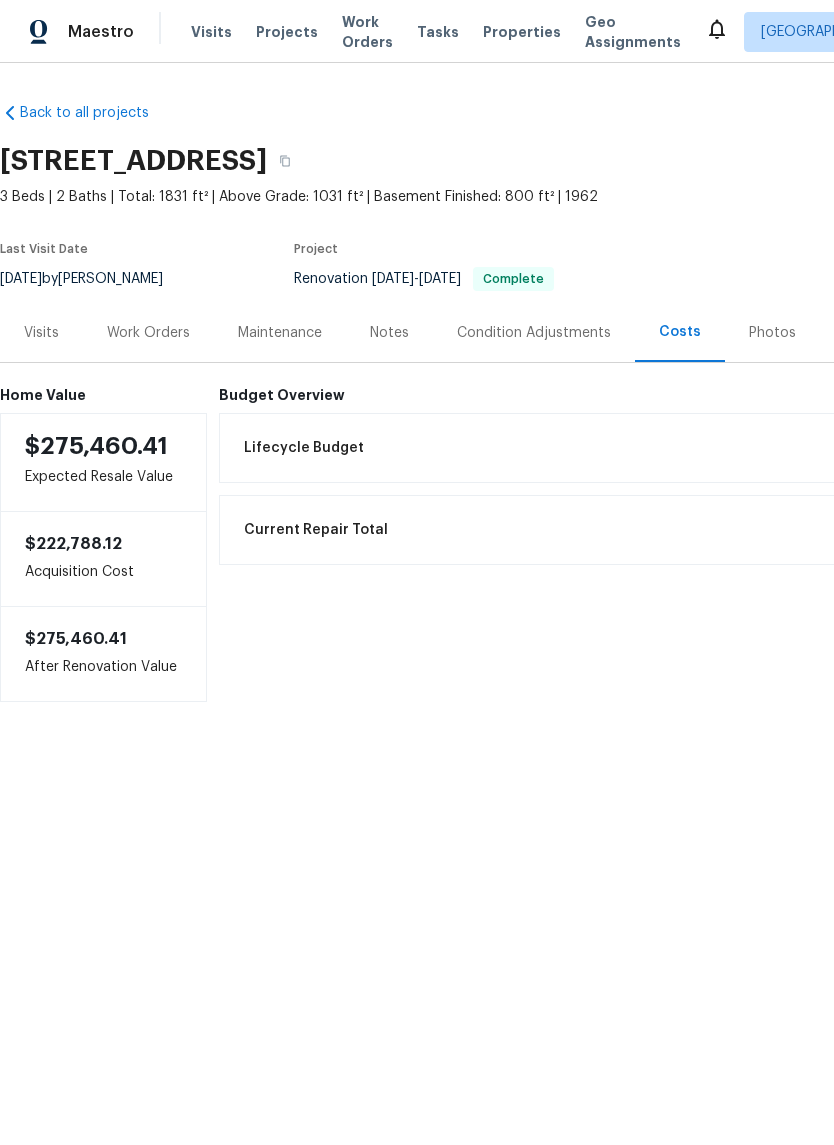 click on "Work Orders" at bounding box center [148, 333] 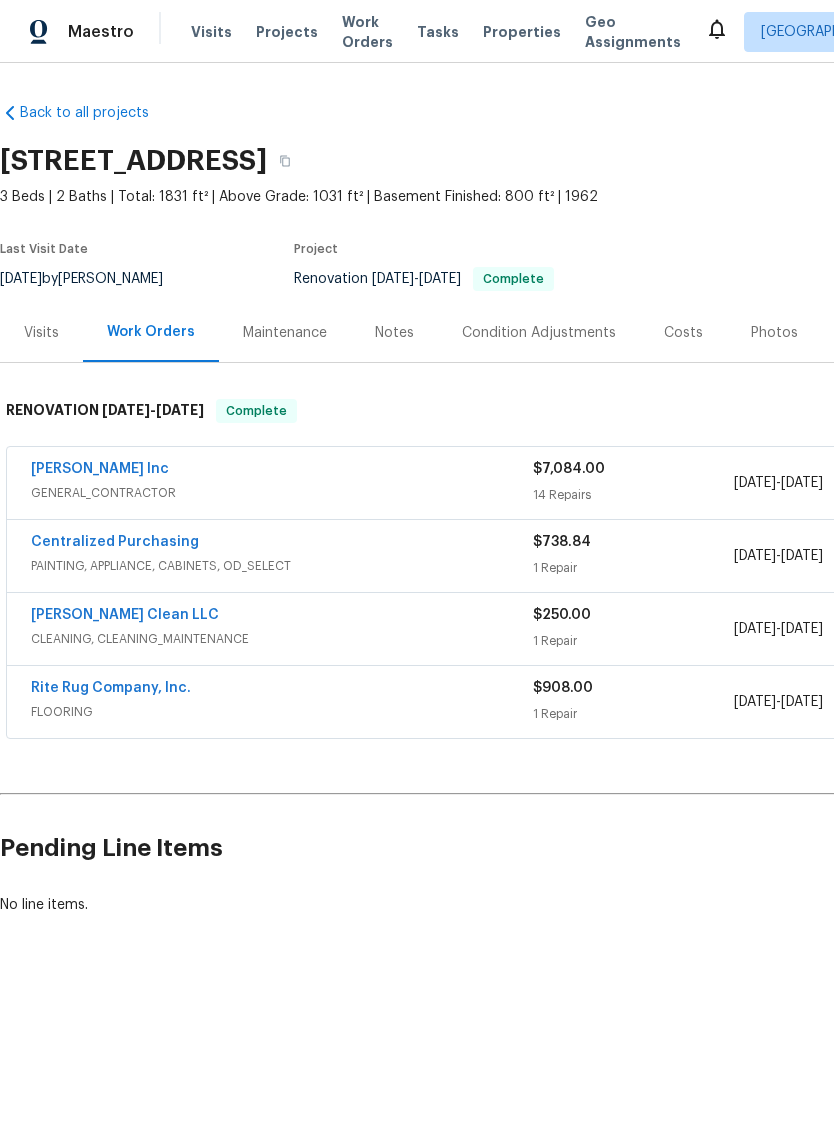 click on "Costs" at bounding box center [683, 333] 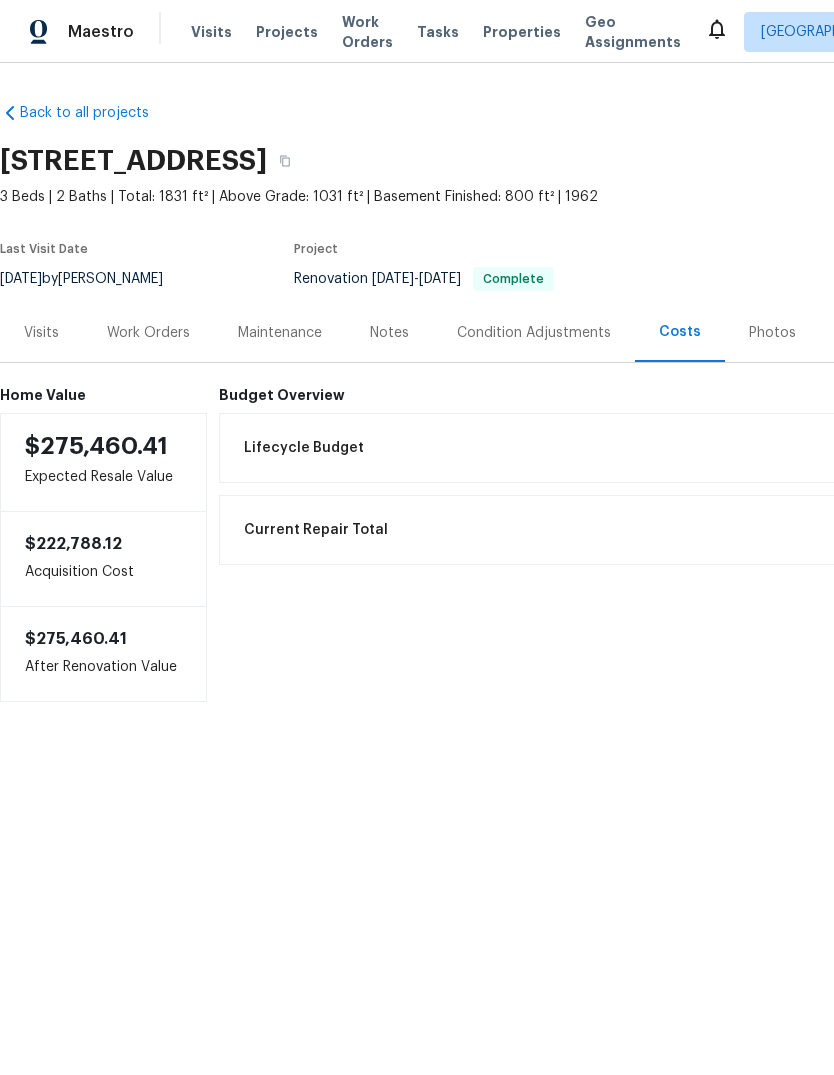 click on "Visits Projects Work Orders Tasks Properties Geo Assignments" at bounding box center (448, 32) 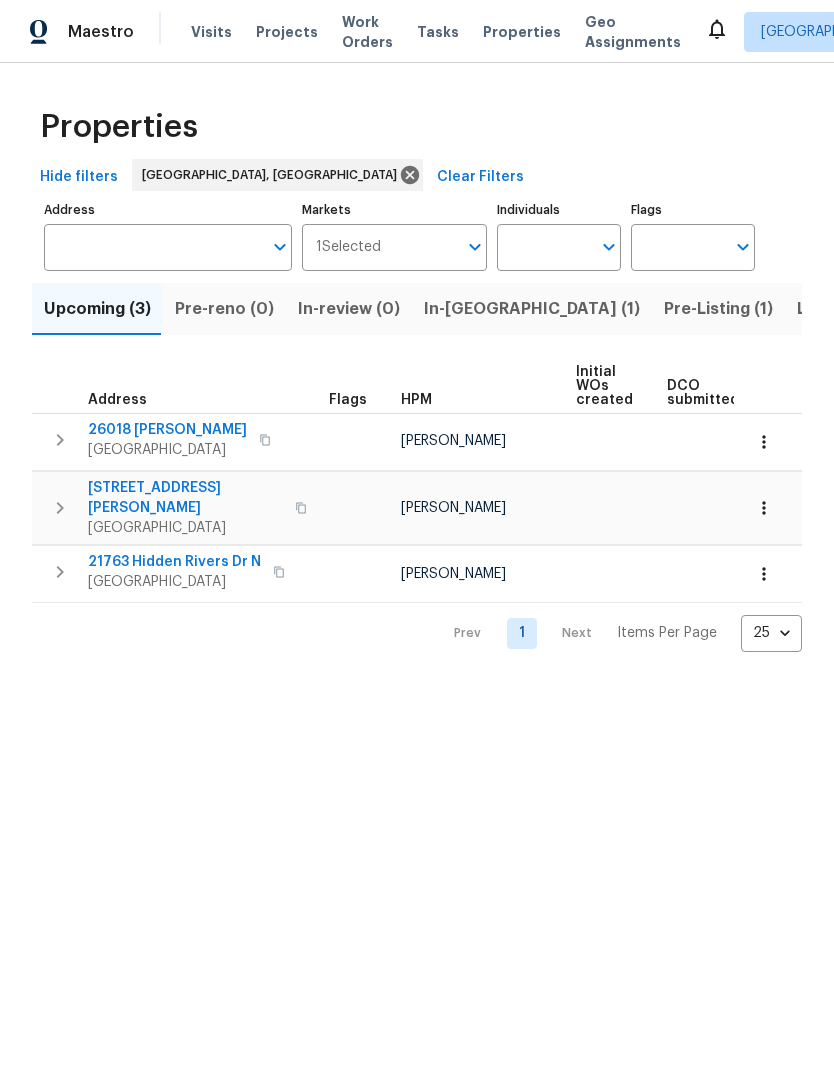 click on "Resale (25)" at bounding box center [952, 309] 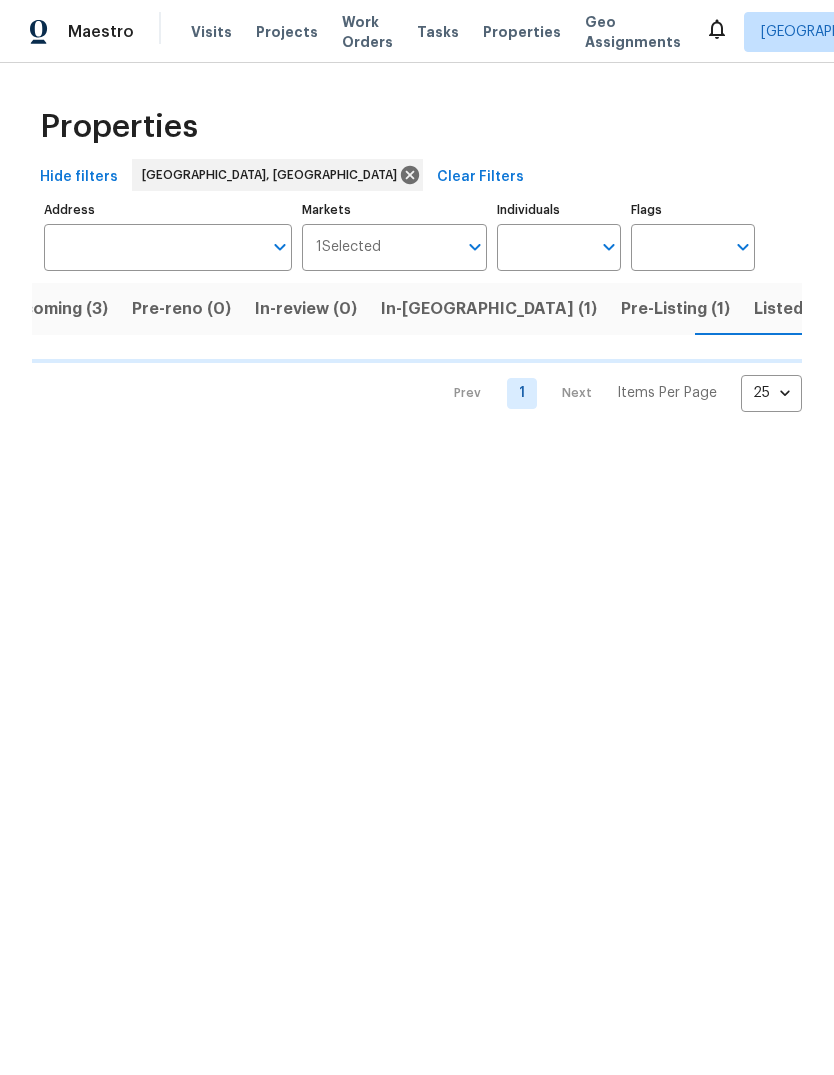 scroll, scrollTop: 0, scrollLeft: 44, axis: horizontal 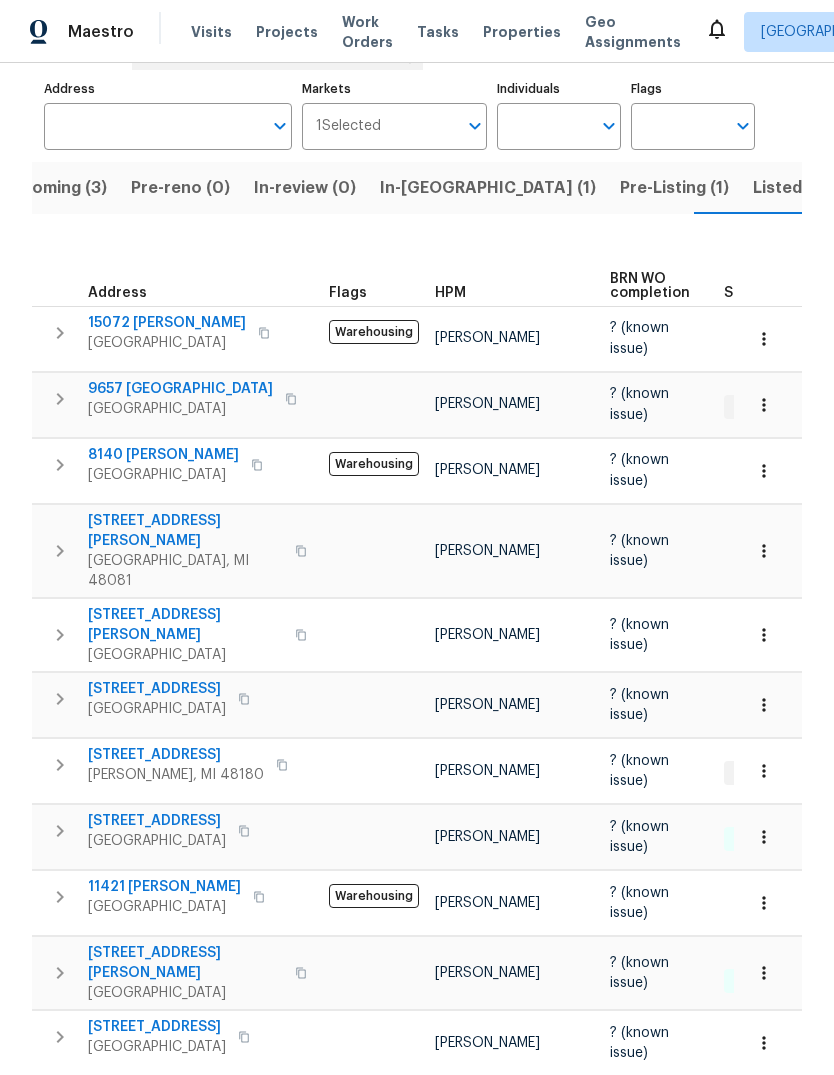 click on "Listed (20)" at bounding box center [796, 188] 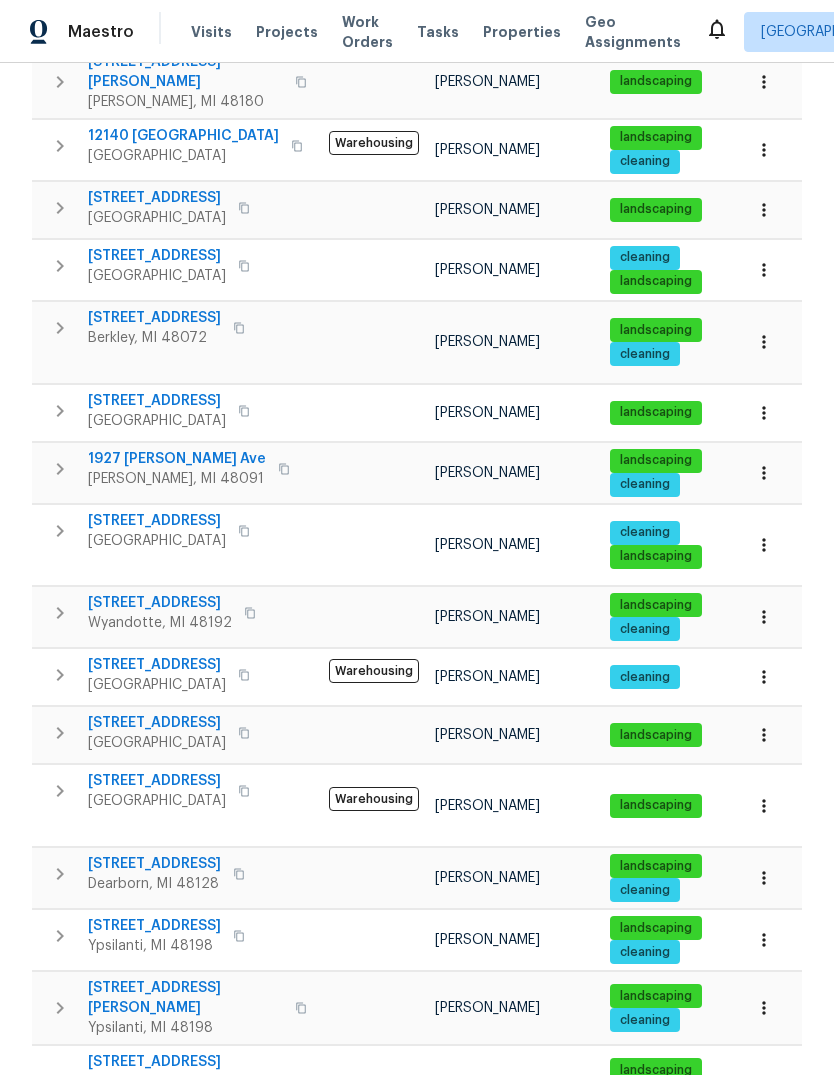 scroll, scrollTop: 577, scrollLeft: 0, axis: vertical 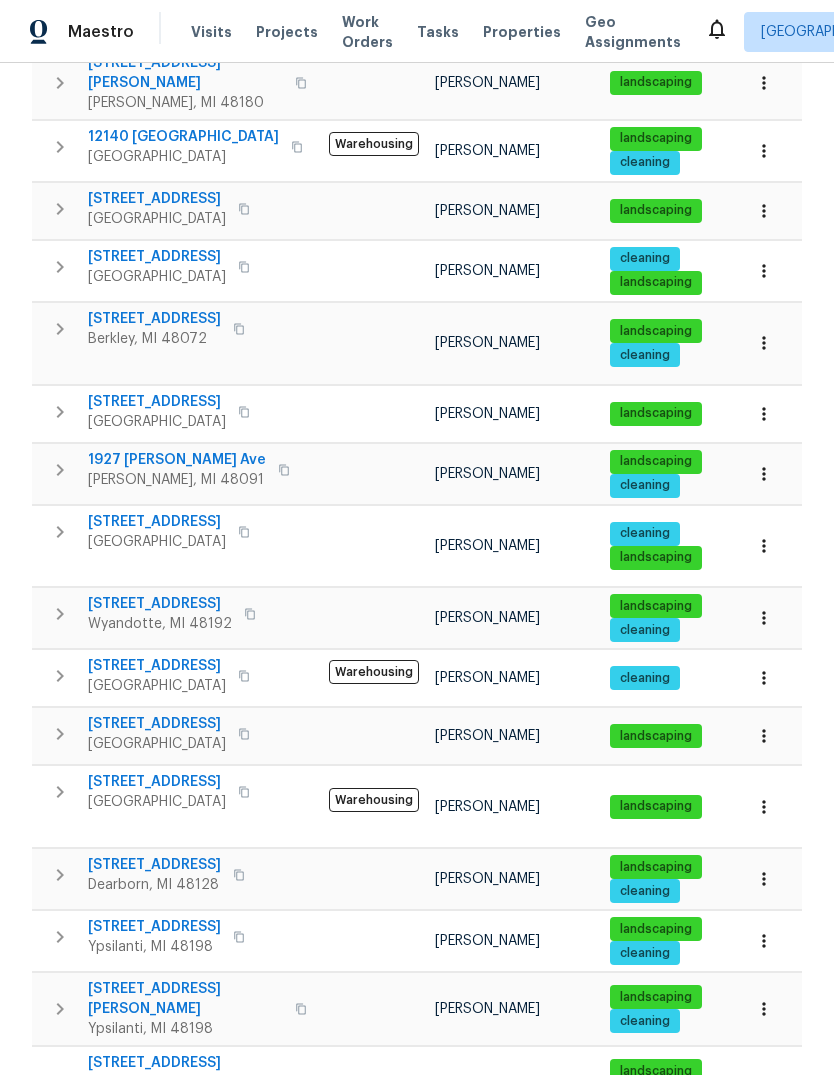 click on "1960 Frances Way" at bounding box center [185, 999] 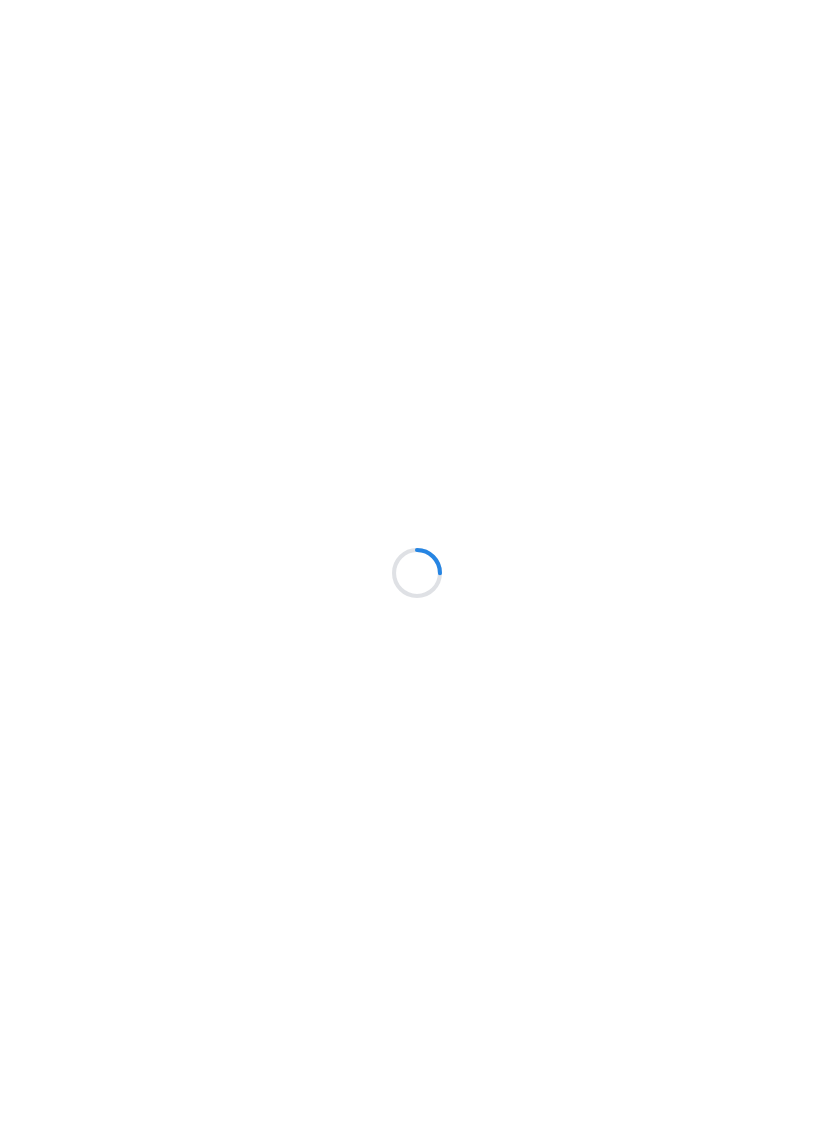 scroll, scrollTop: 0, scrollLeft: 0, axis: both 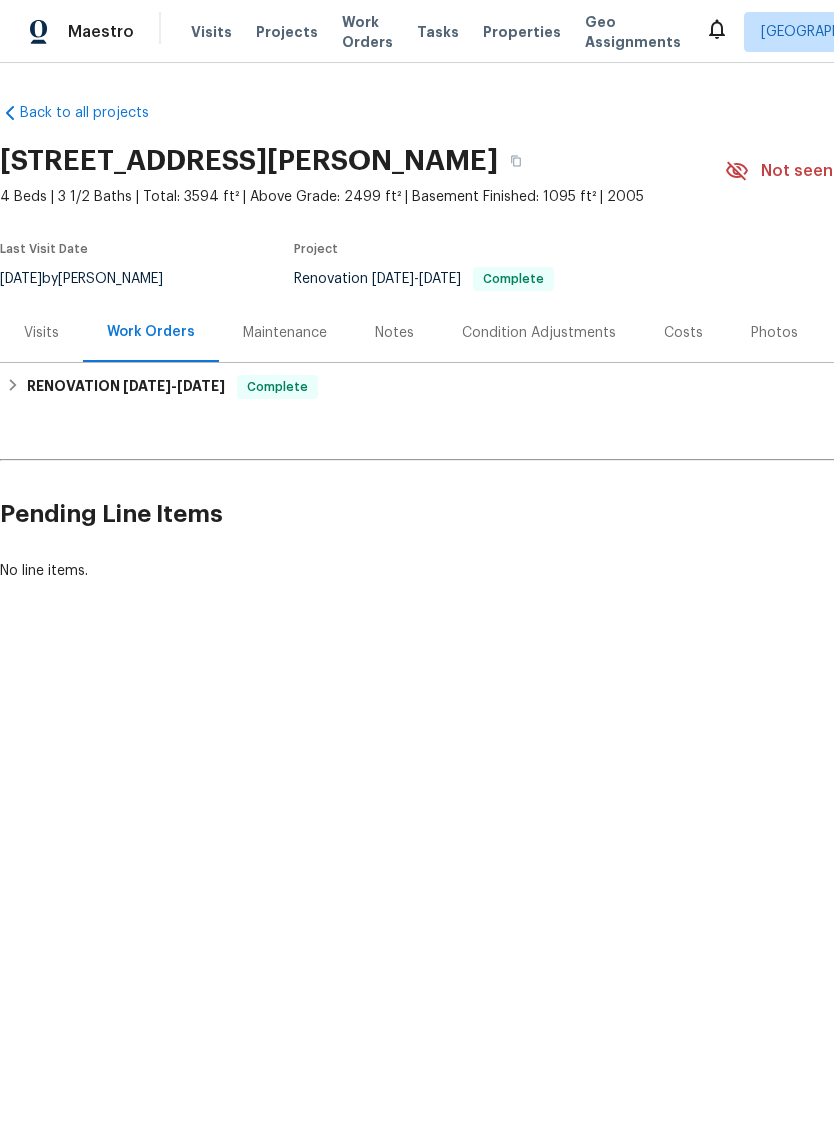 click on "Visits" at bounding box center (41, 333) 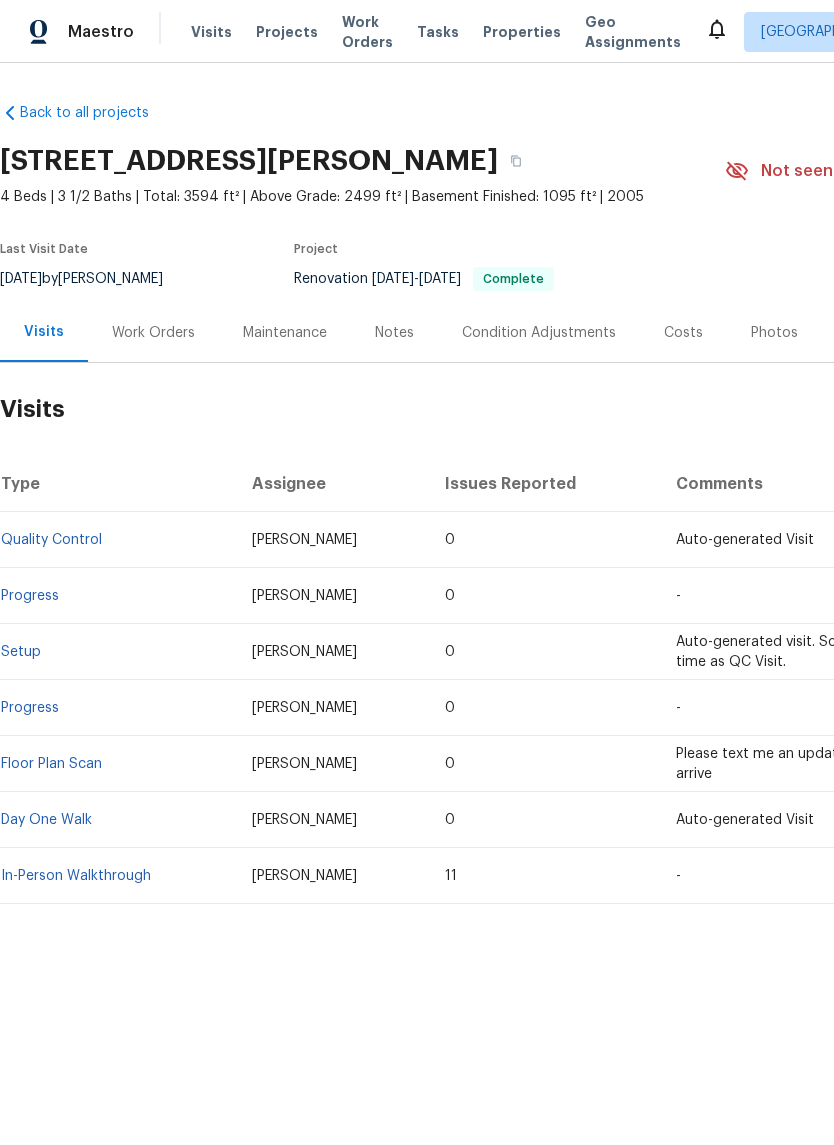 click on "Work Orders" at bounding box center [153, 333] 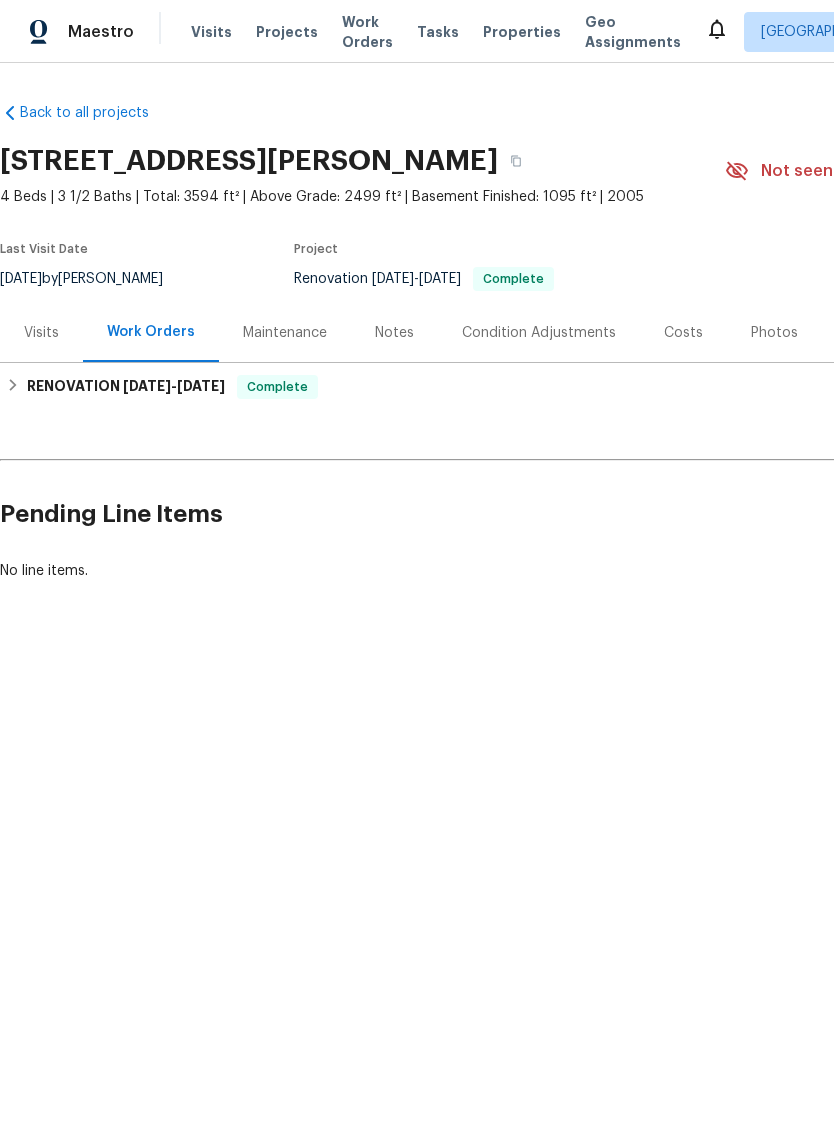 click on "Notes" at bounding box center (394, 333) 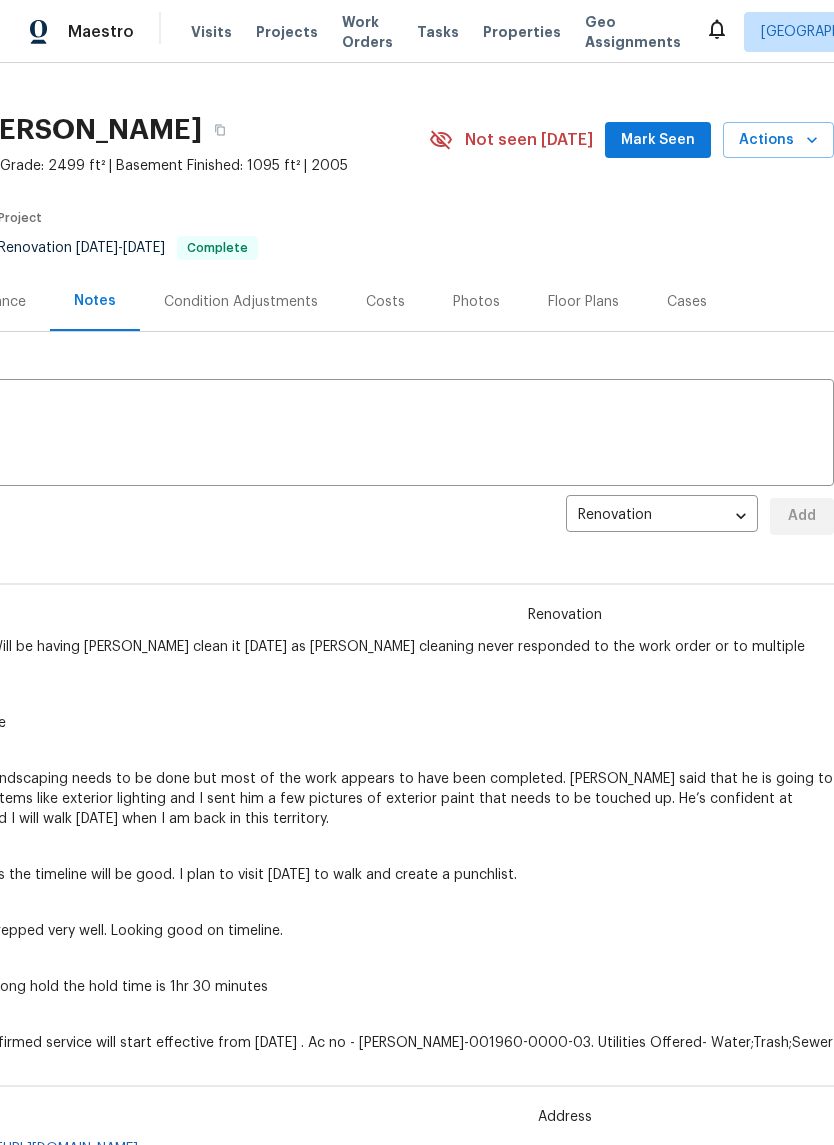 scroll, scrollTop: 31, scrollLeft: 296, axis: both 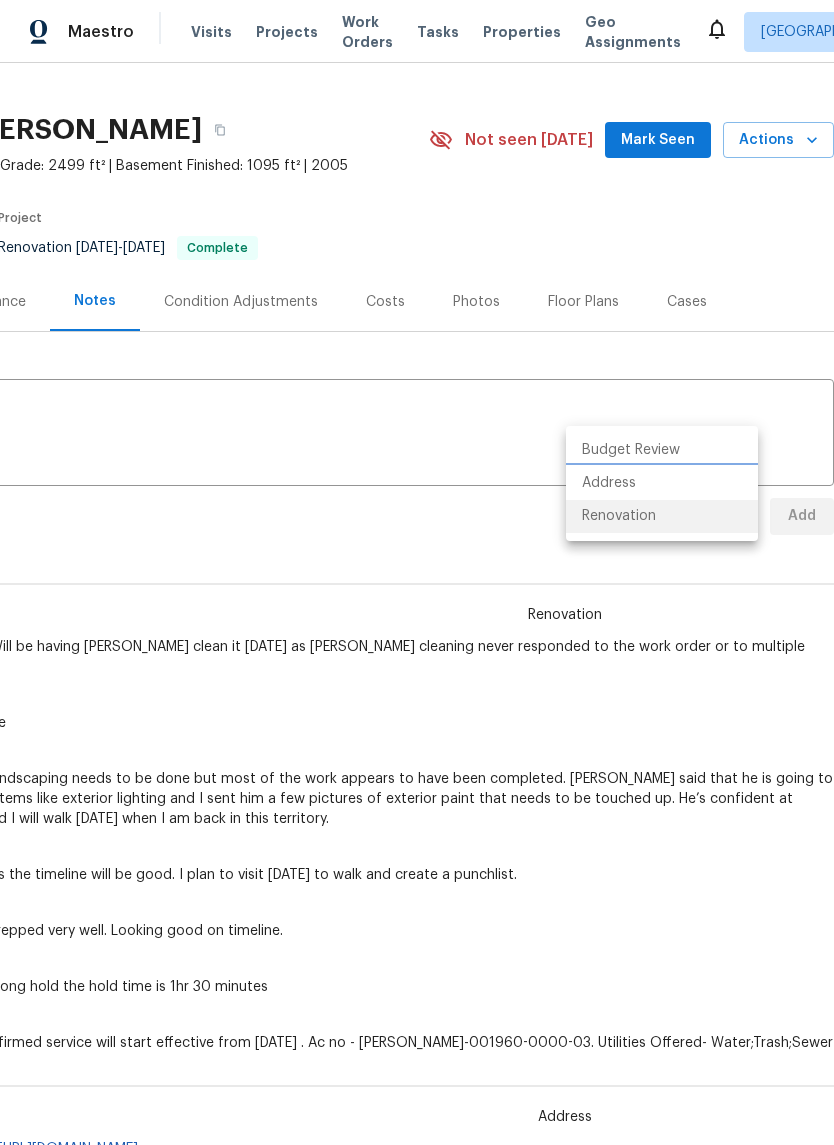 click on "Address" at bounding box center [662, 483] 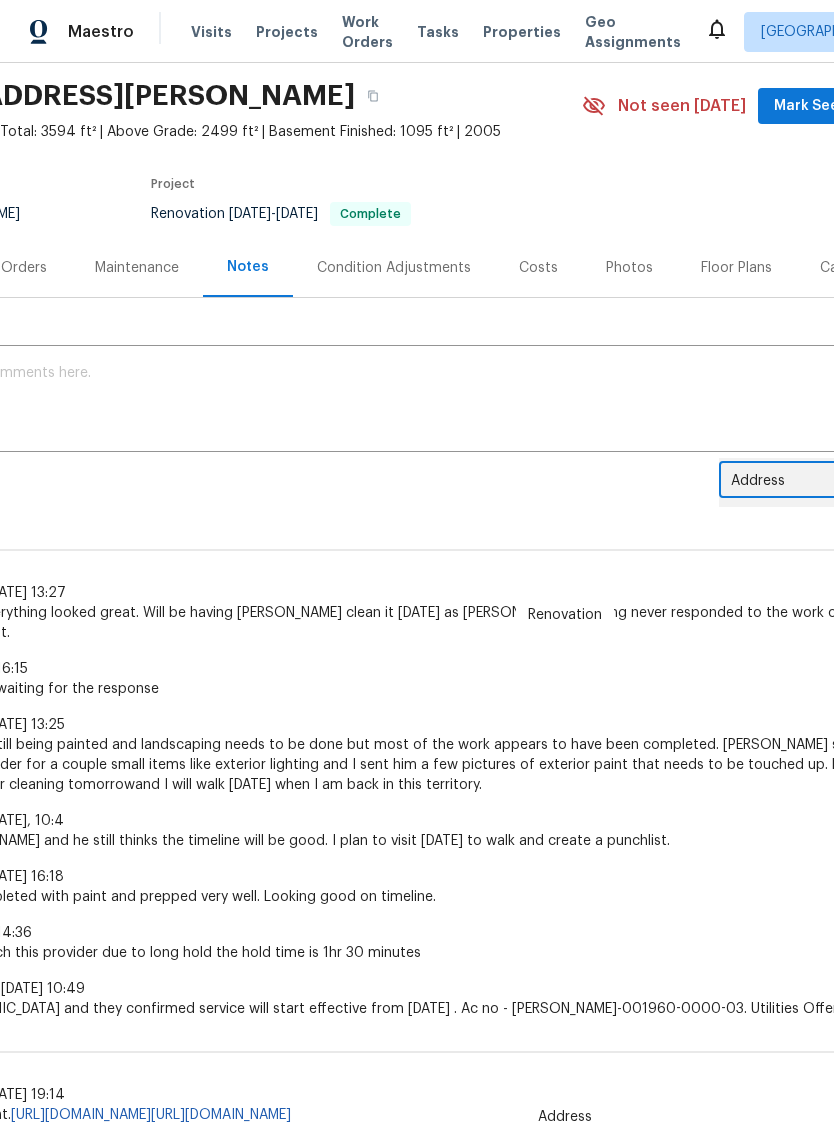 scroll, scrollTop: 93, scrollLeft: 219, axis: both 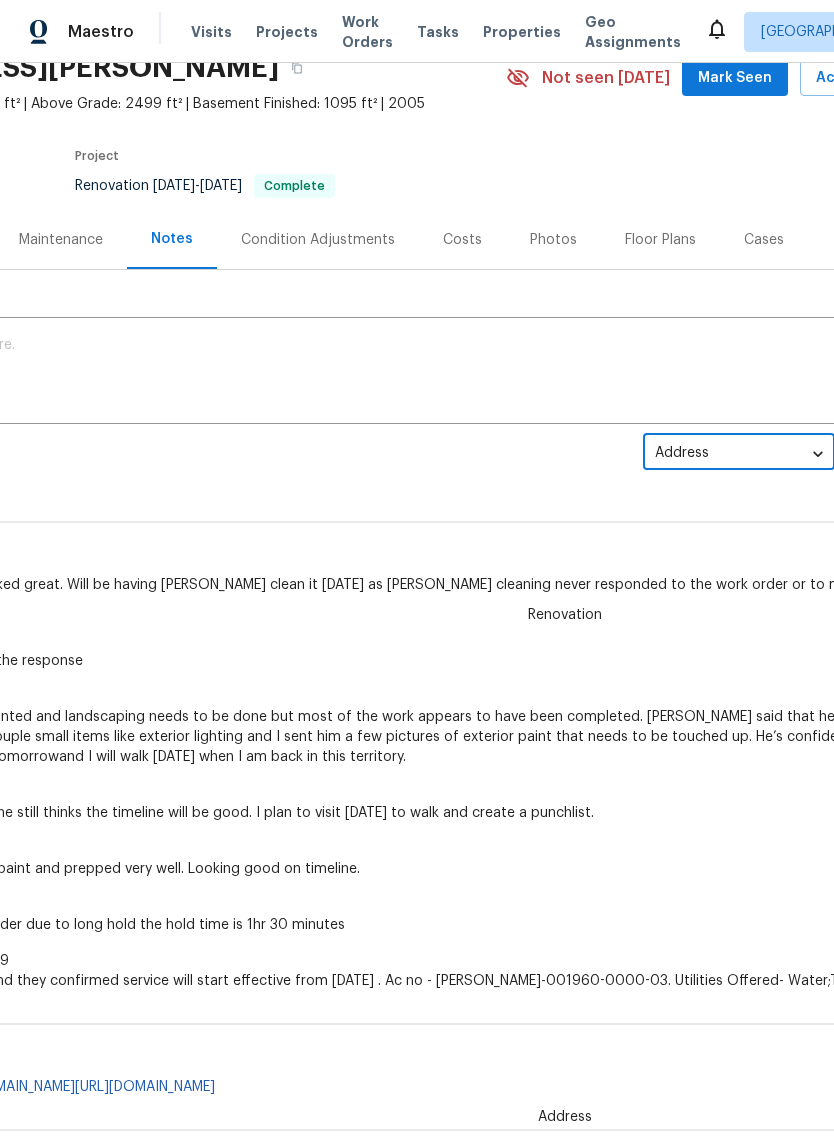 click on "Maestro Visits Projects Work Orders Tasks Properties Geo Assignments Detroit, MI Dominic Herron Back to all projects 1960 Frances Way, Ypsilanti, MI 48198 4 Beds | 3 1/2 Baths | Total: 3594 ft² | Above Grade: 2499 ft² | Basement Finished: 1095 ft² | 2005 Not seen today Mark Seen Actions Last Visit Date 7/11/2025  by  Dominic Herron   Project Renovation   6/30/2025  -  7/10/2025 Complete Visits Work Orders Maintenance Notes Condition Adjustments Costs Photos Floor Plans Cases Notes x ​ Address address ​ Add Renovation Dominic Herron 7/10/25, 13:27 walked home and everything looked great. Will be having Sandy clean it today as Morales cleaning never responded to the work order or to multiple attempts to reach out. Minu Priya P 7/8/25, 16:15 trash - sent an email waiting for the response Dominic Herron 7/8/25, 13:25 Dominic Herron 7/7/25, 10:4 Spoke with John and he still thinks the timeline will be good. I plan to visit tomorrow to walk and create a punchlist. Dominic Herron 7/3/25, 16:18 Minu Priya P" at bounding box center [417, 572] 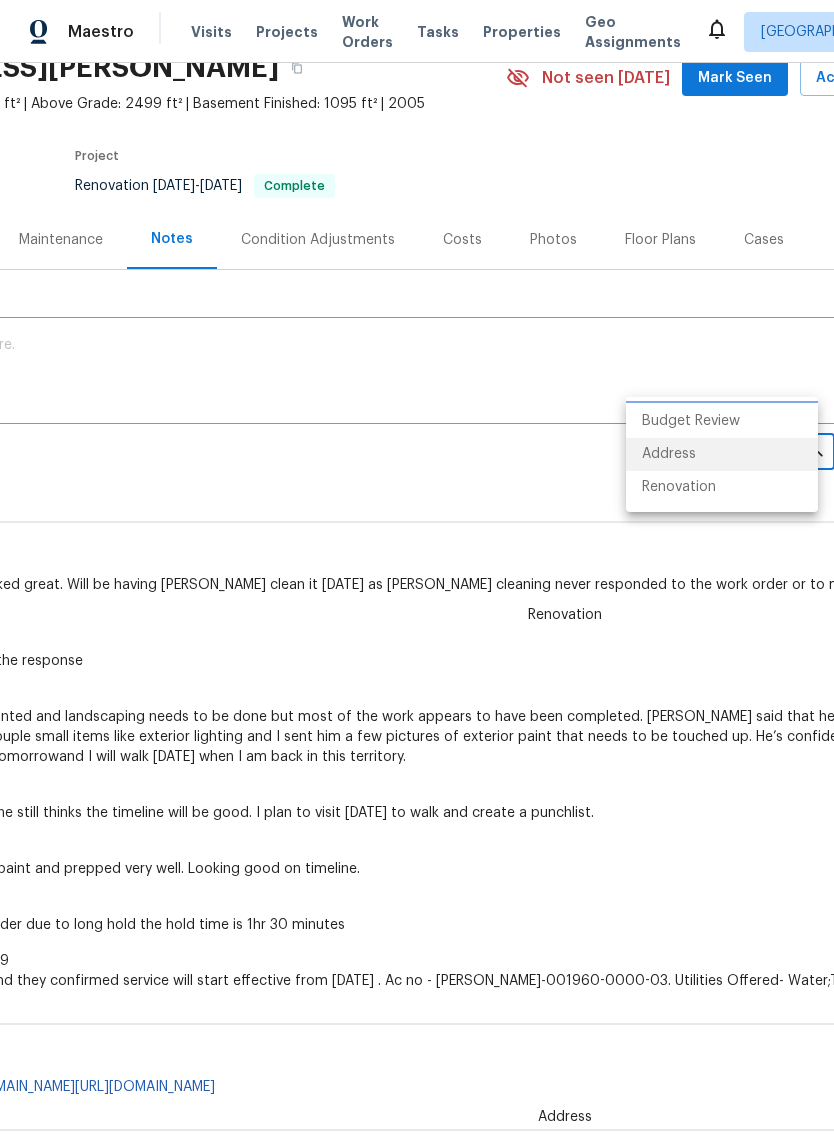 click on "Budget Review" at bounding box center [722, 421] 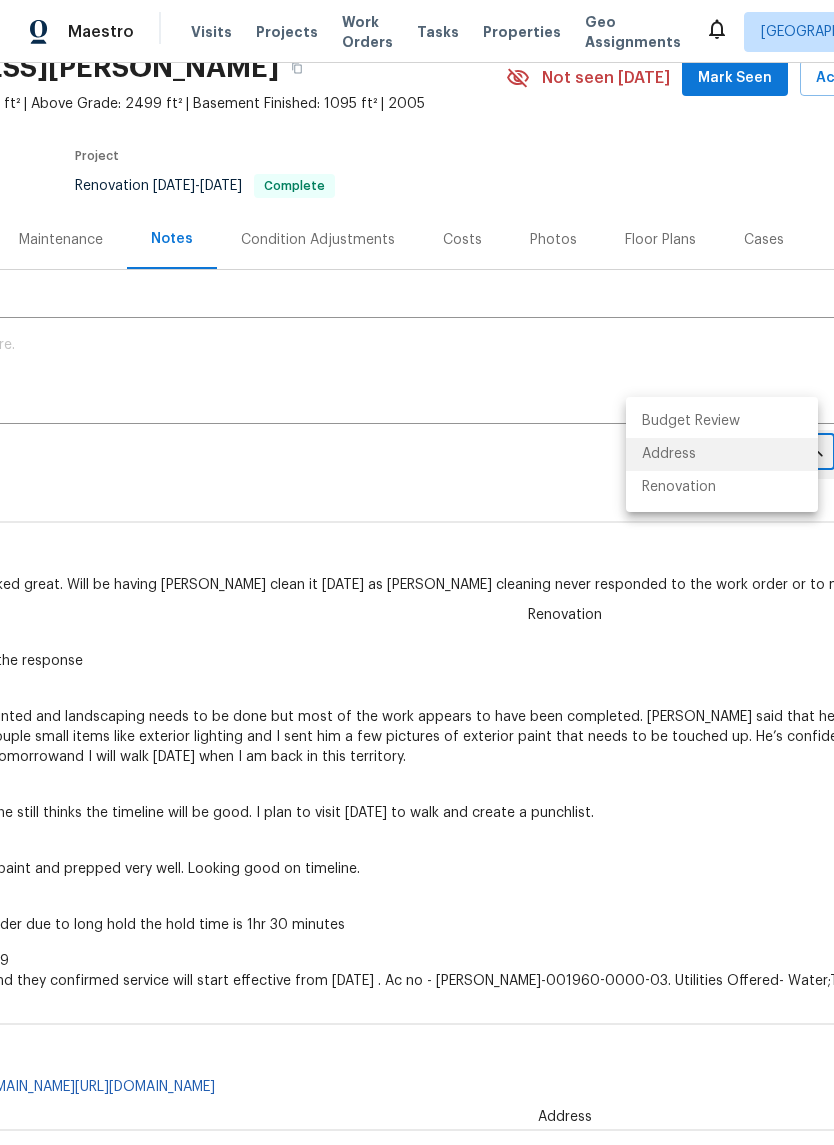 type on "budget_review" 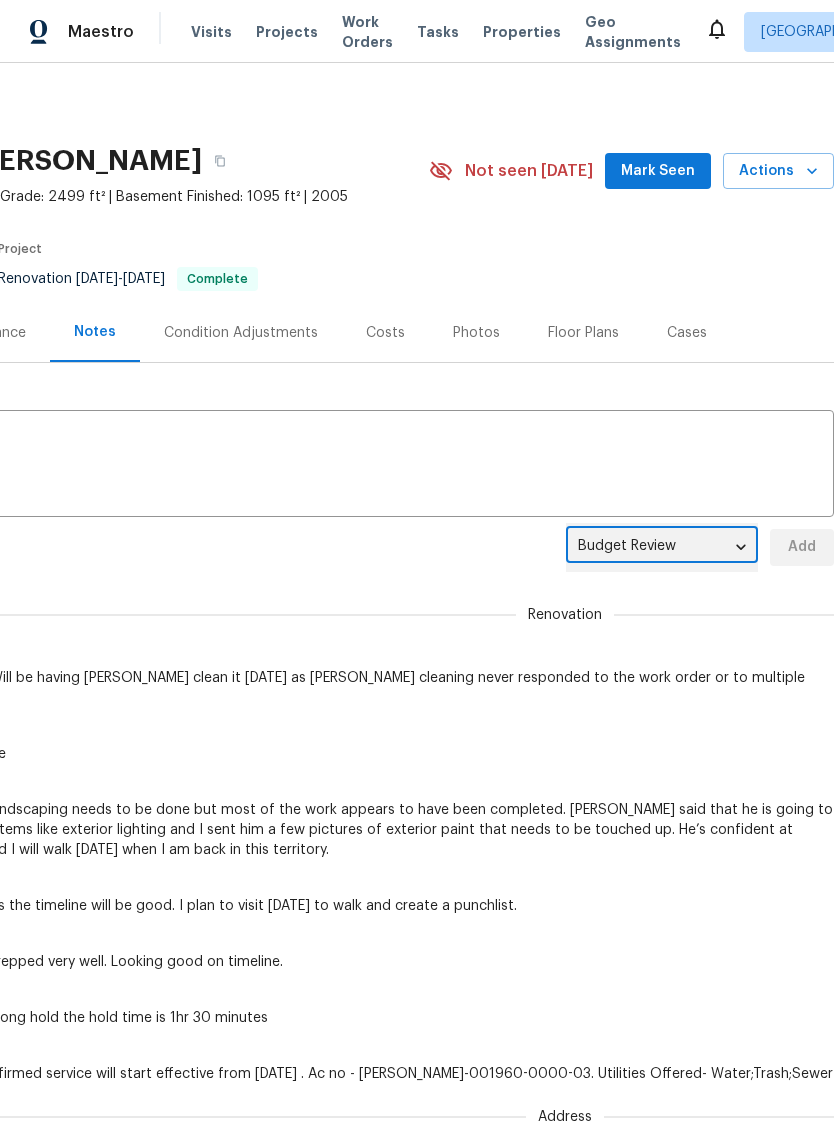 scroll, scrollTop: 0, scrollLeft: 296, axis: horizontal 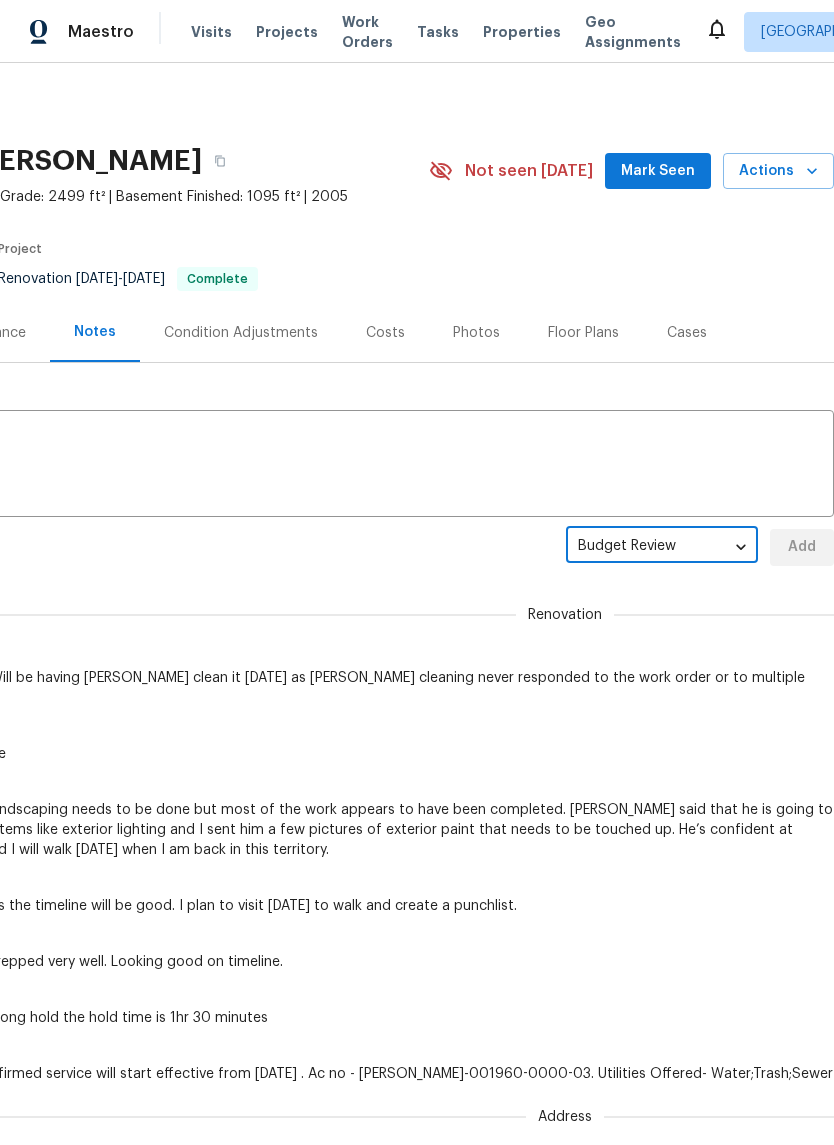 click on "Condition Adjustments" at bounding box center (241, 333) 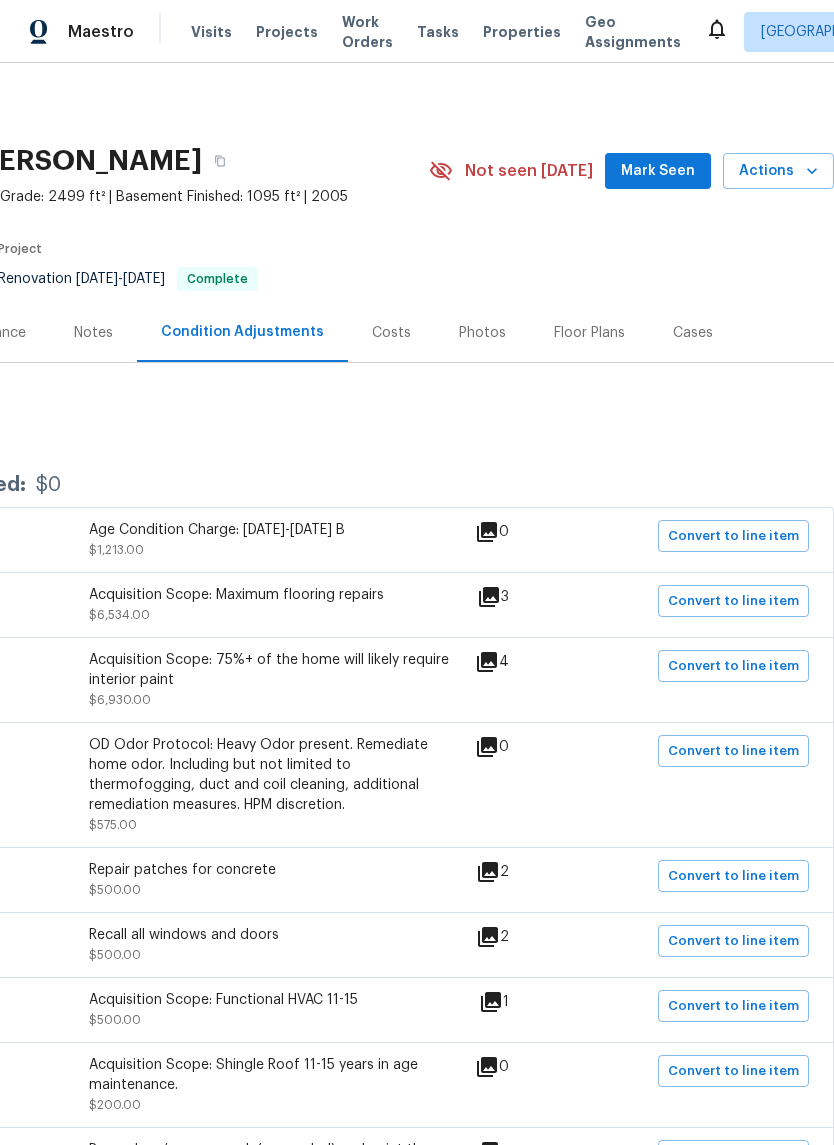 click on "Photos" at bounding box center (482, 332) 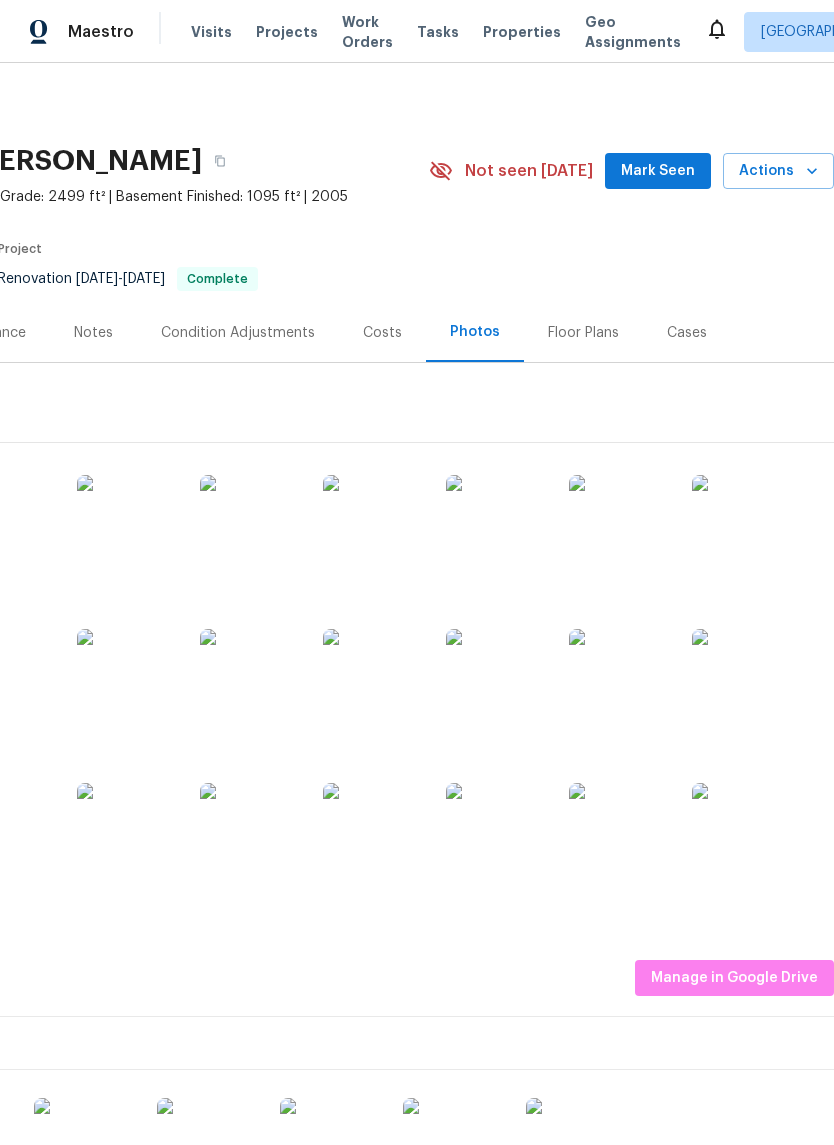 click on "Costs" at bounding box center [382, 332] 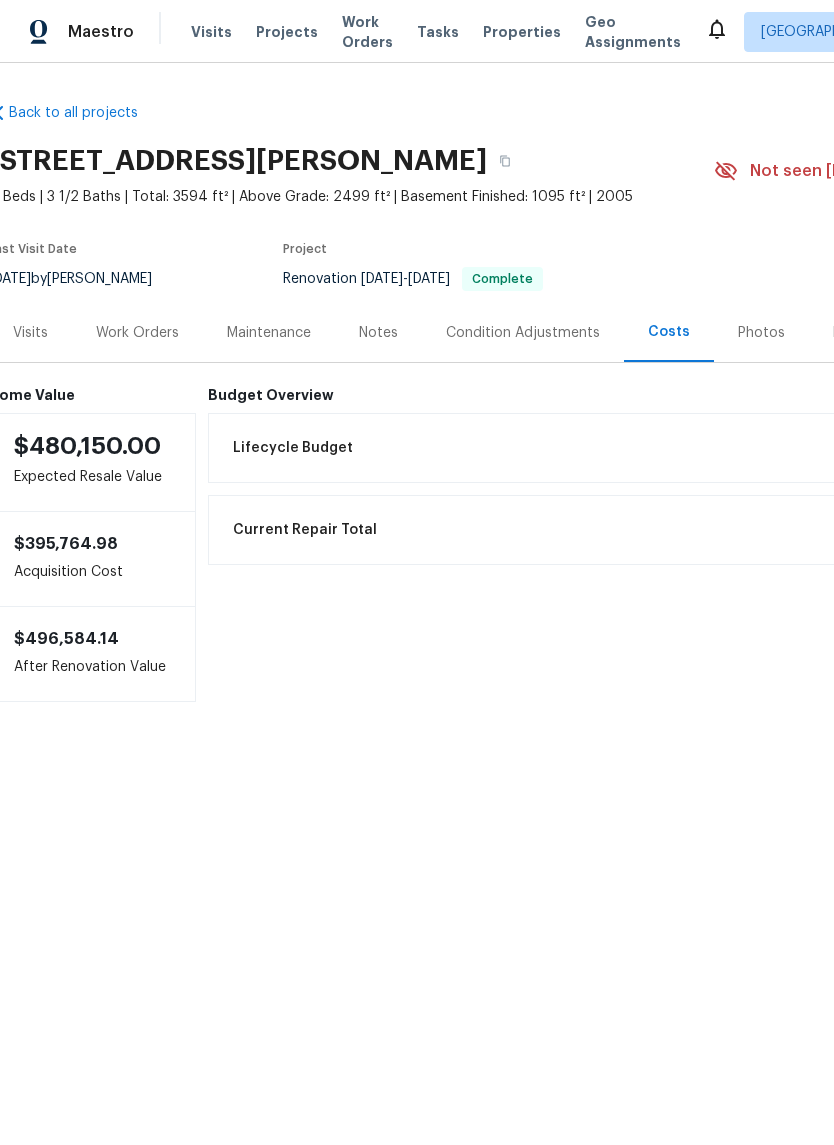 scroll, scrollTop: 0, scrollLeft: 10, axis: horizontal 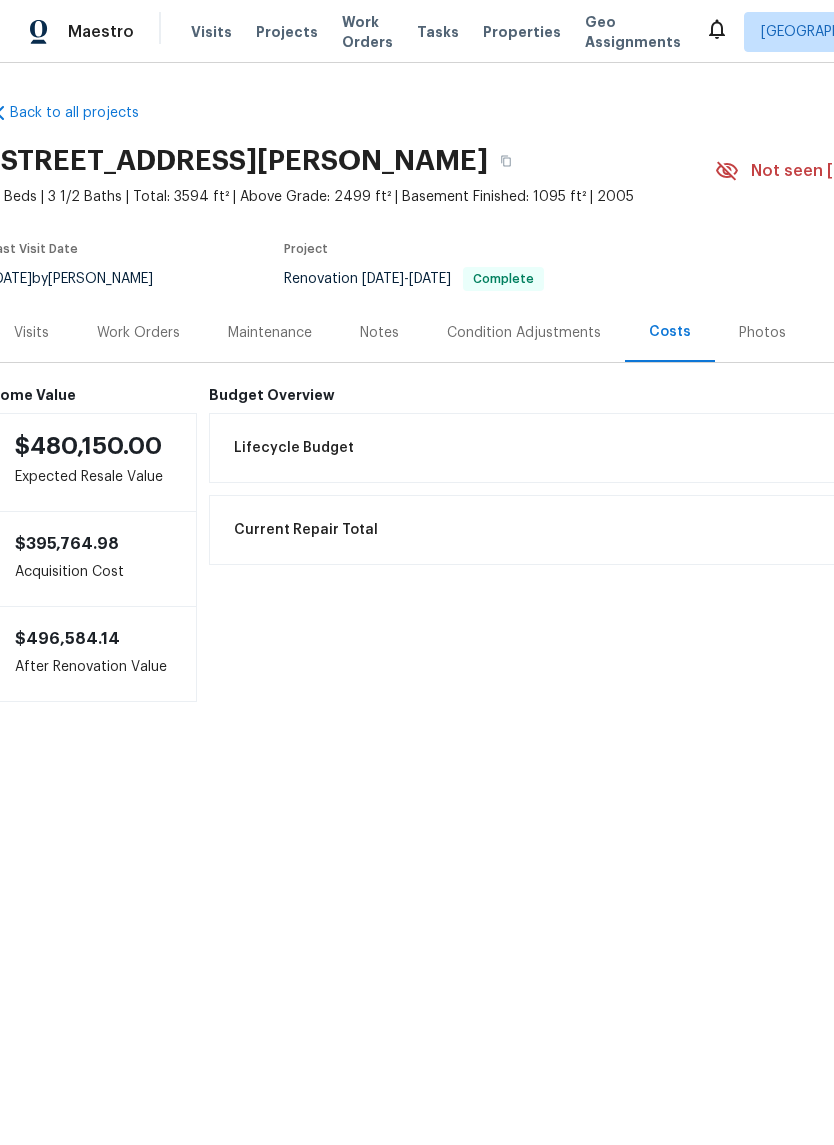 click on "Work Orders" at bounding box center (138, 333) 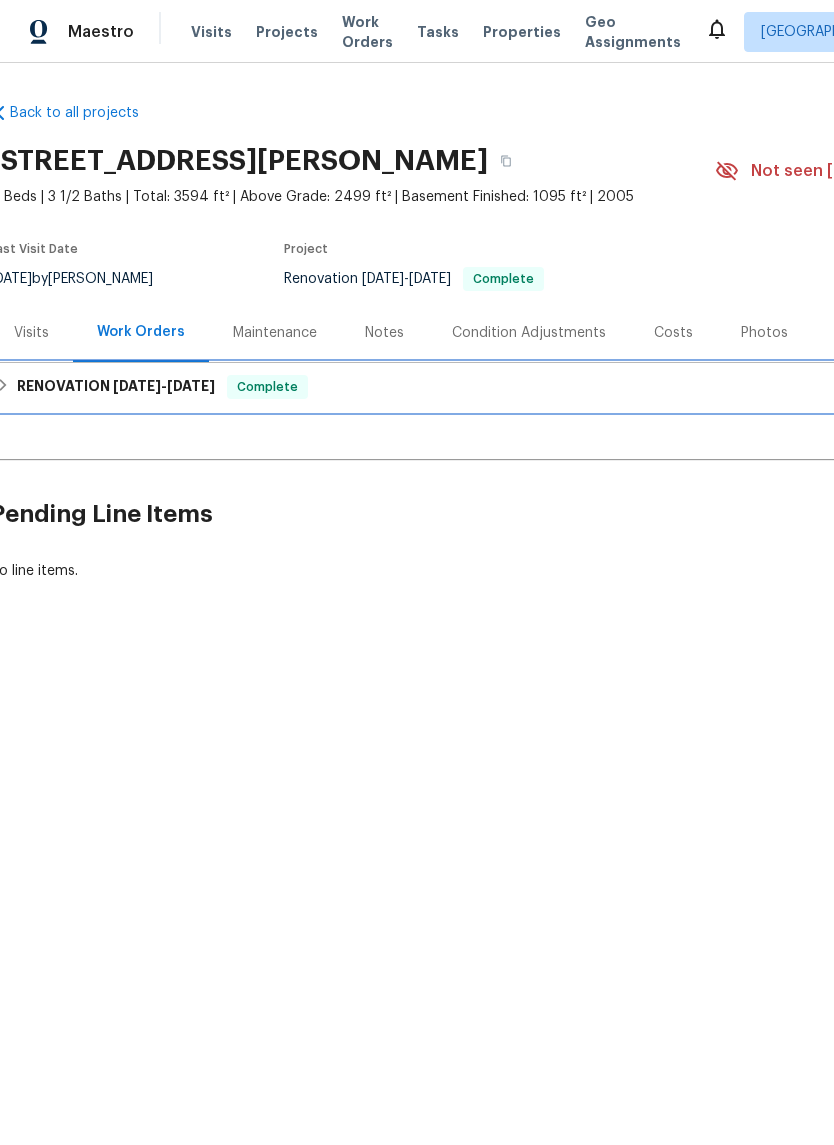click 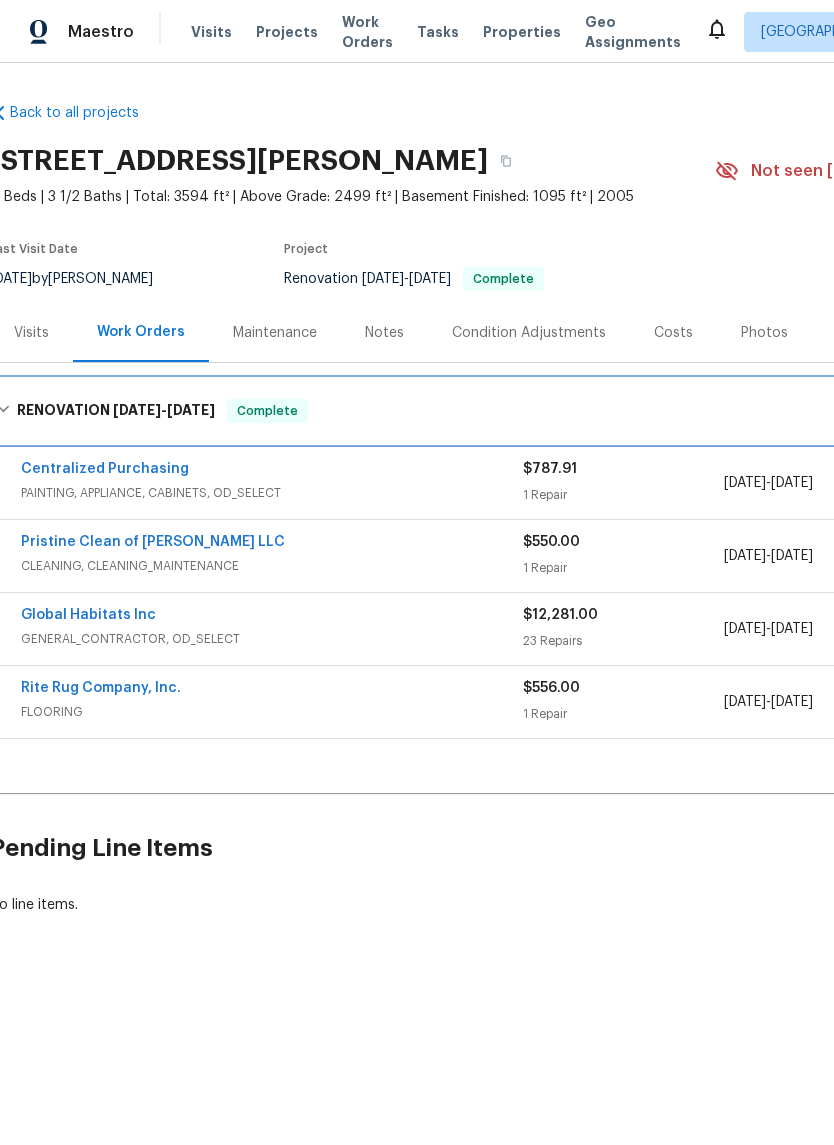click on "RENOVATION   6/30/25  -  7/10/25 Complete" at bounding box center [555, 411] 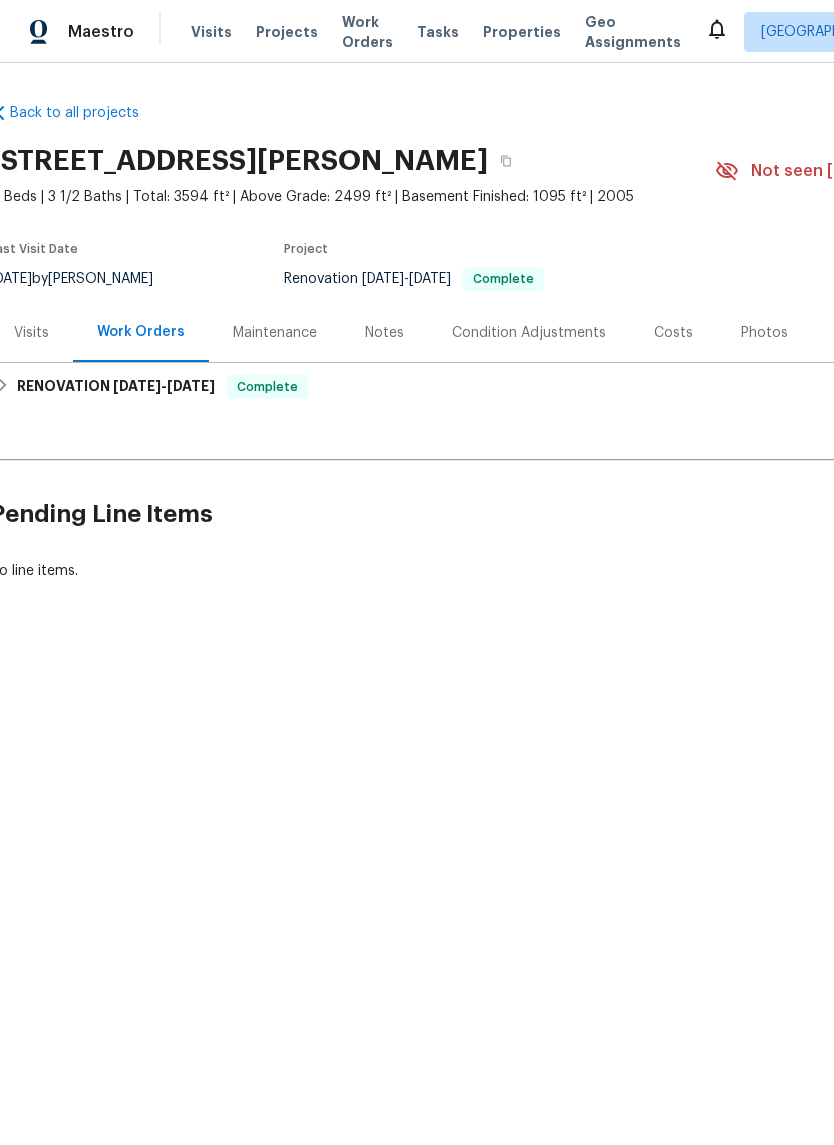 click on "Notes" at bounding box center [384, 333] 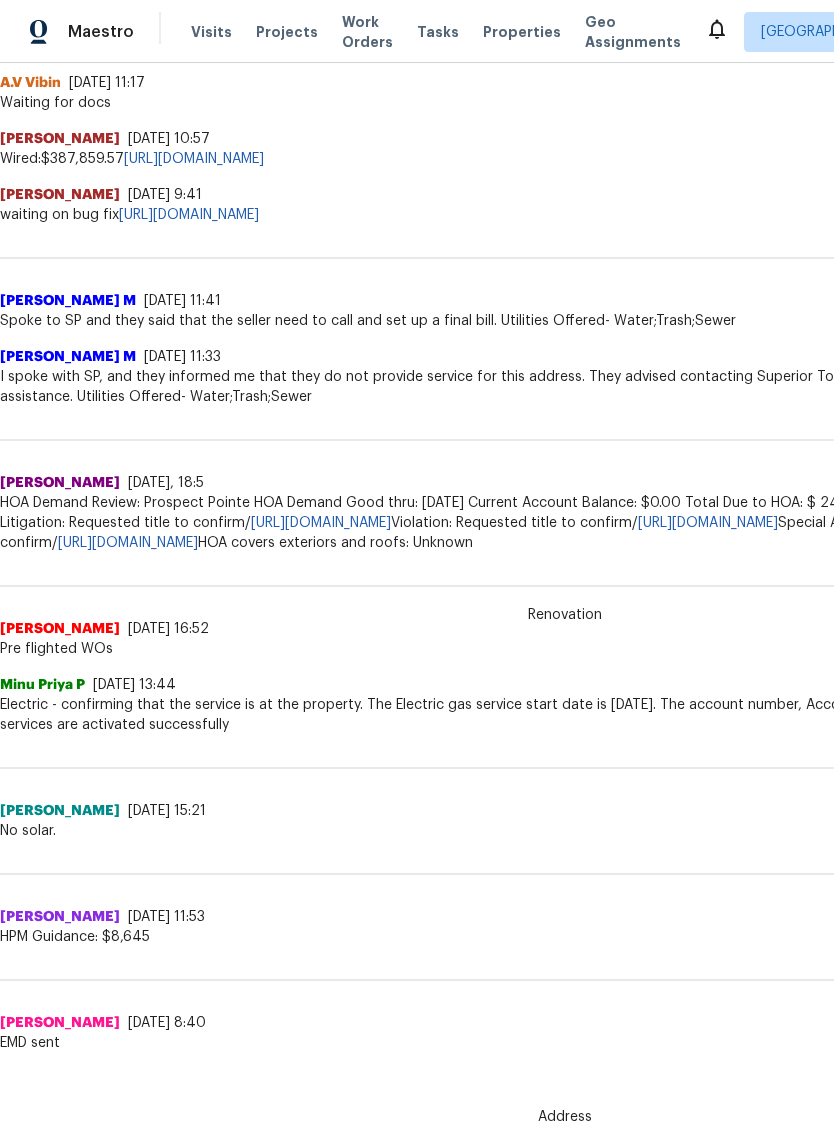 scroll, scrollTop: 1915, scrollLeft: 0, axis: vertical 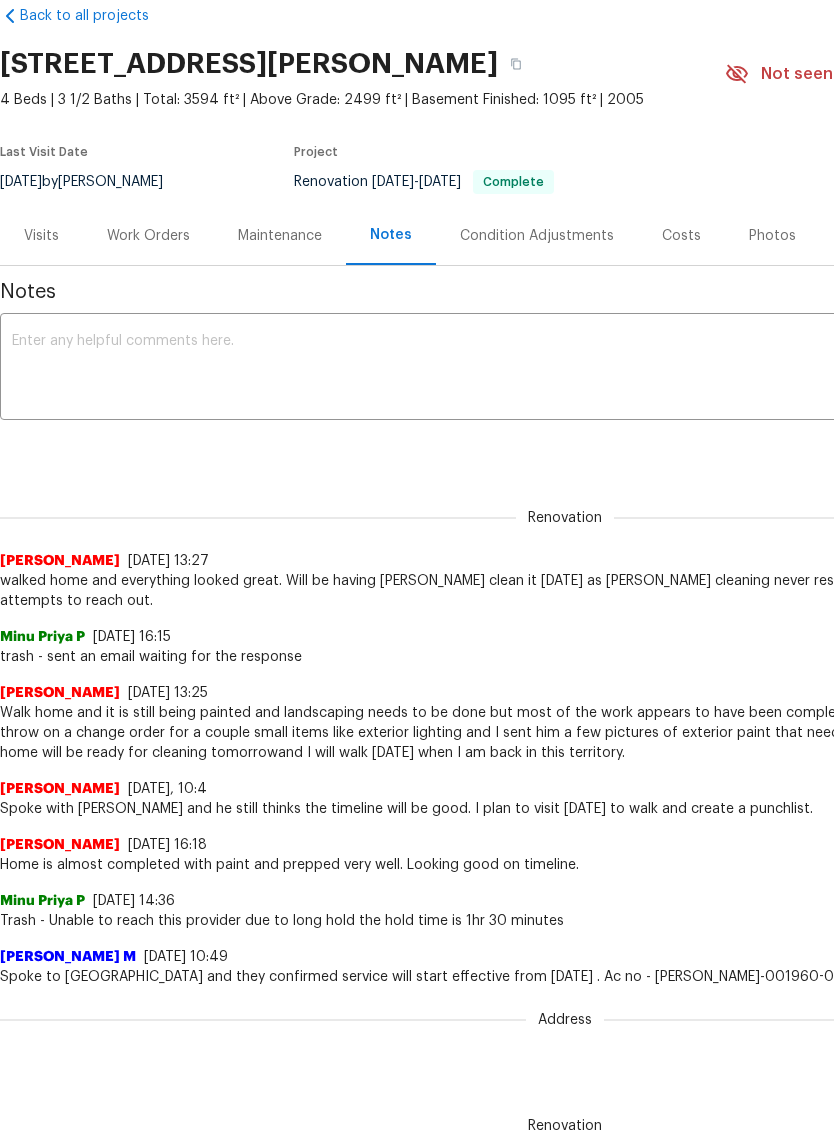 click on "Work Orders" at bounding box center (148, 237) 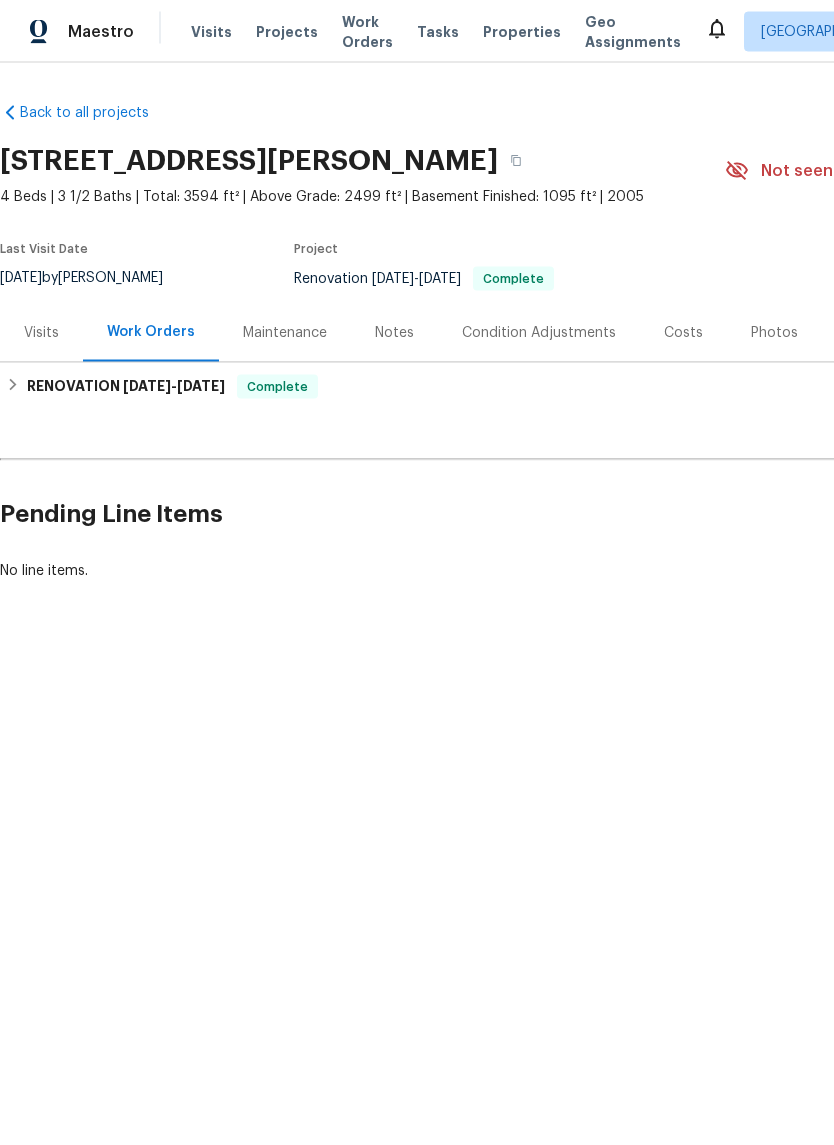scroll, scrollTop: 0, scrollLeft: 0, axis: both 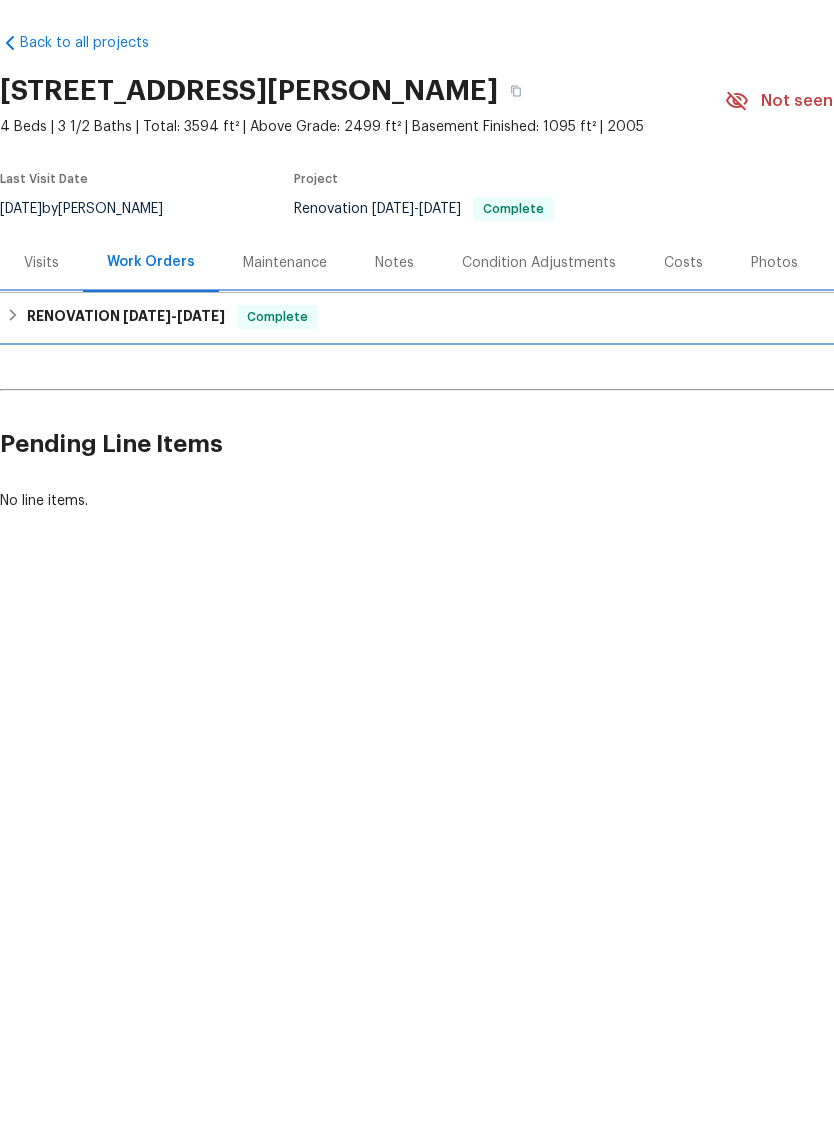 click on "RENOVATION   6/30/25  -  7/10/25 Complete" at bounding box center [565, 387] 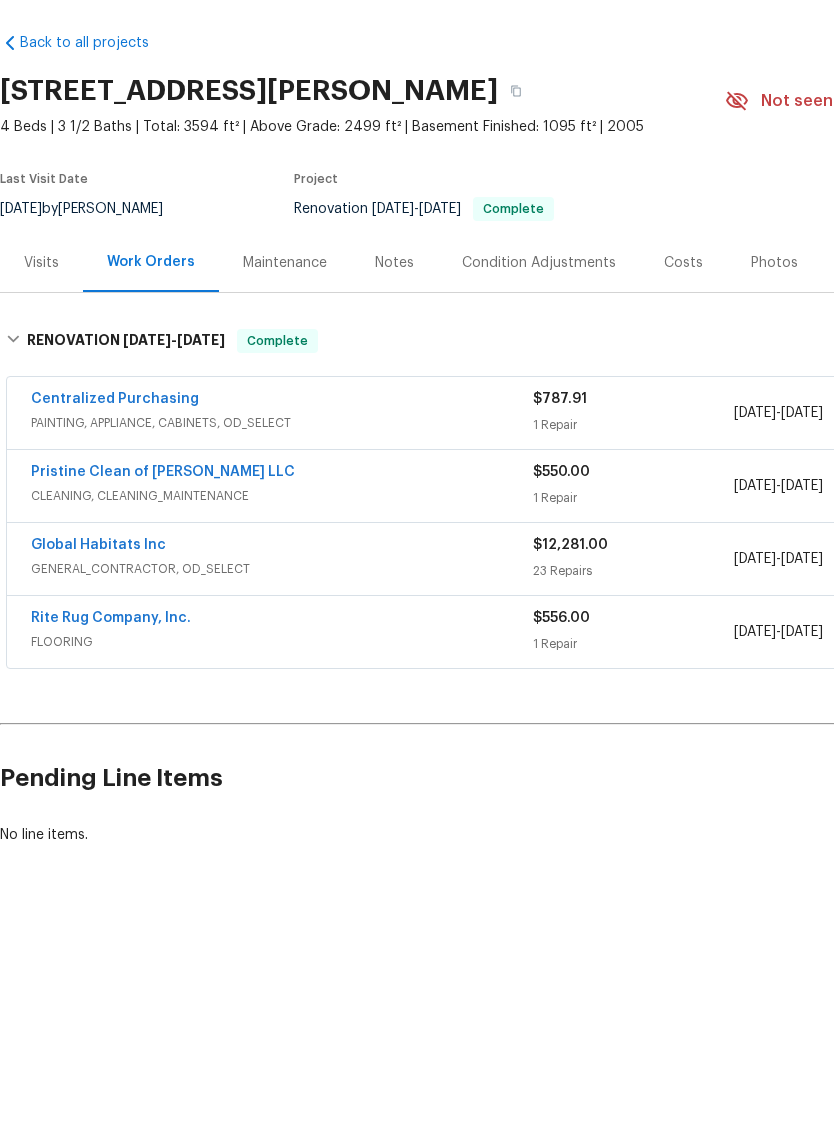 click on "Global Habitats Inc" at bounding box center (98, 615) 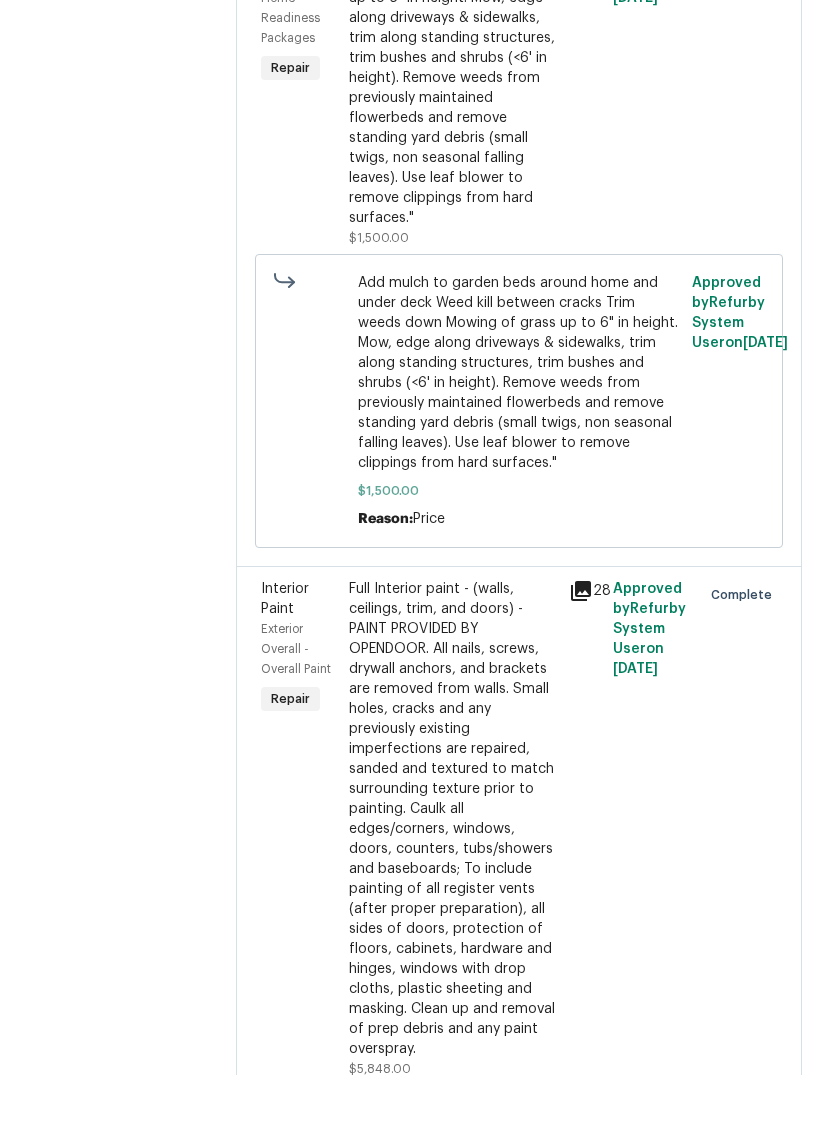 scroll, scrollTop: 782, scrollLeft: 0, axis: vertical 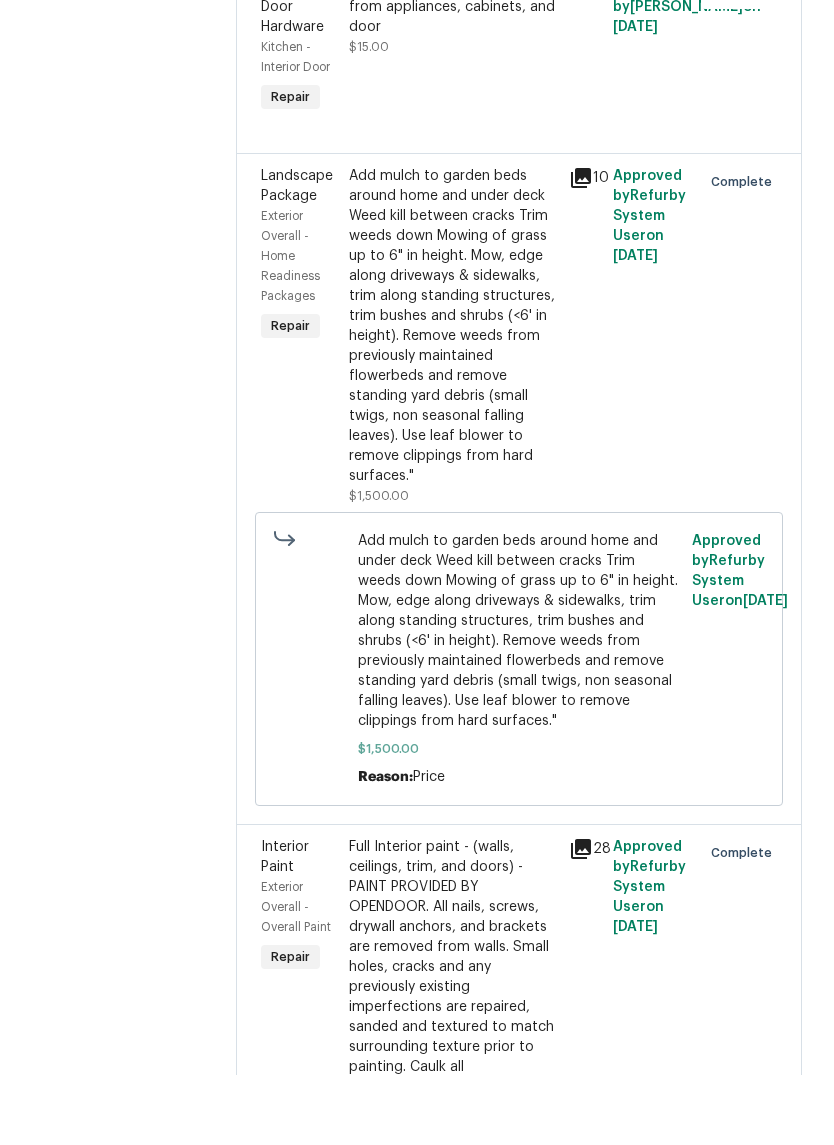 click 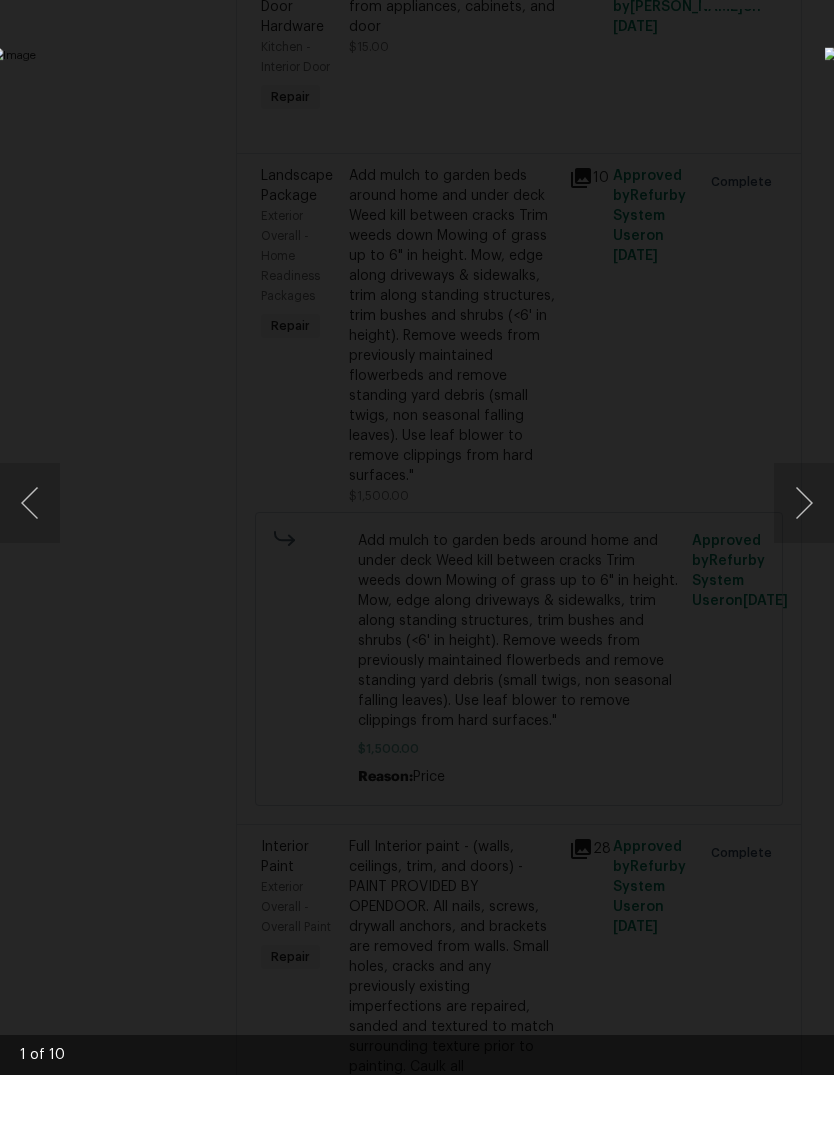 click at bounding box center [804, 573] 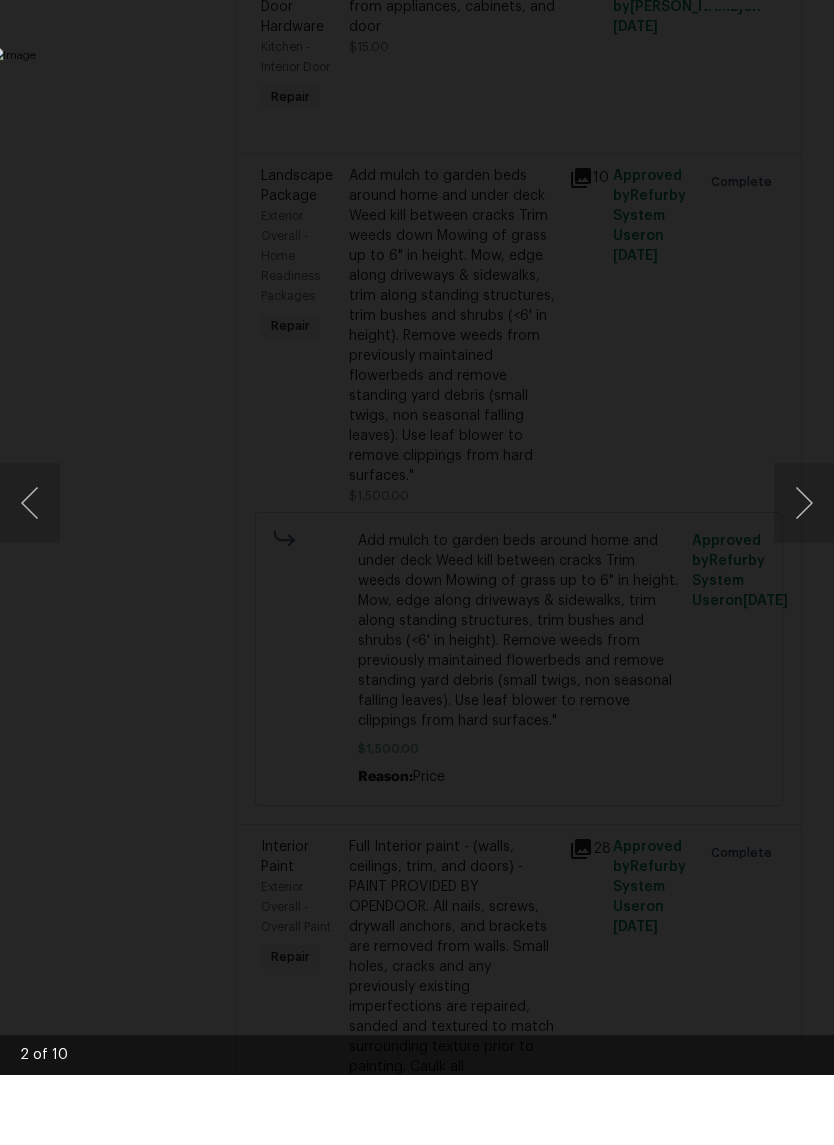 click at bounding box center (804, 573) 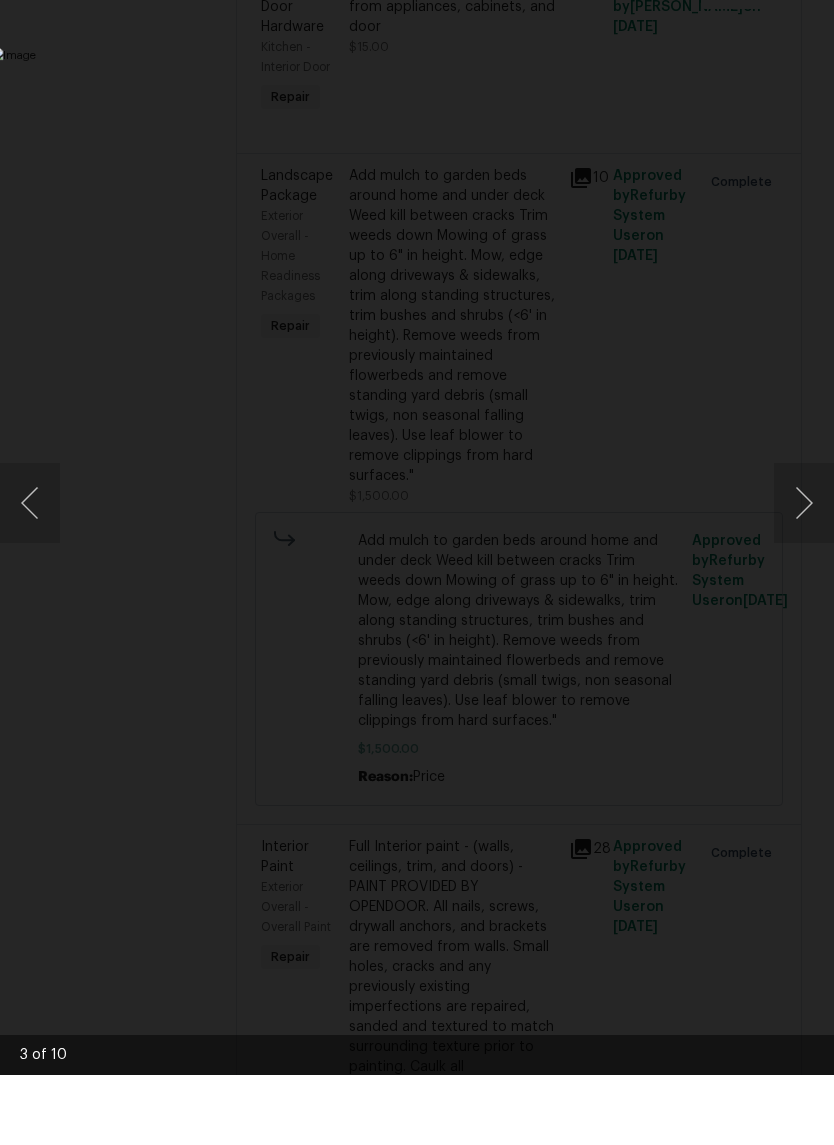 click at bounding box center [804, 573] 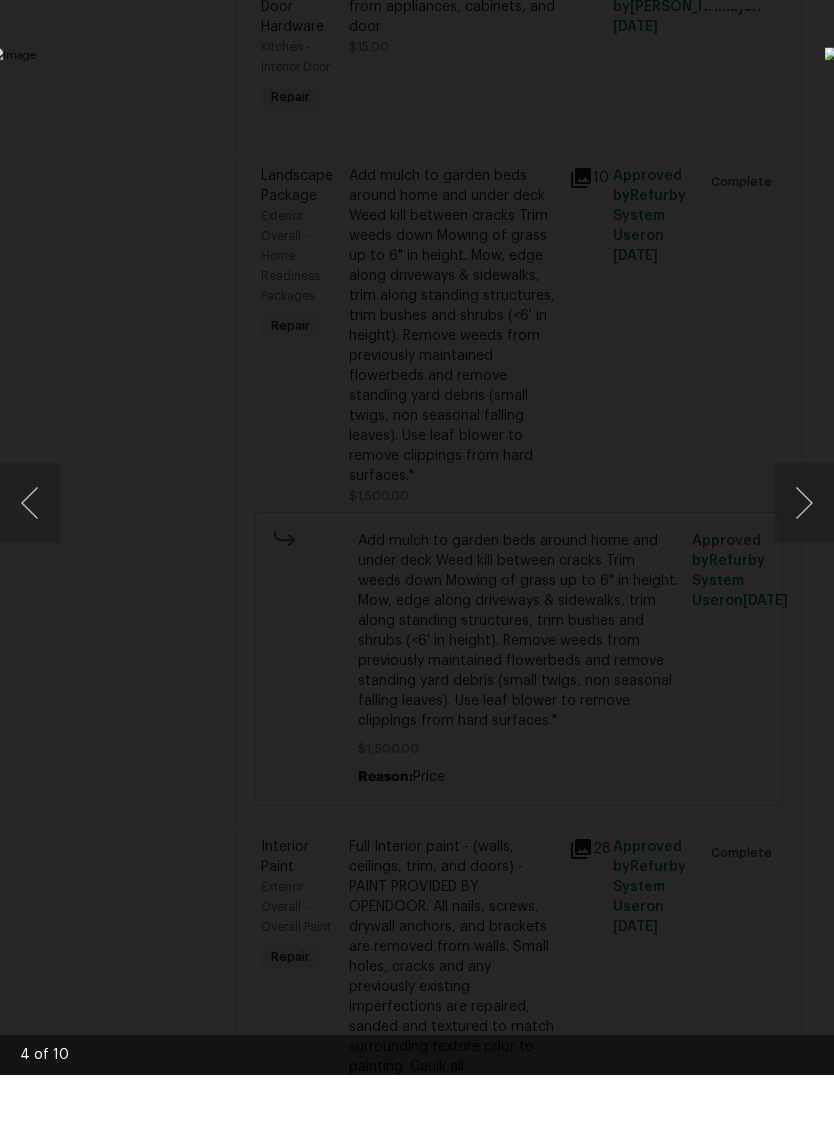 click at bounding box center [804, 573] 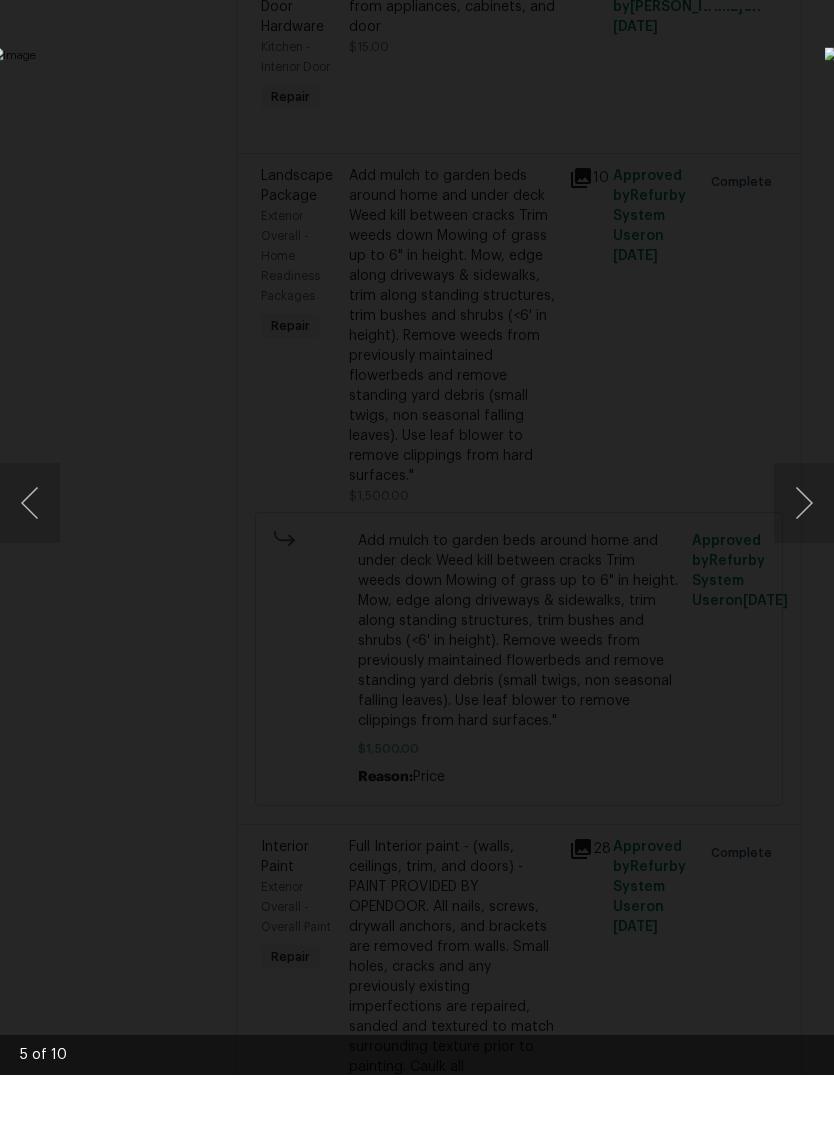click at bounding box center [804, 573] 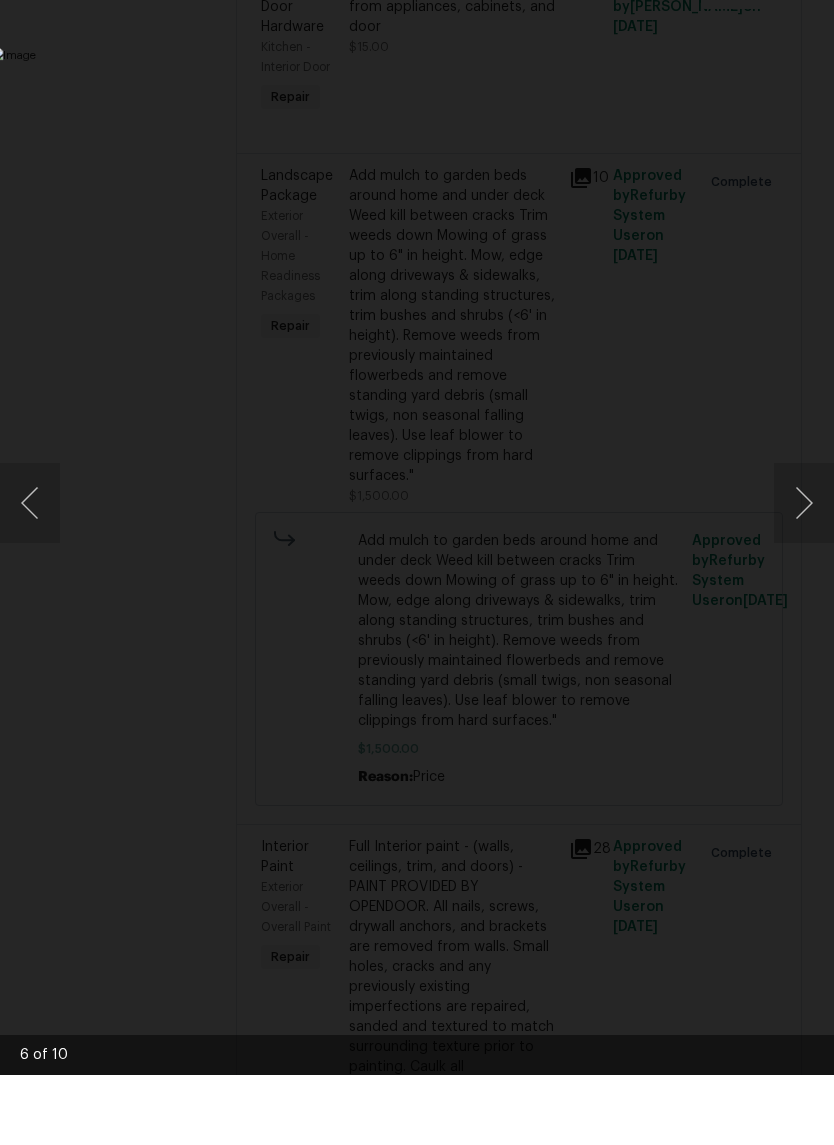 click at bounding box center [804, 573] 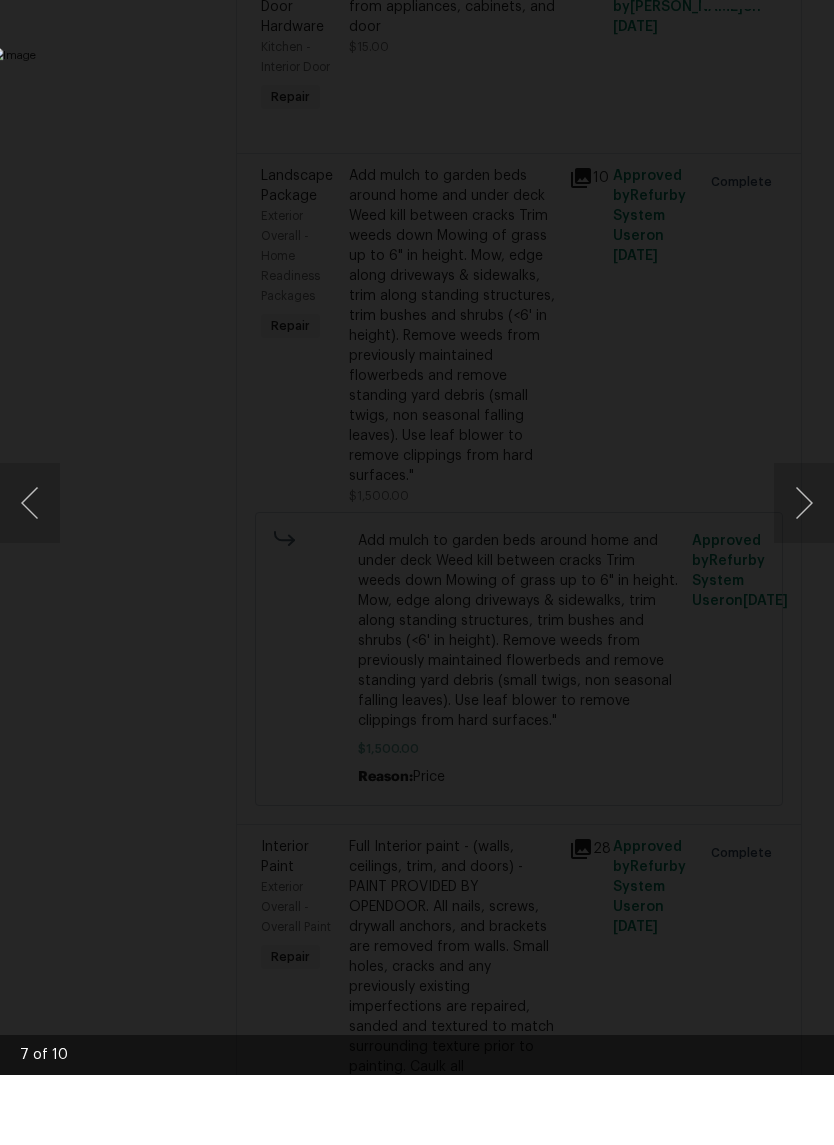 click at bounding box center (804, 573) 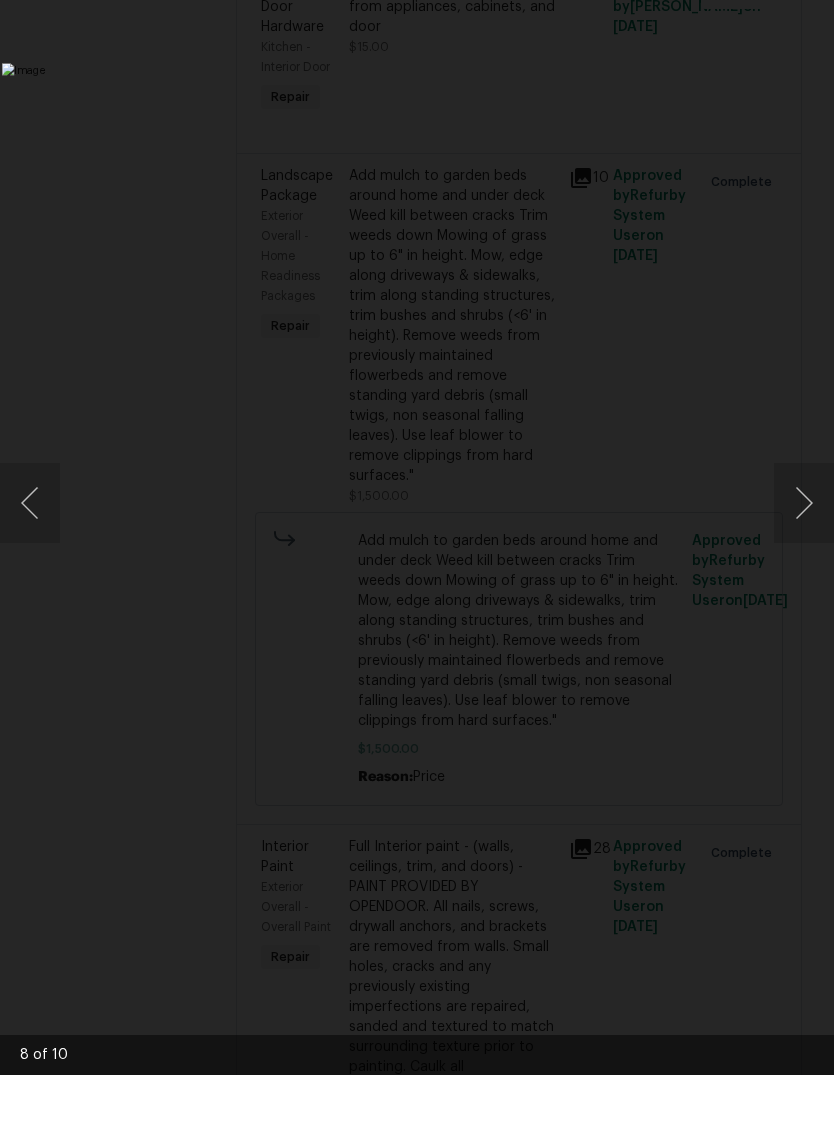 click at bounding box center [322, 572] 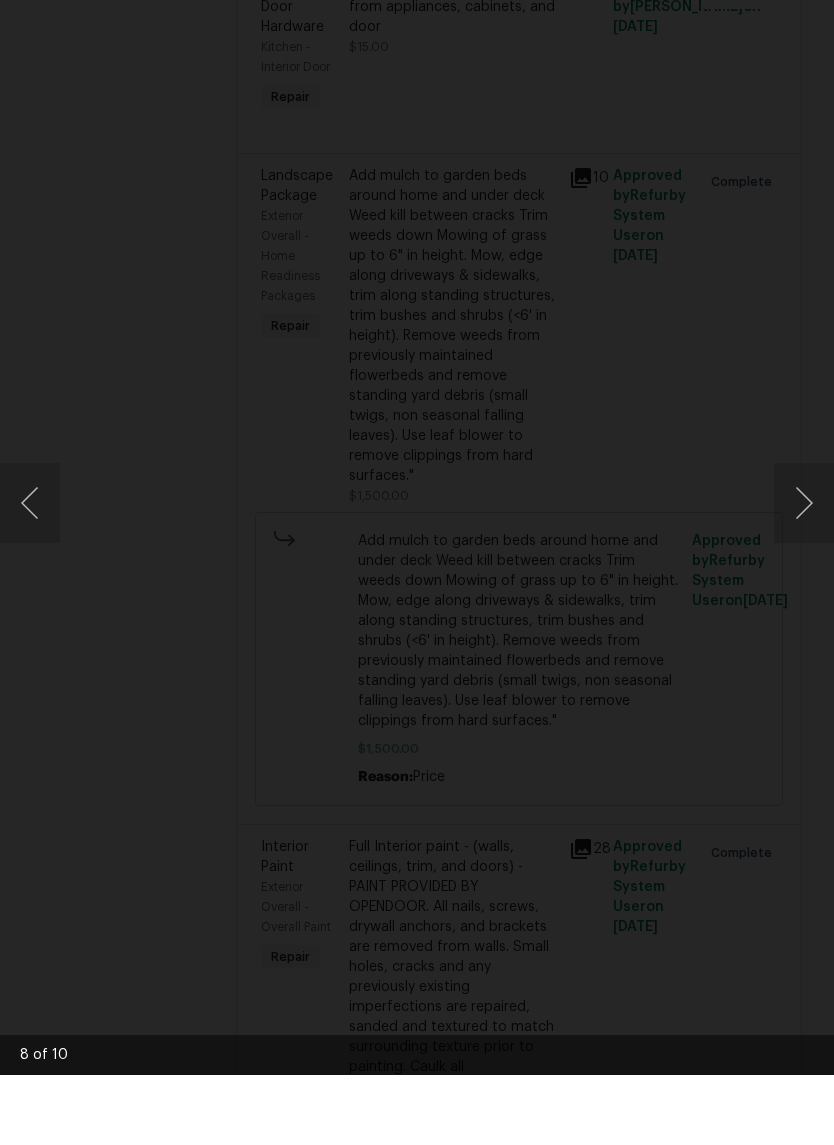 click at bounding box center [-30, 976] 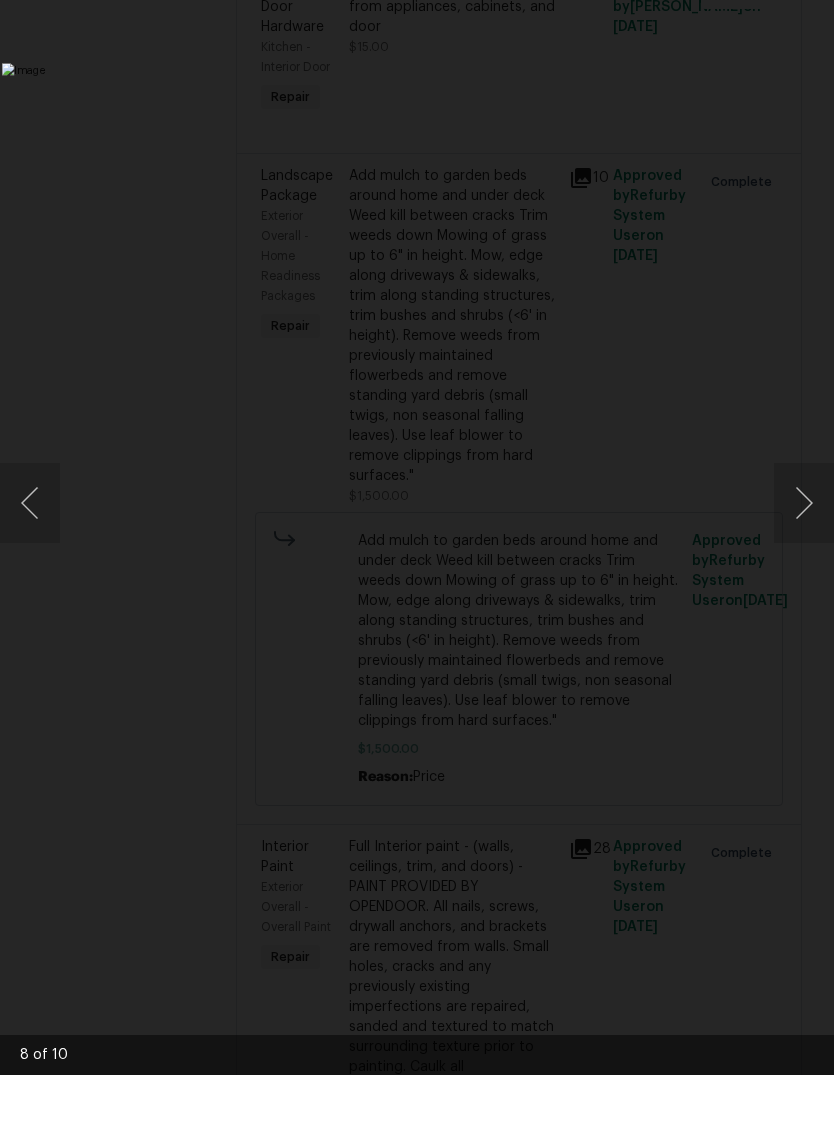 click at bounding box center [322, 572] 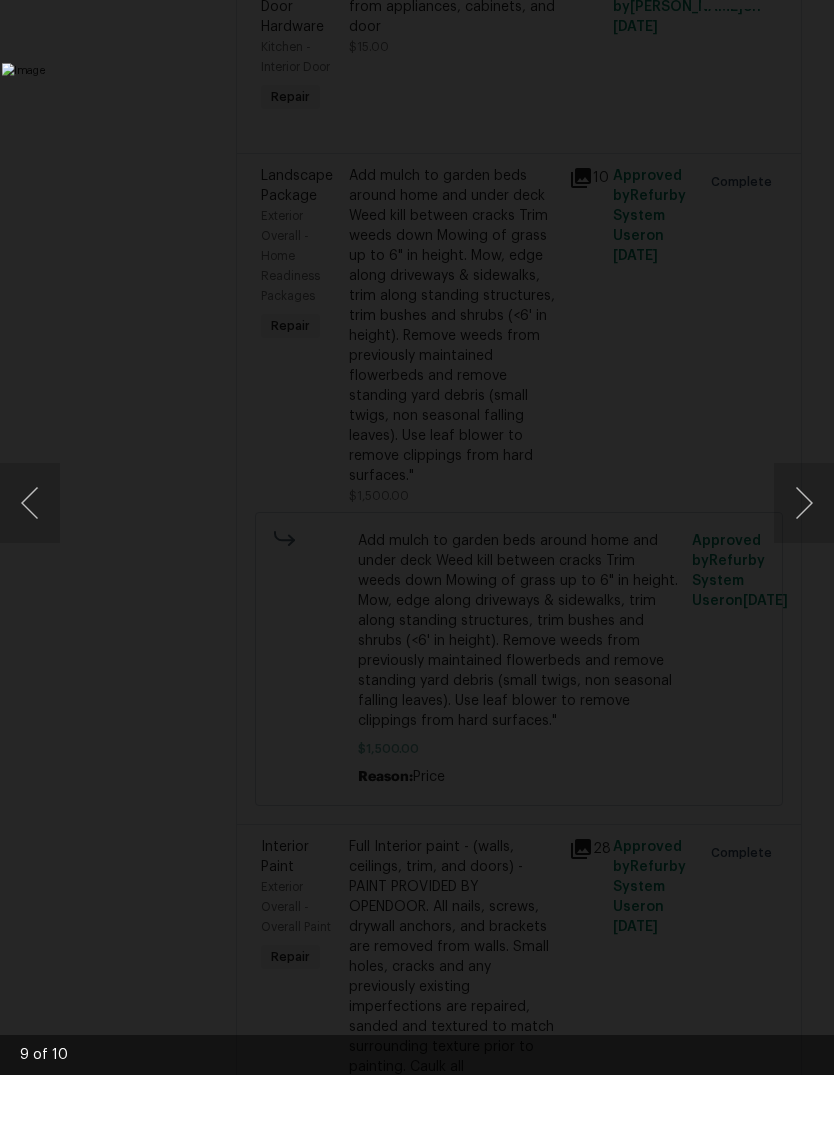 click at bounding box center [322, 572] 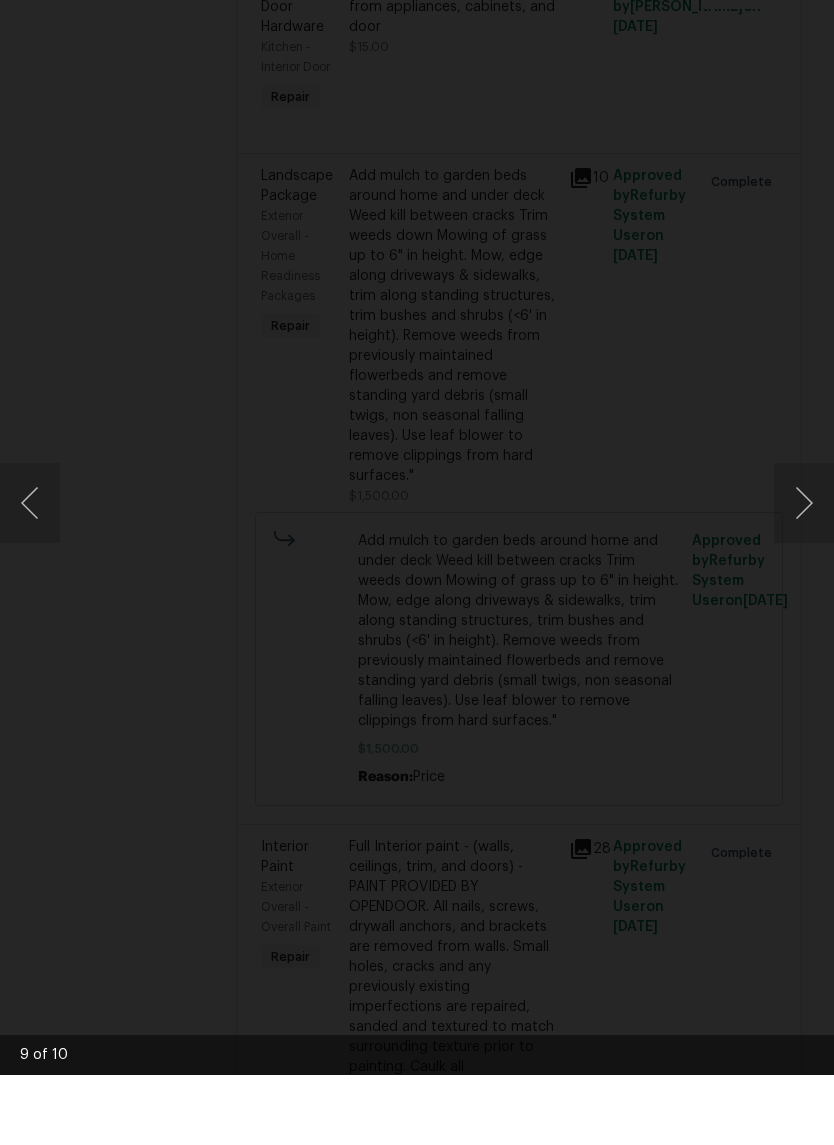 click at bounding box center [-58, 1053] 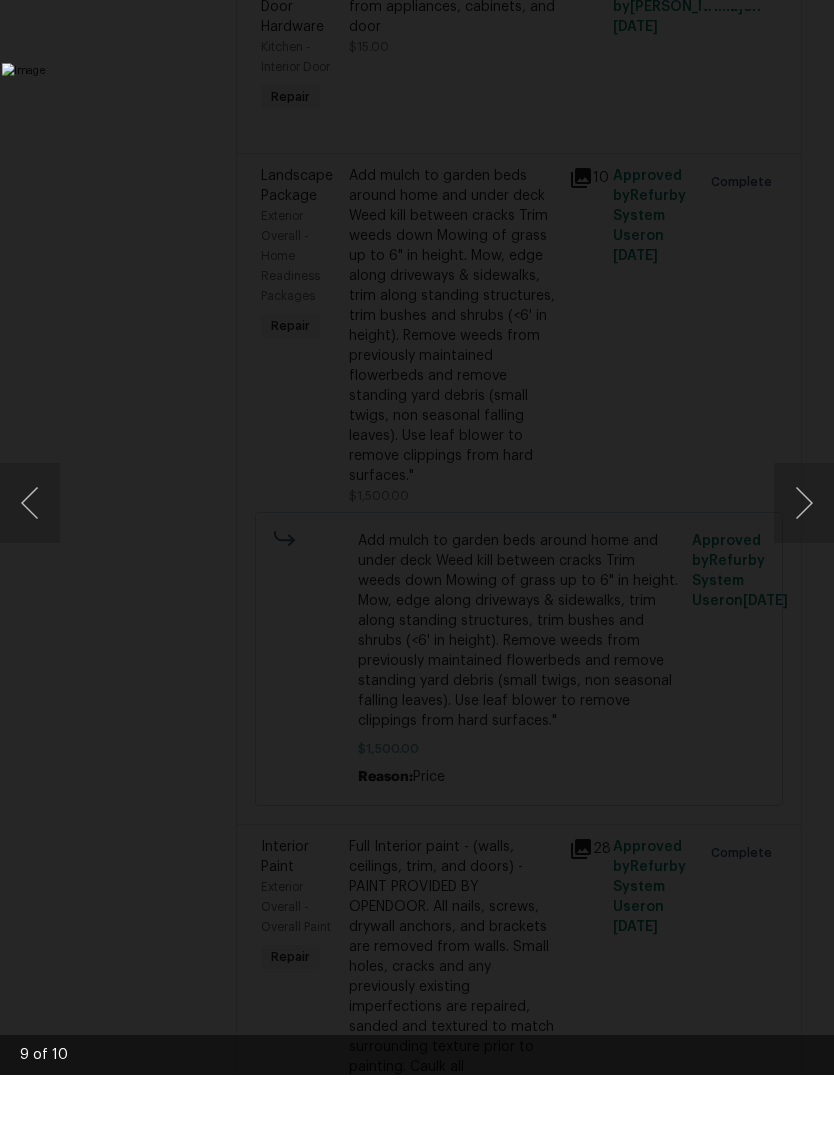 click at bounding box center [322, 572] 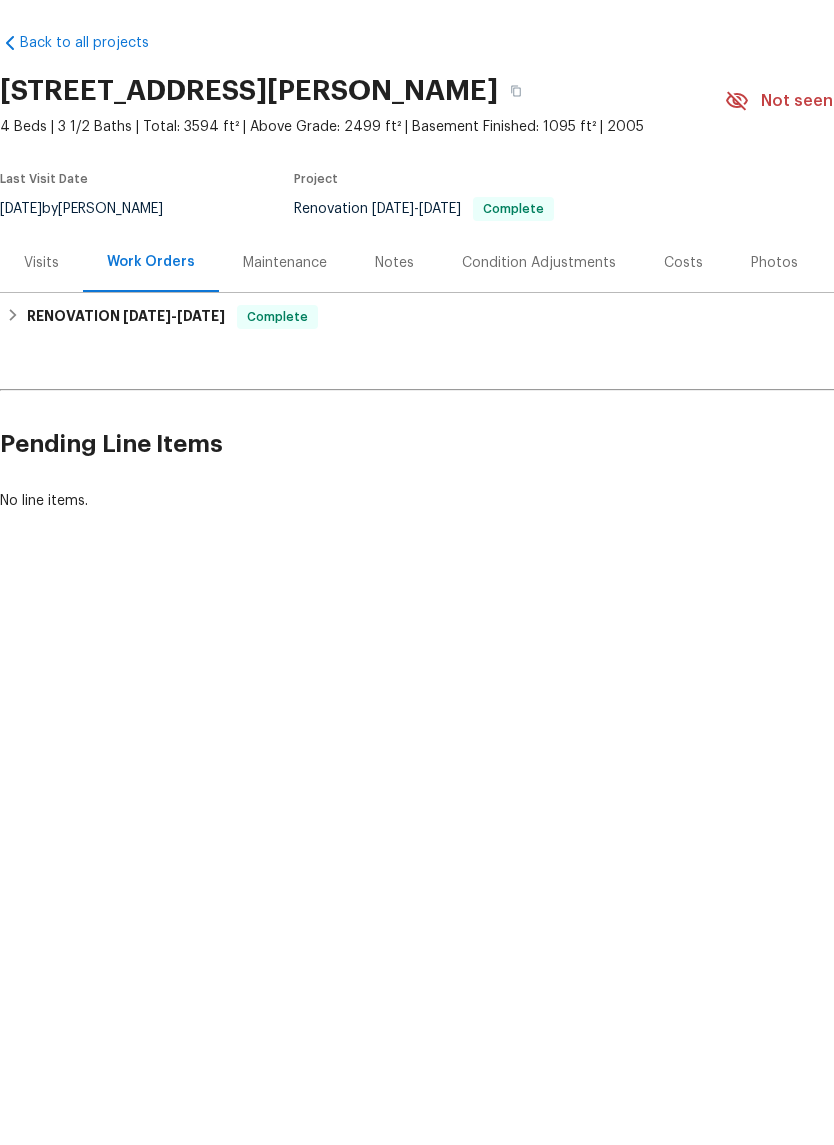click on "Maintenance" at bounding box center (285, 332) 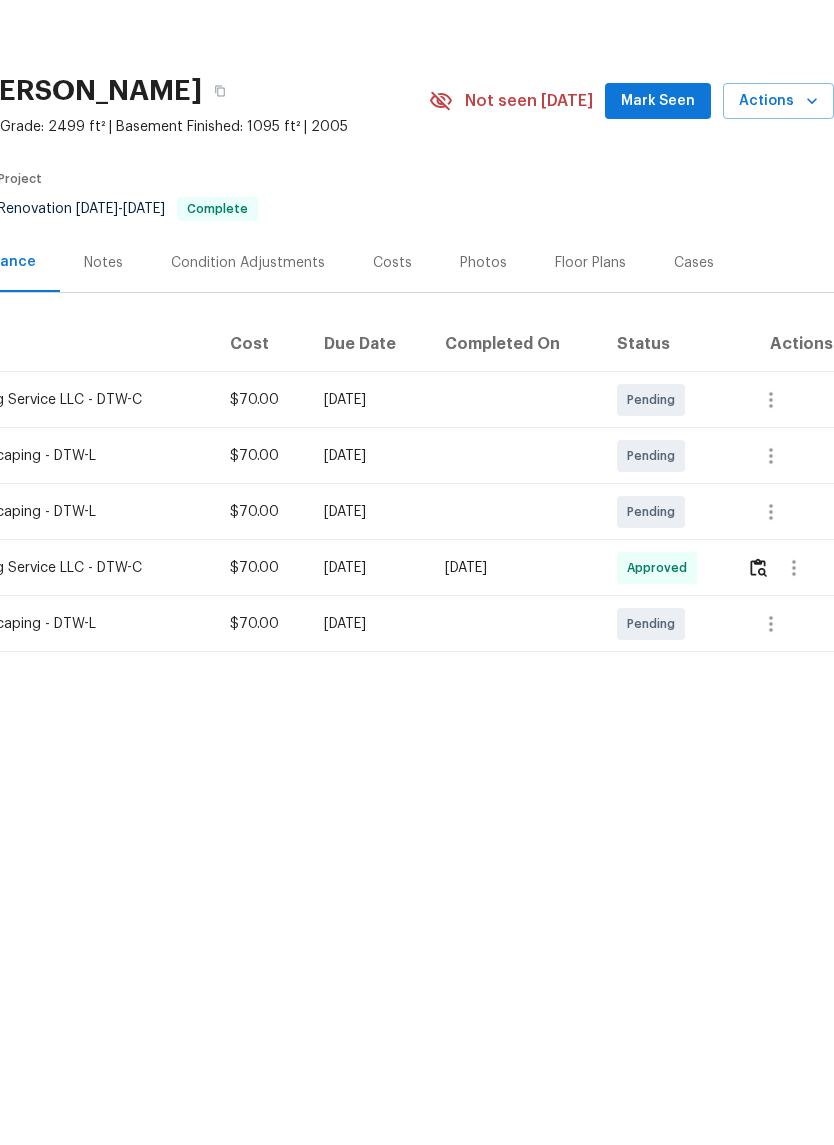 scroll, scrollTop: 0, scrollLeft: 296, axis: horizontal 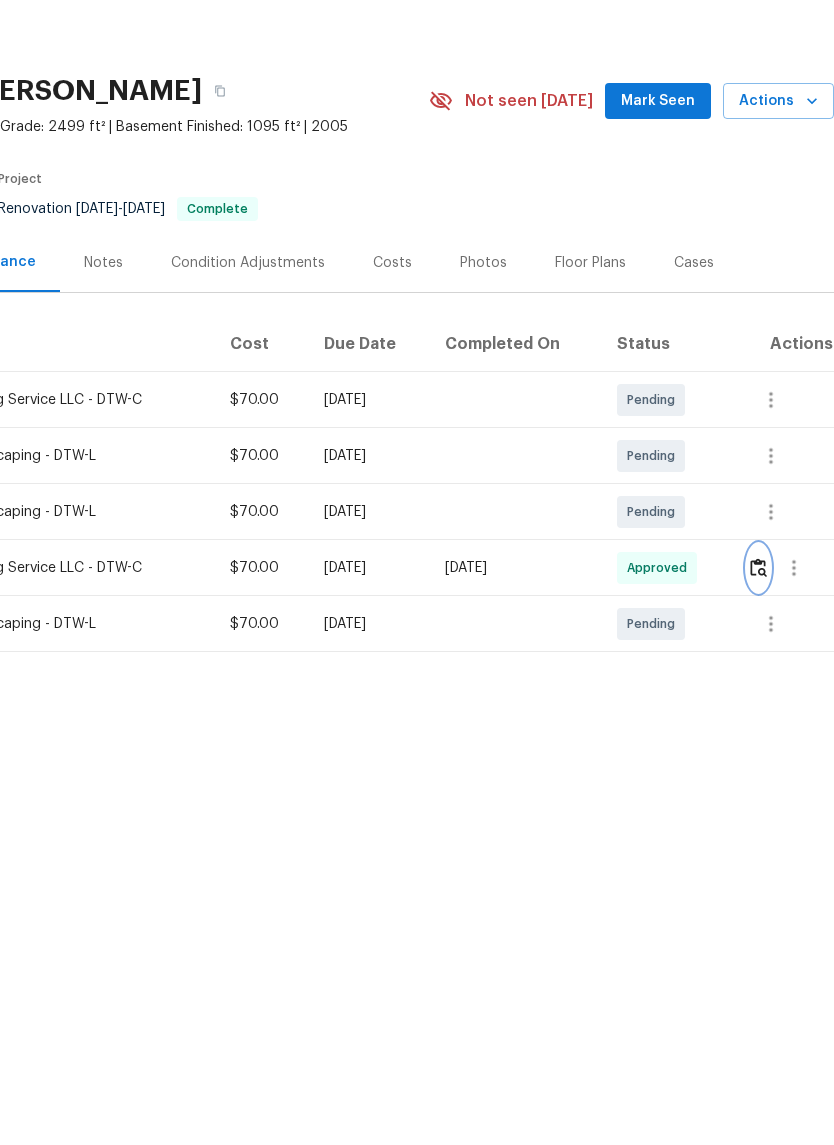 click at bounding box center [758, 637] 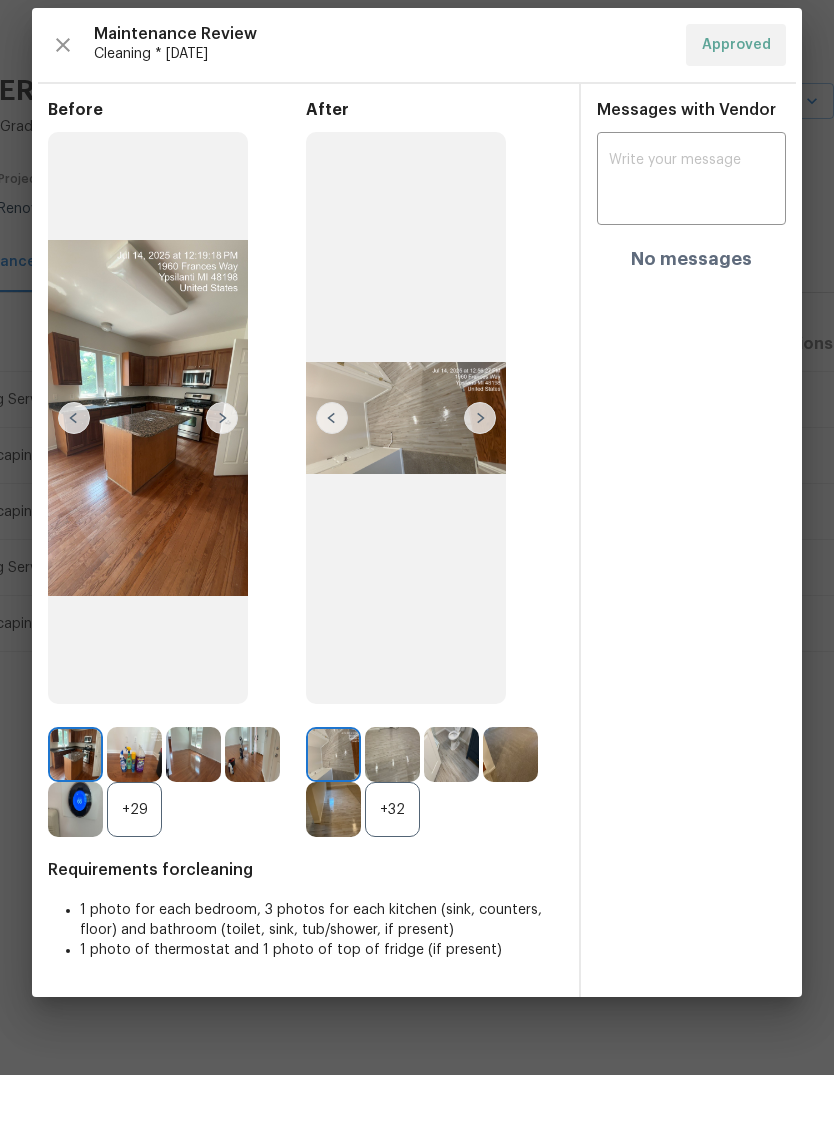 click at bounding box center [134, 824] 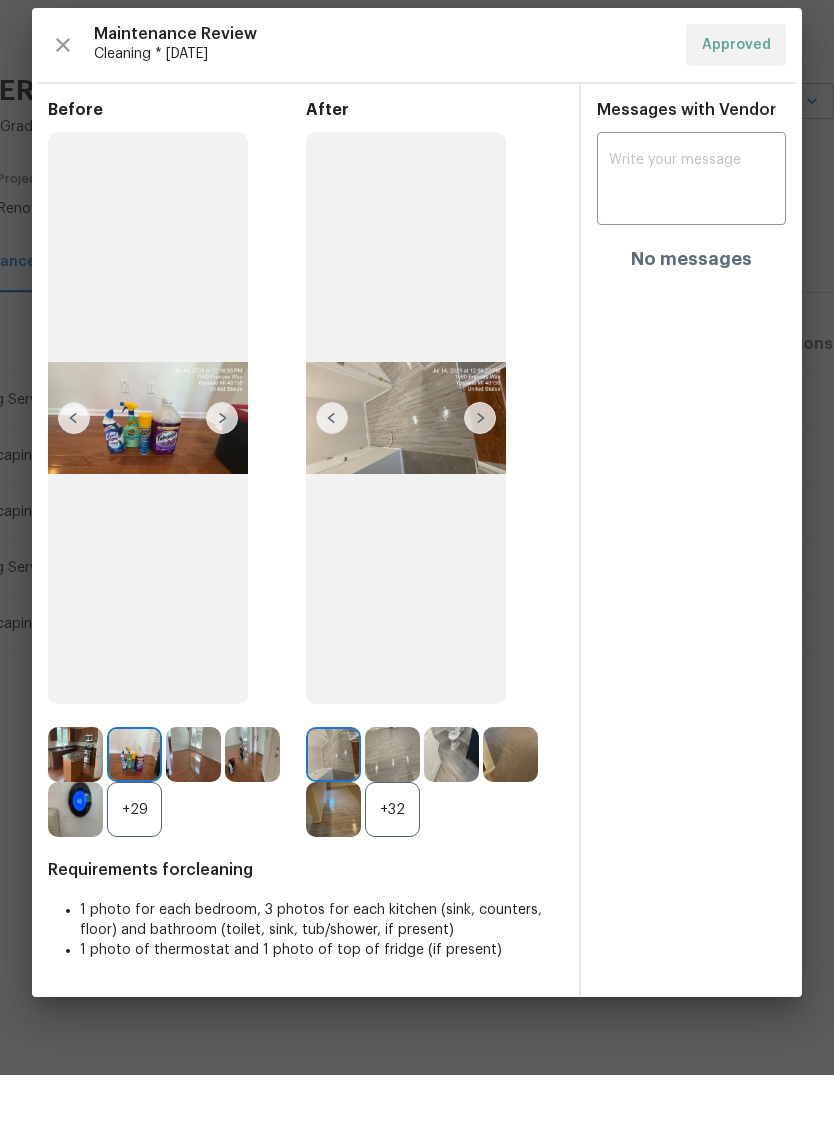 click at bounding box center [193, 824] 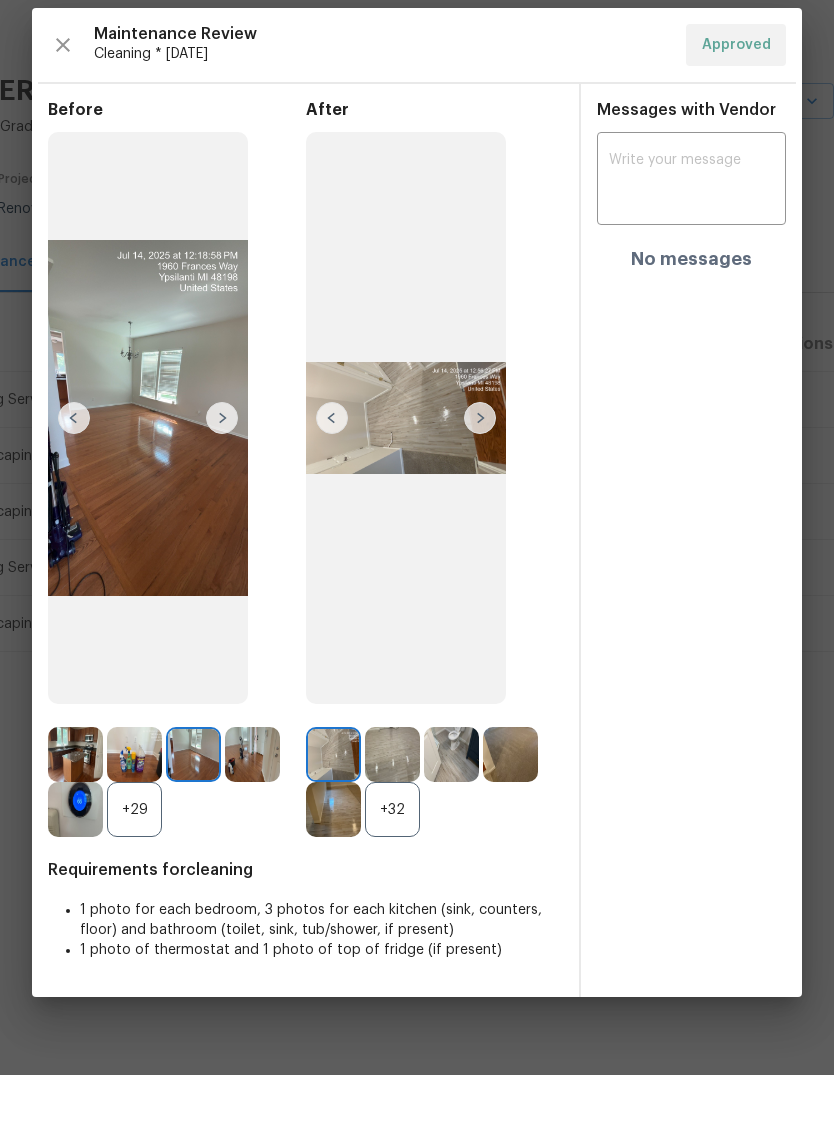 click at bounding box center [148, 488] 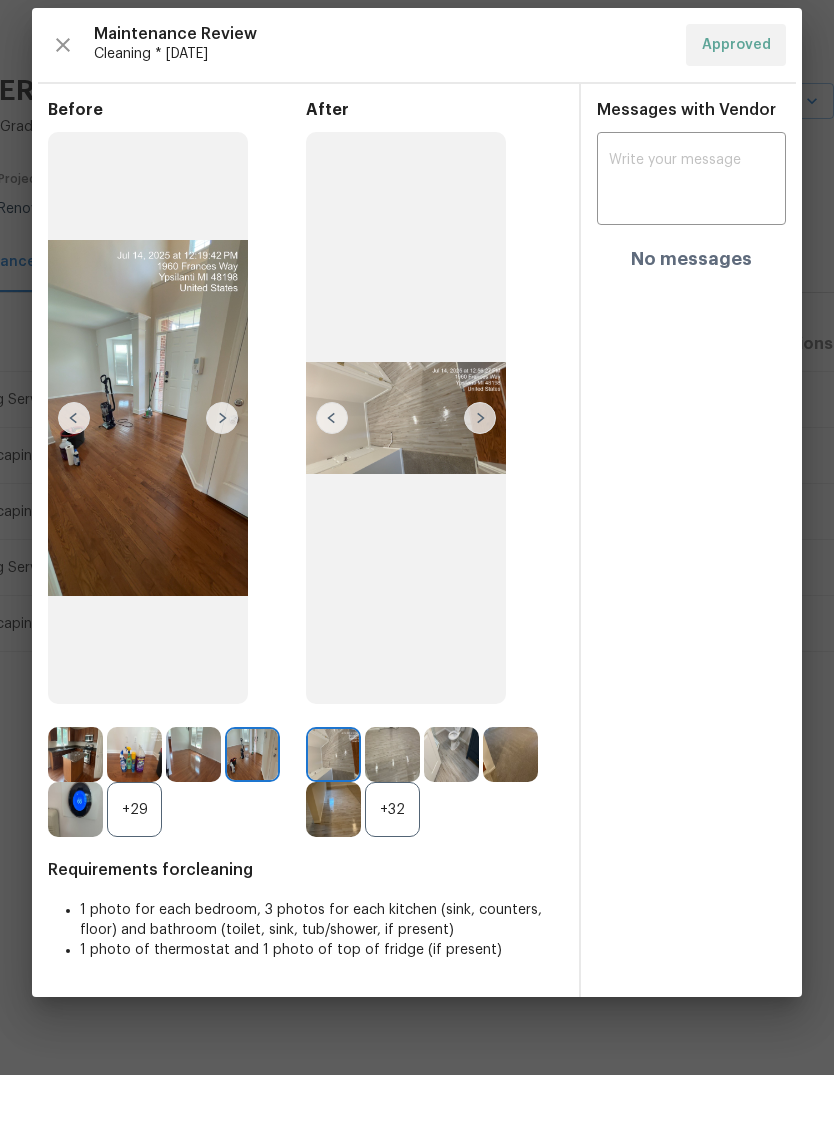 click at bounding box center (222, 488) 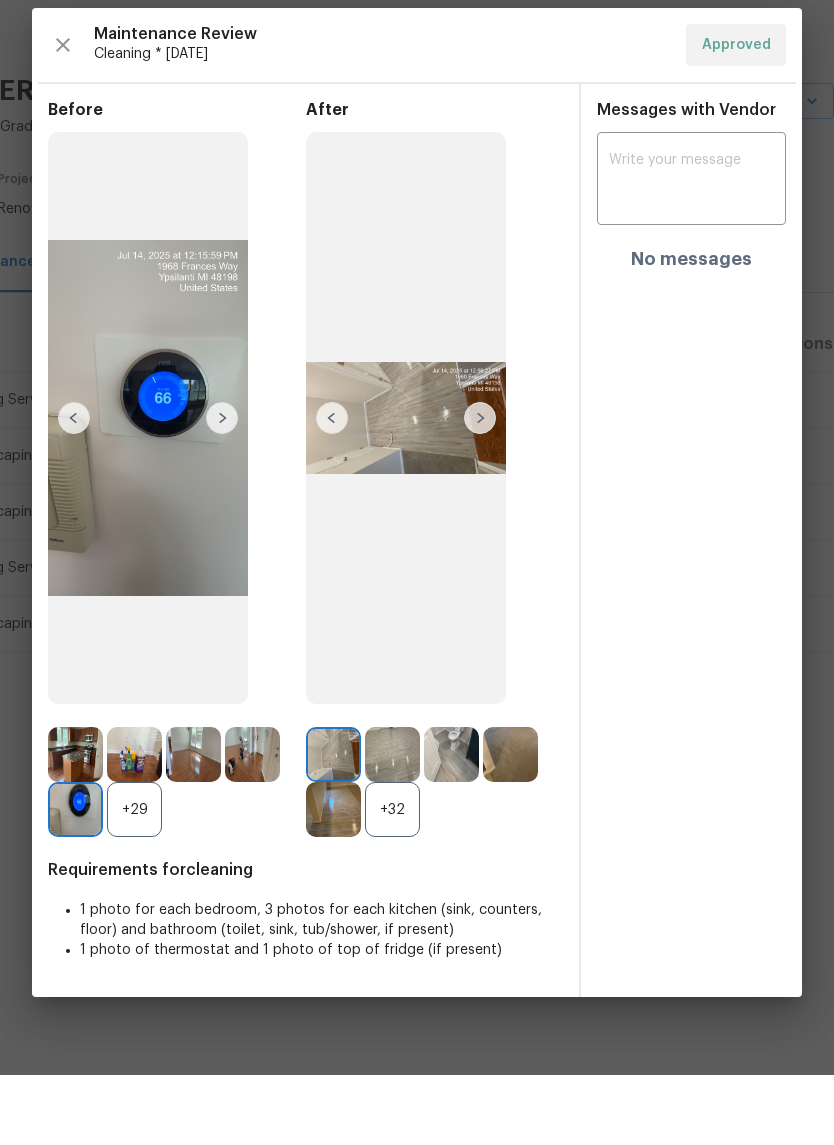 click at bounding box center [222, 488] 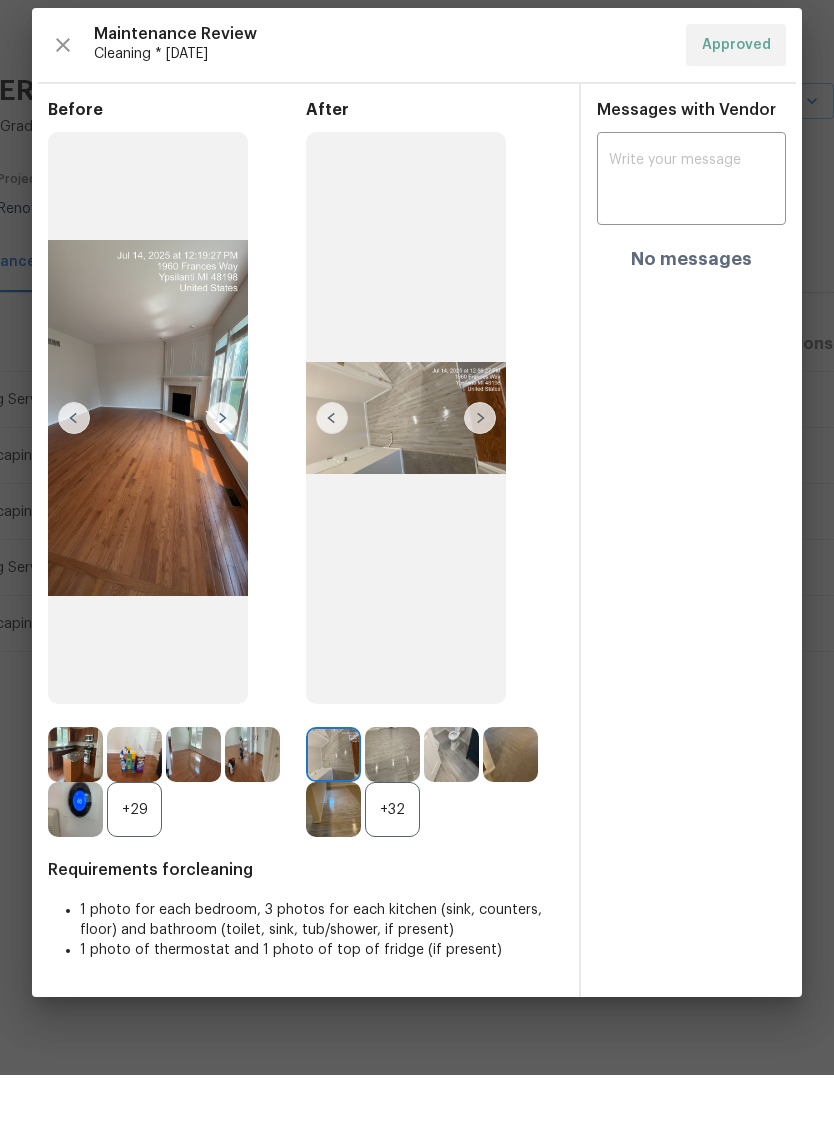 click at bounding box center [222, 488] 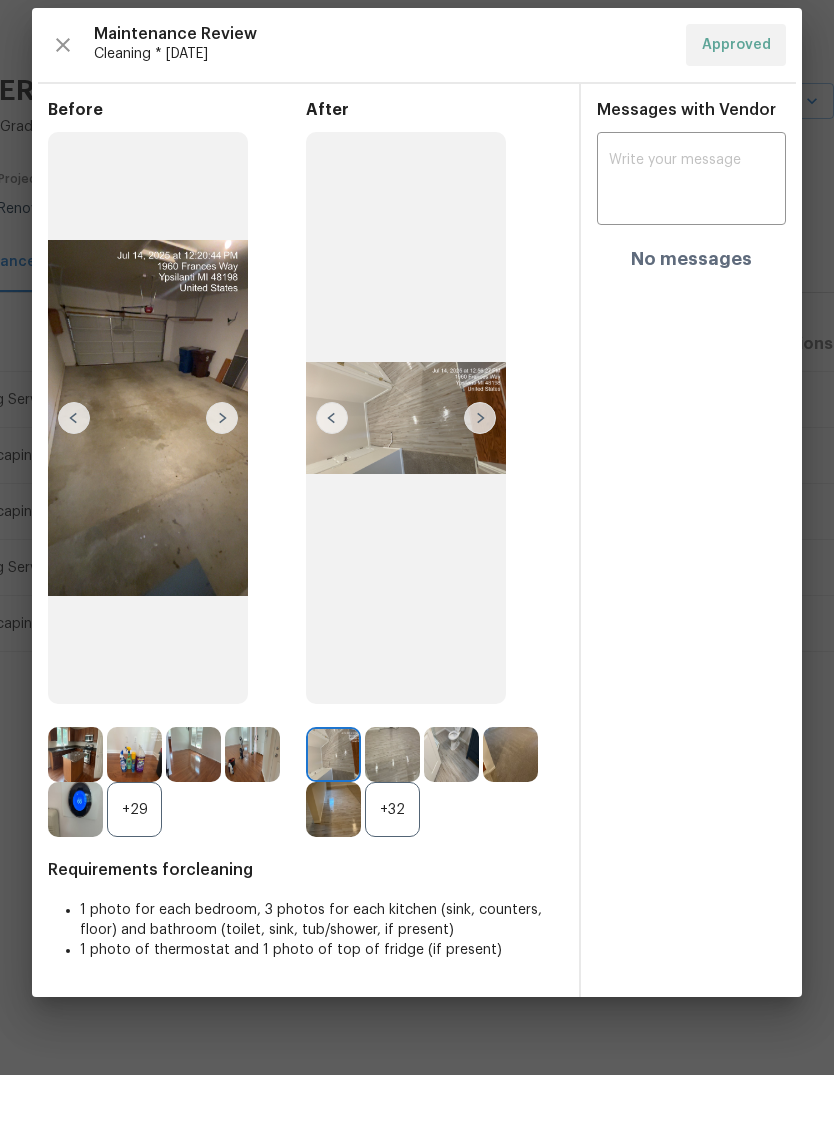 click at bounding box center [148, 488] 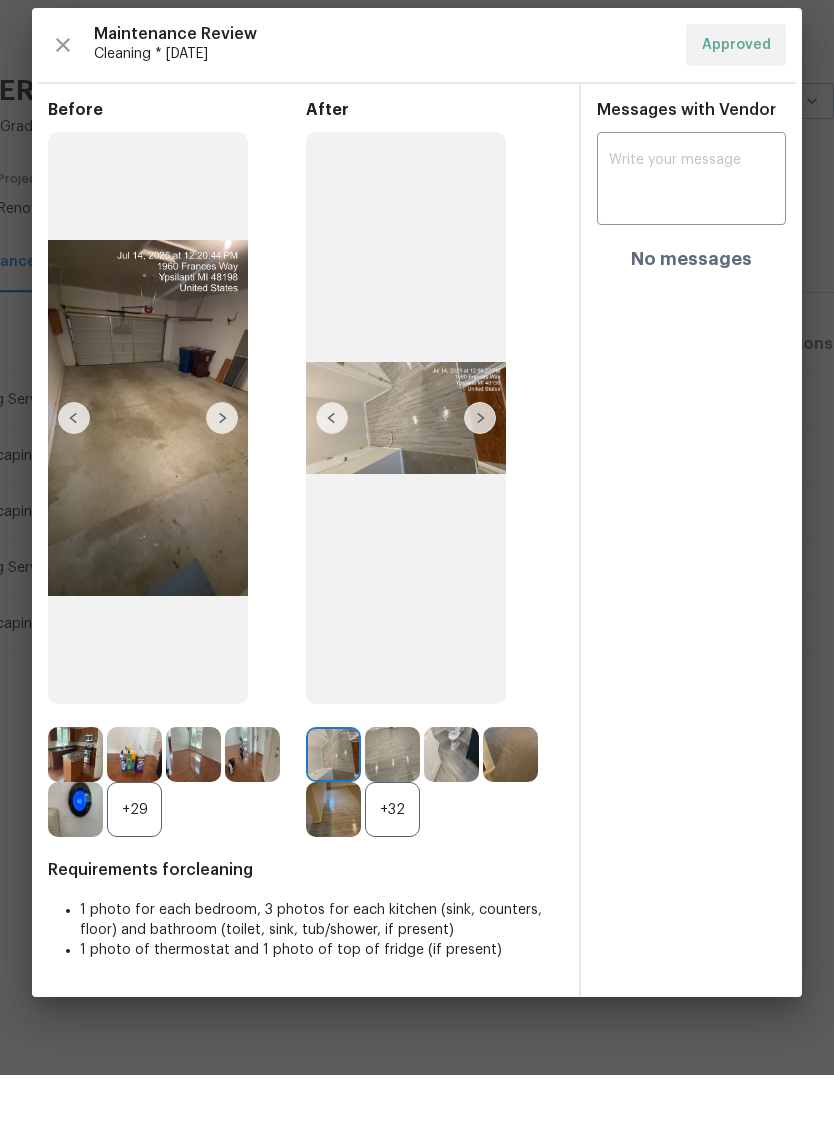 click at bounding box center [222, 488] 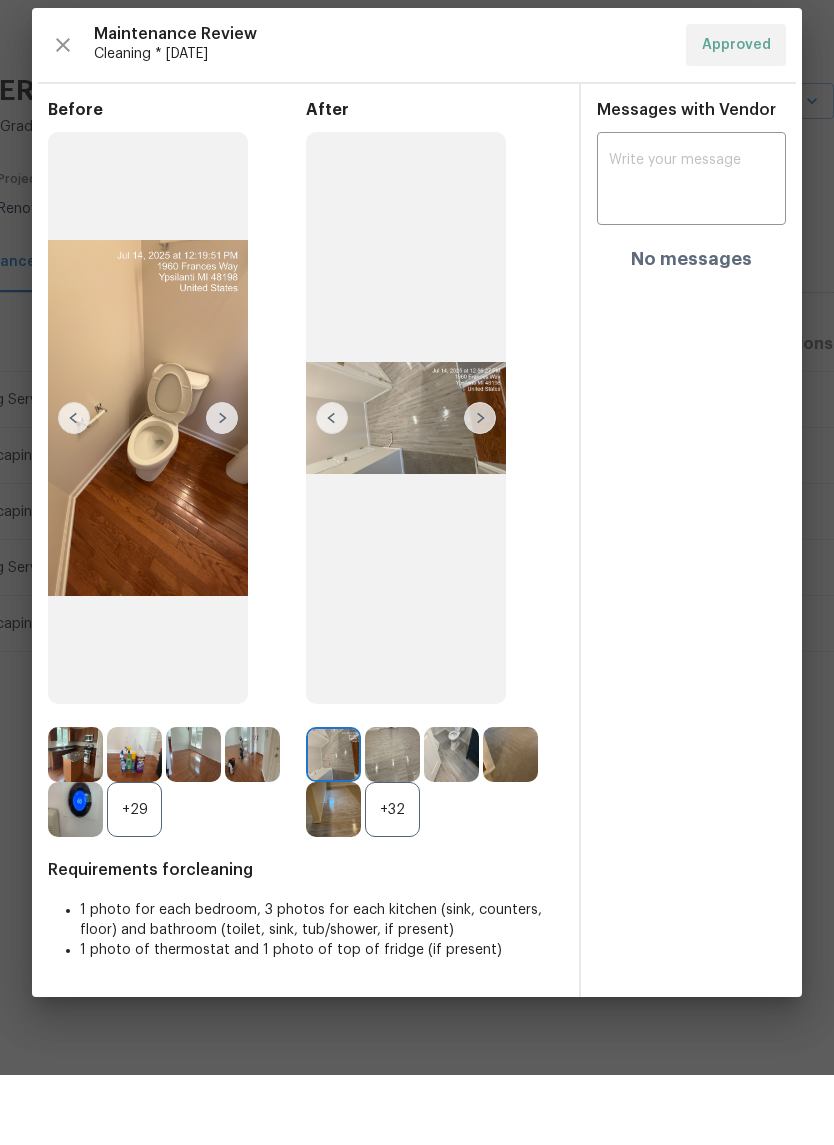 click at bounding box center [222, 488] 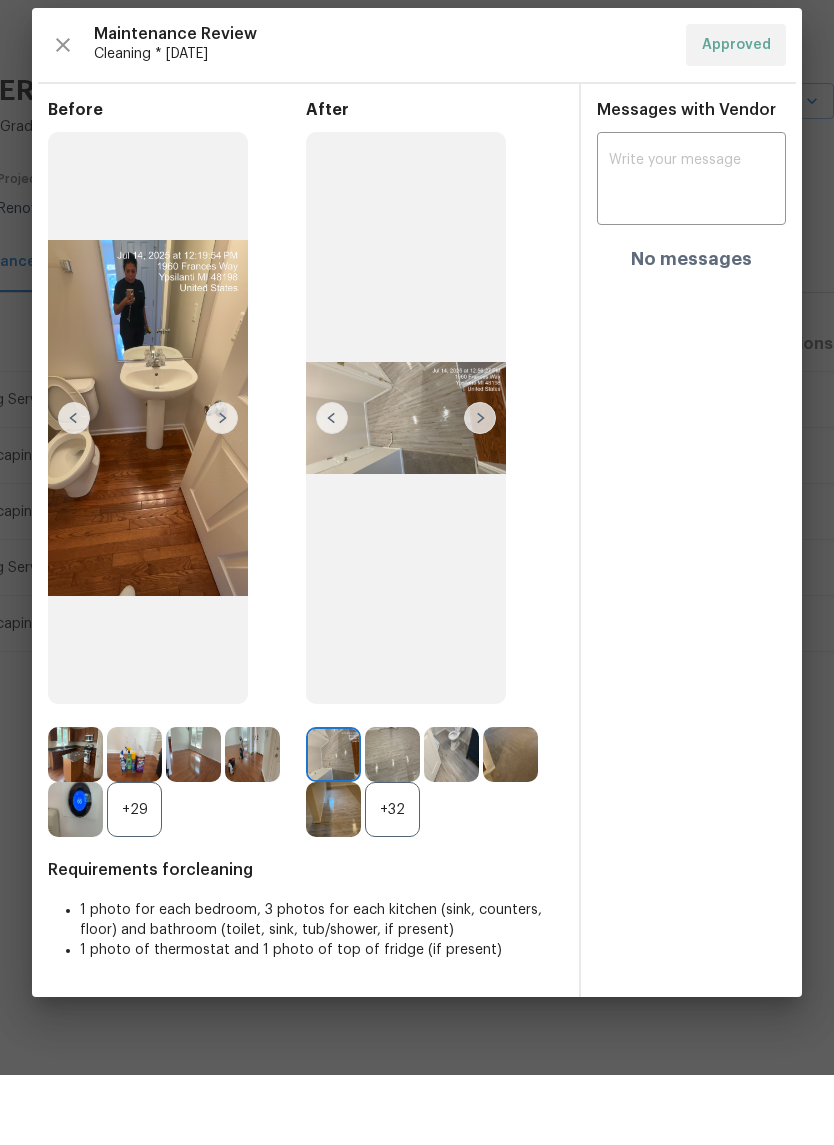 click at bounding box center [148, 488] 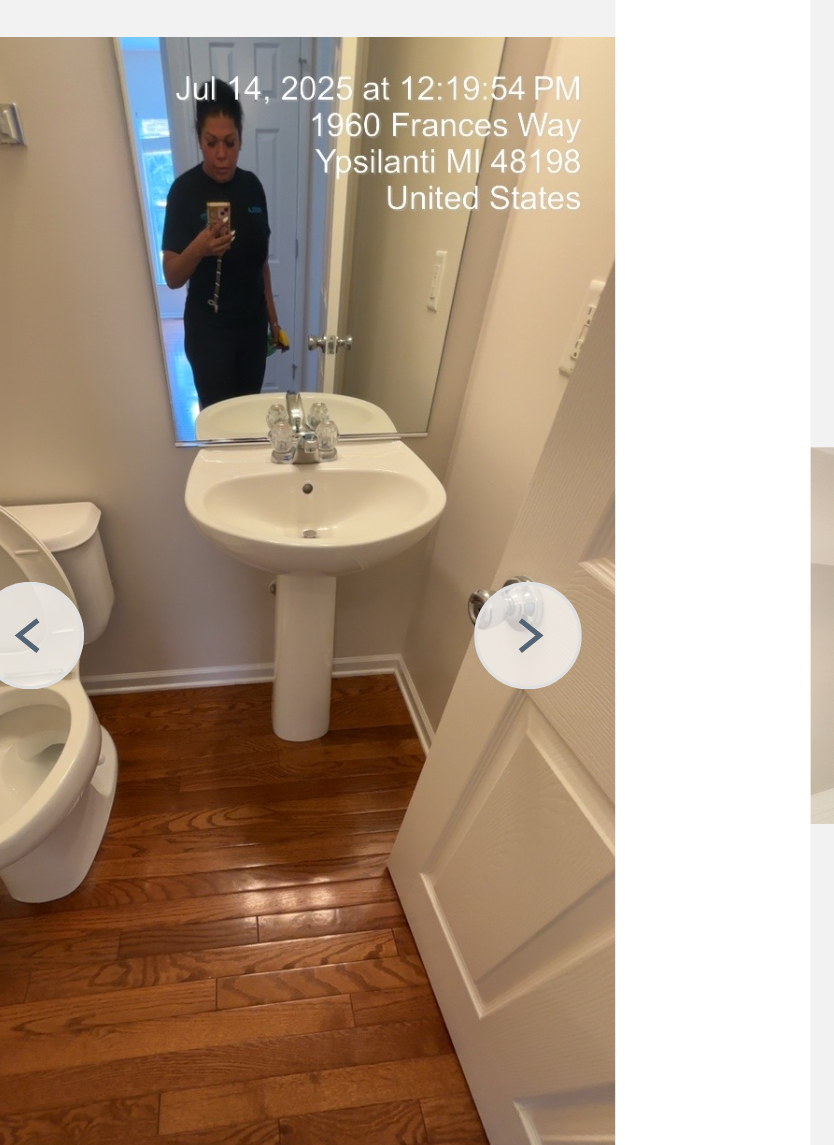 click at bounding box center (222, 488) 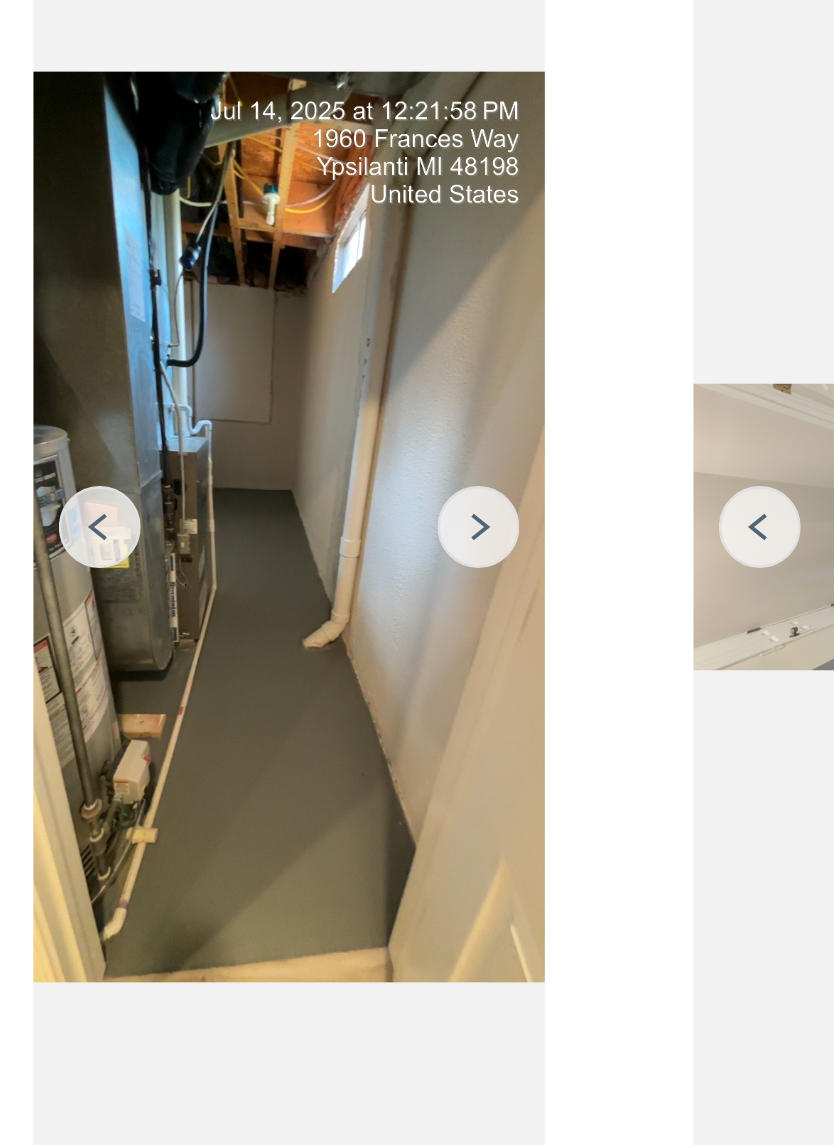 click at bounding box center [222, 488] 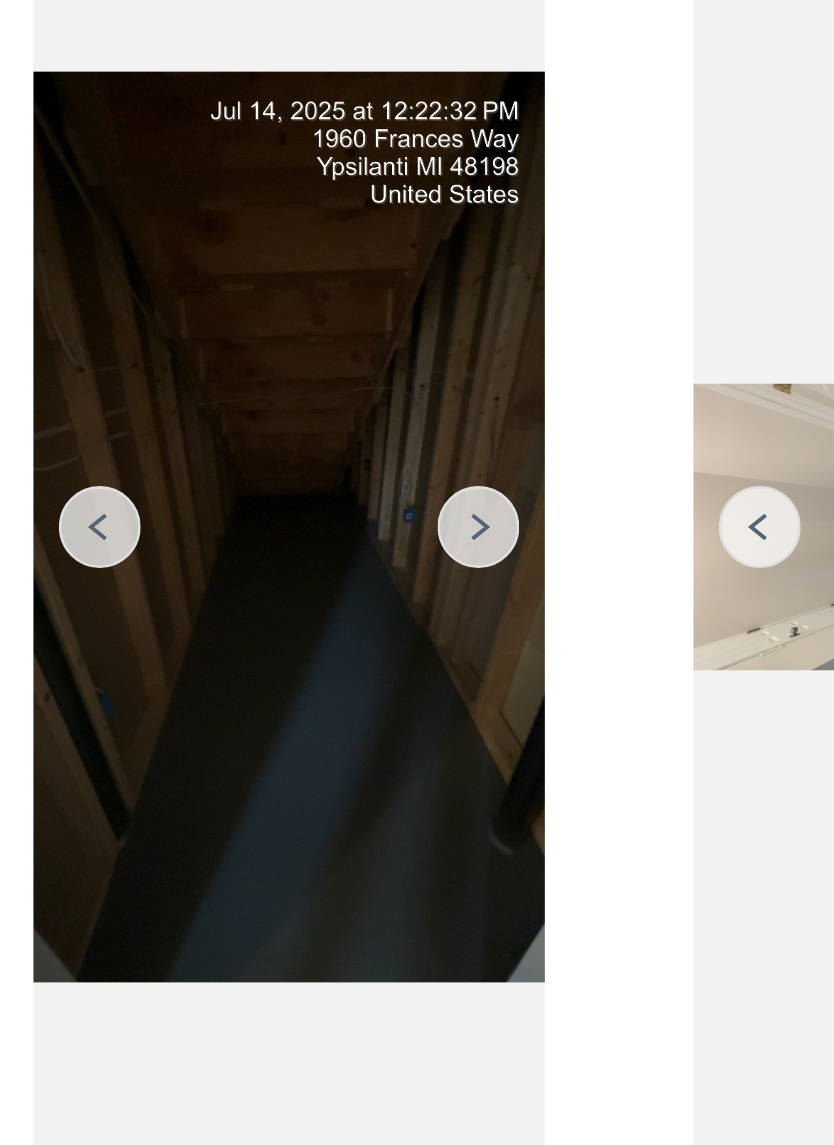 click at bounding box center [222, 488] 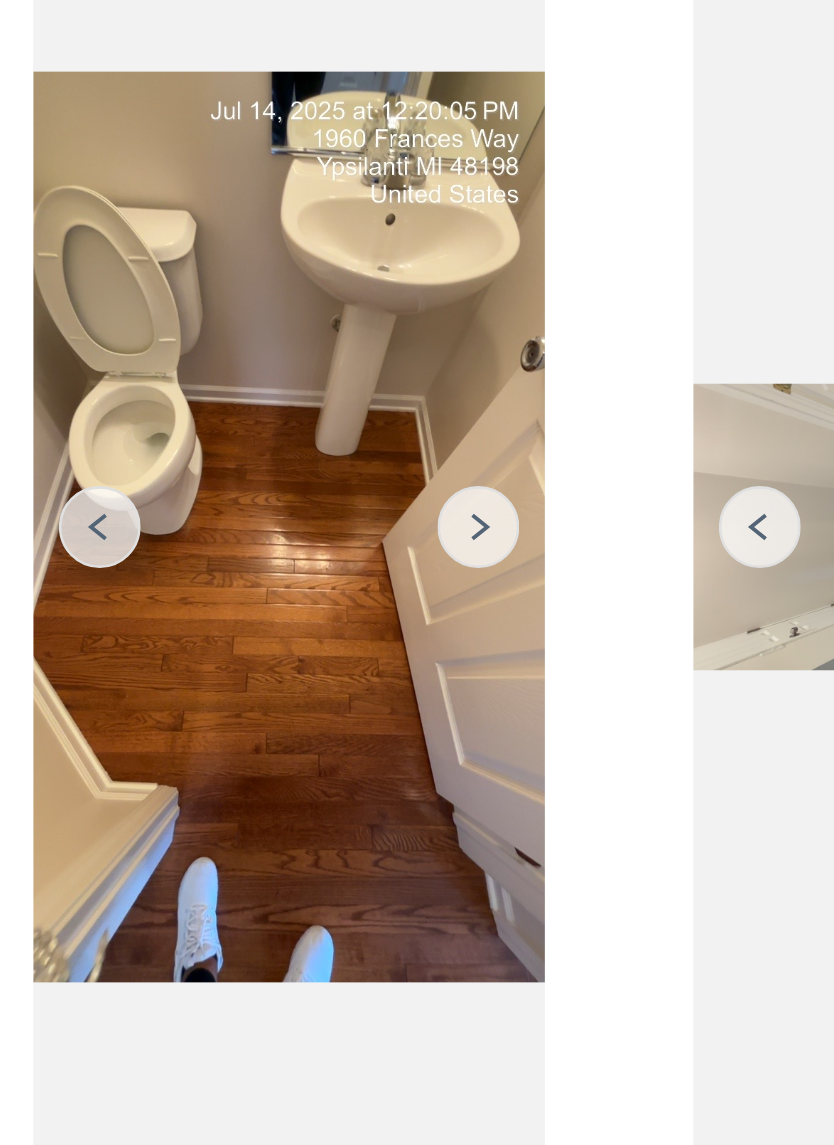 click at bounding box center (222, 488) 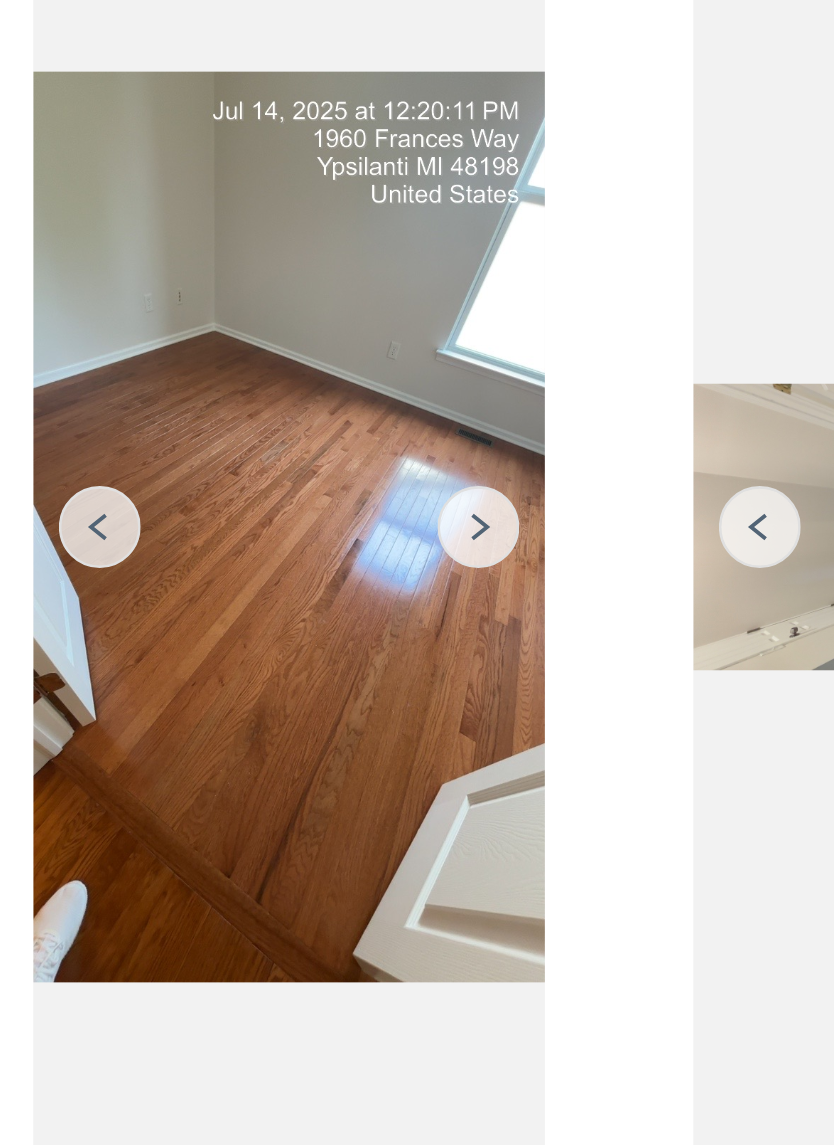 click at bounding box center [222, 488] 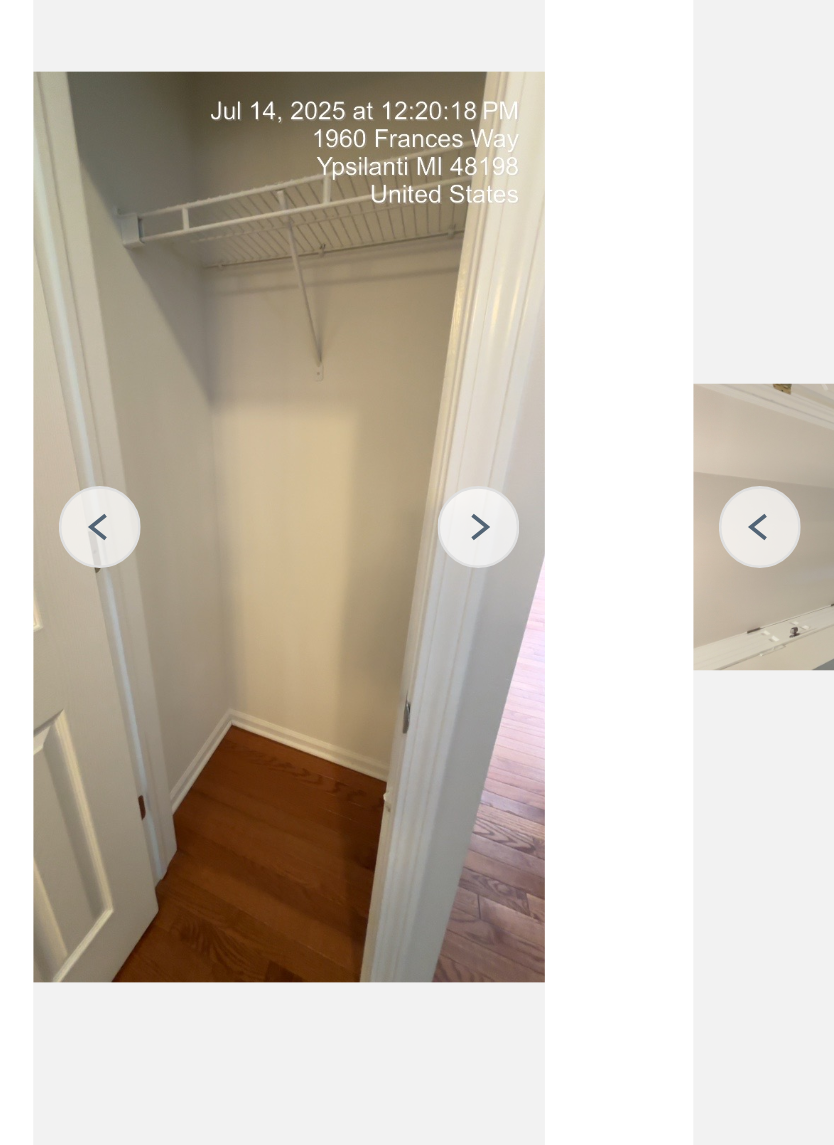 click at bounding box center [222, 488] 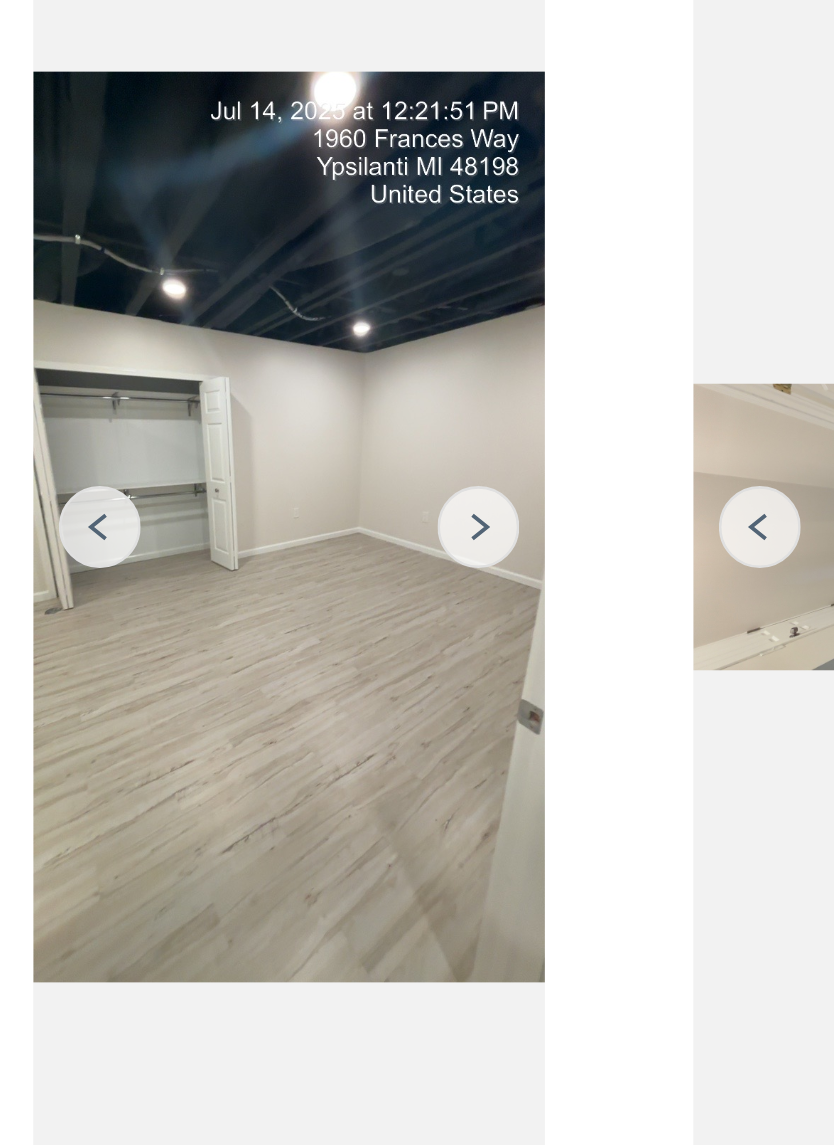 click at bounding box center [222, 488] 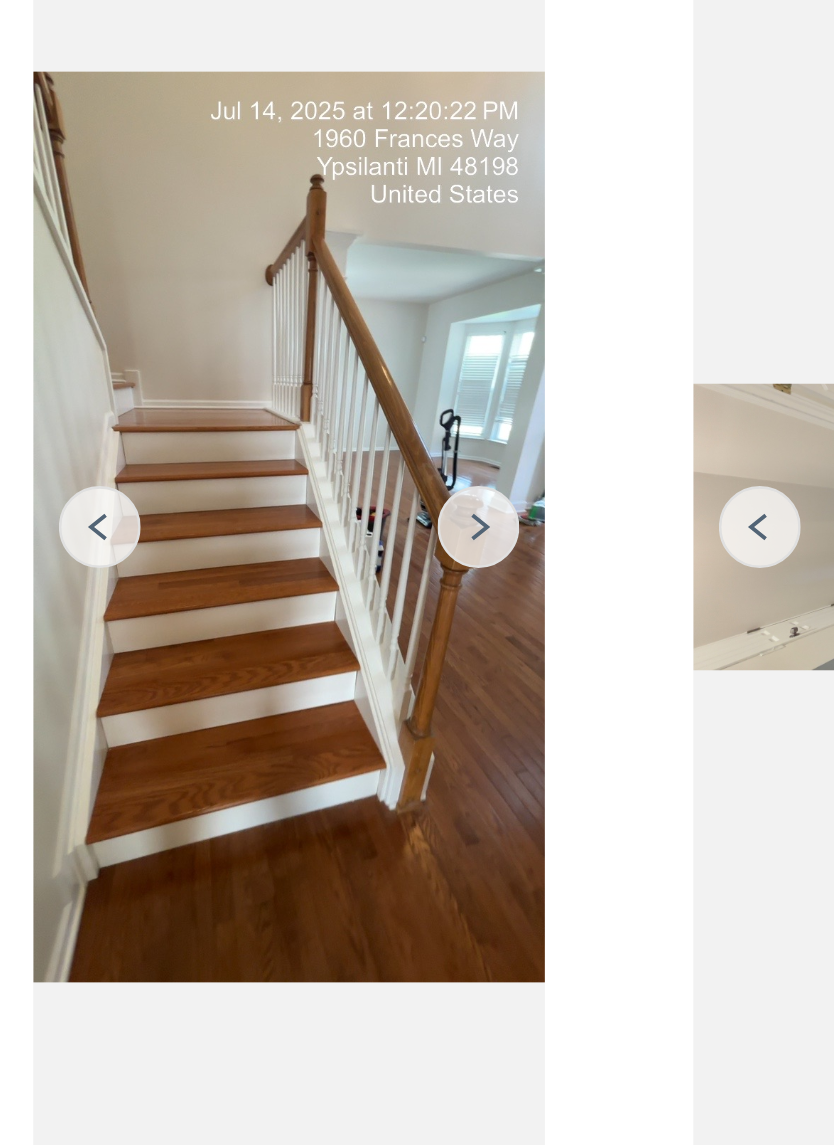 click at bounding box center [222, 488] 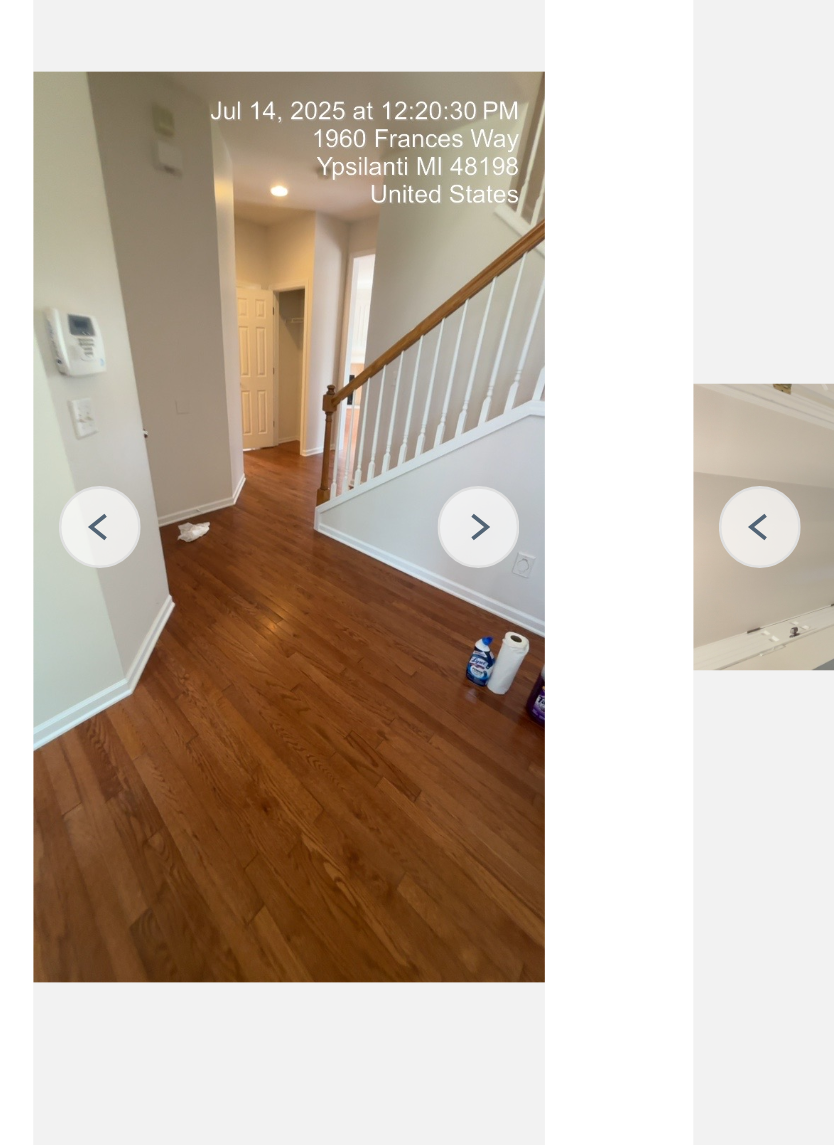 click at bounding box center (222, 488) 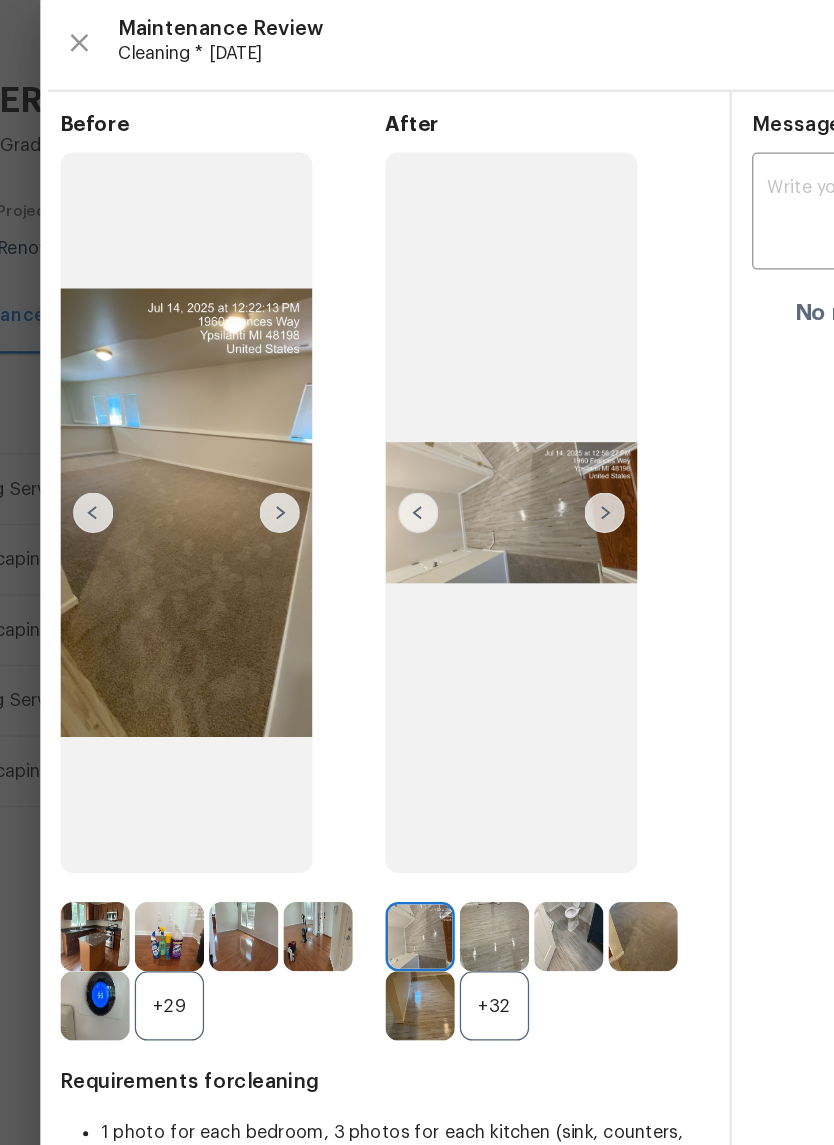 click at bounding box center [148, 488] 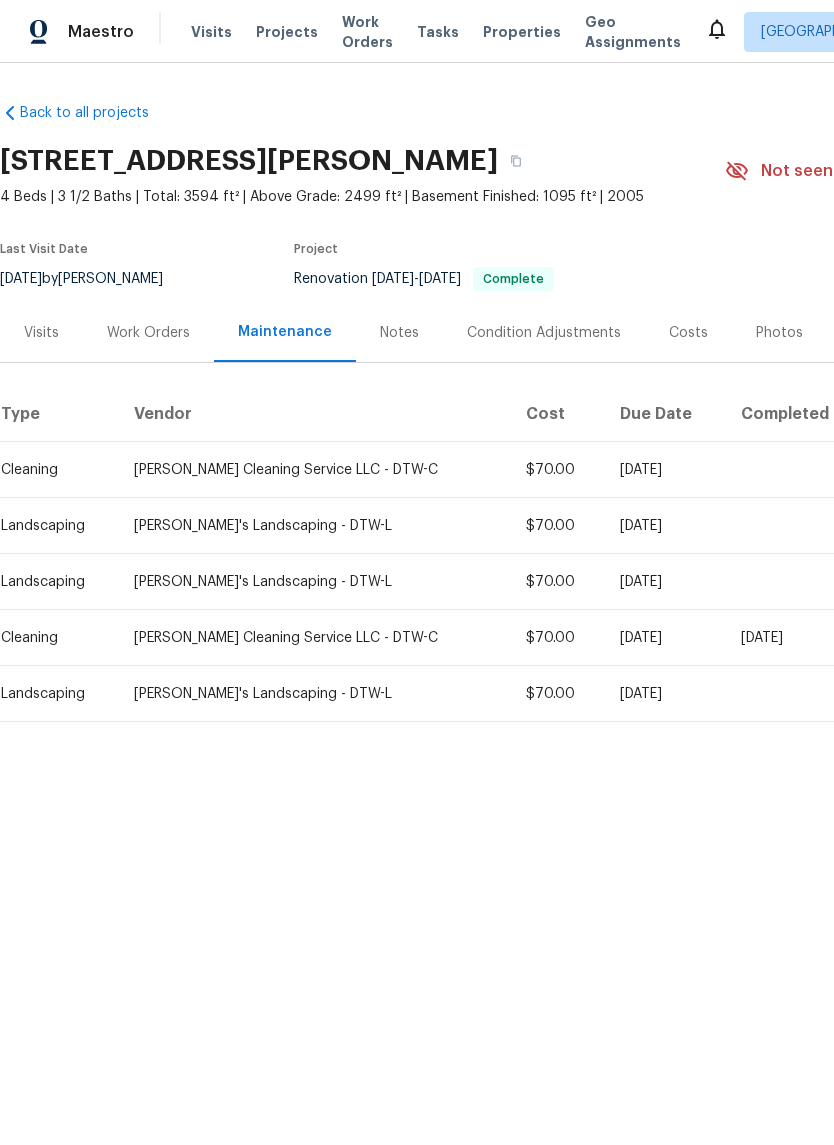 scroll, scrollTop: 0, scrollLeft: 0, axis: both 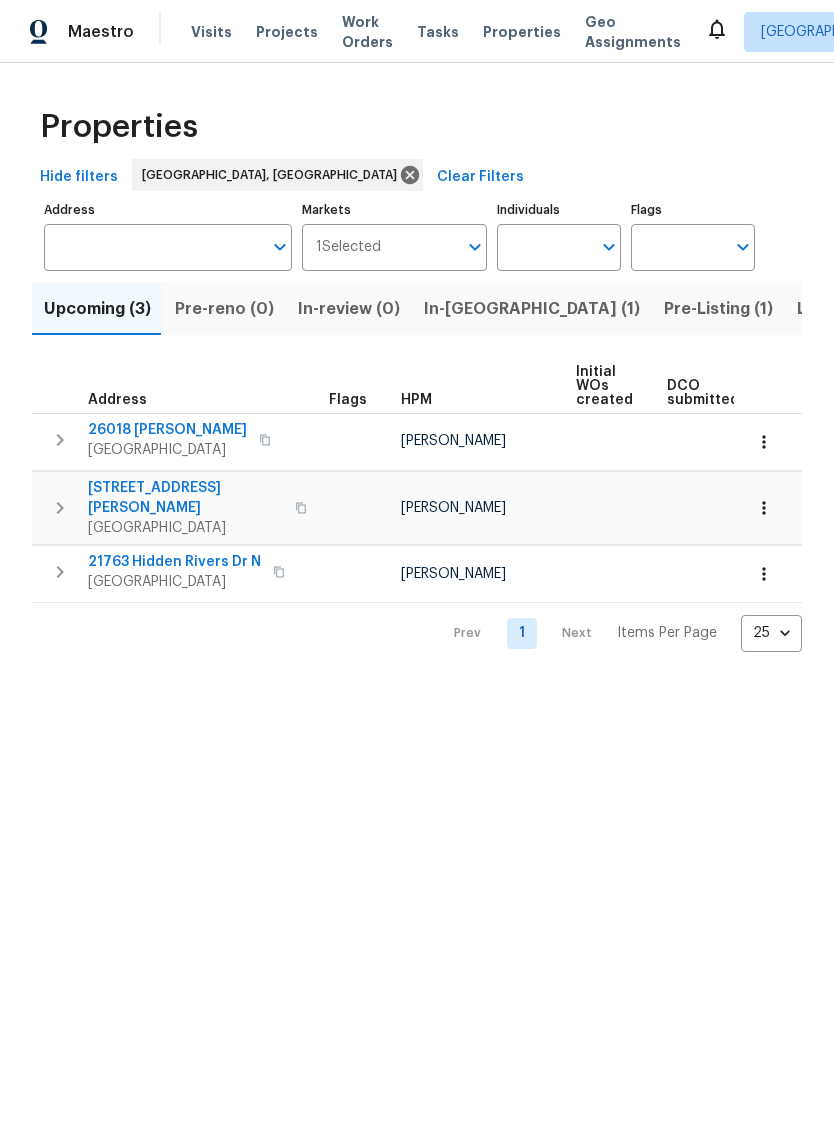 click on "In-reno (1)" at bounding box center [532, 309] 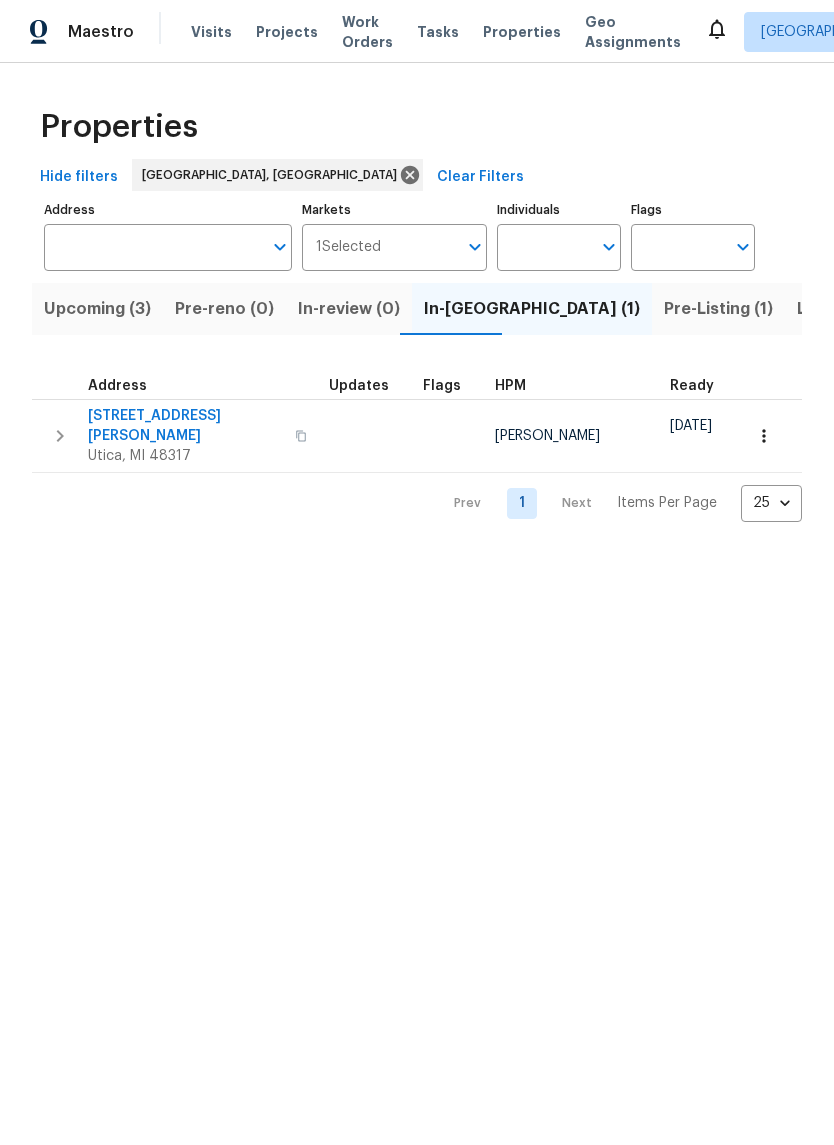 click on "Upcoming (3)" at bounding box center (97, 309) 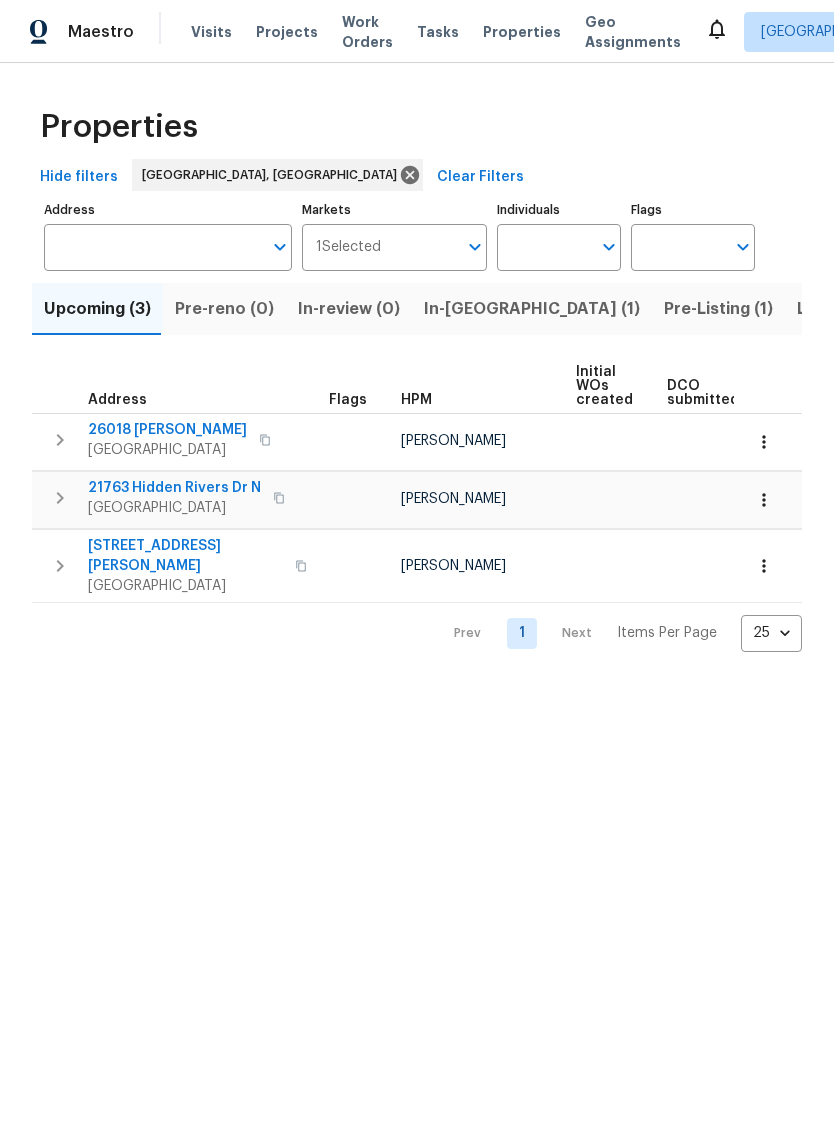 scroll, scrollTop: 0, scrollLeft: 0, axis: both 